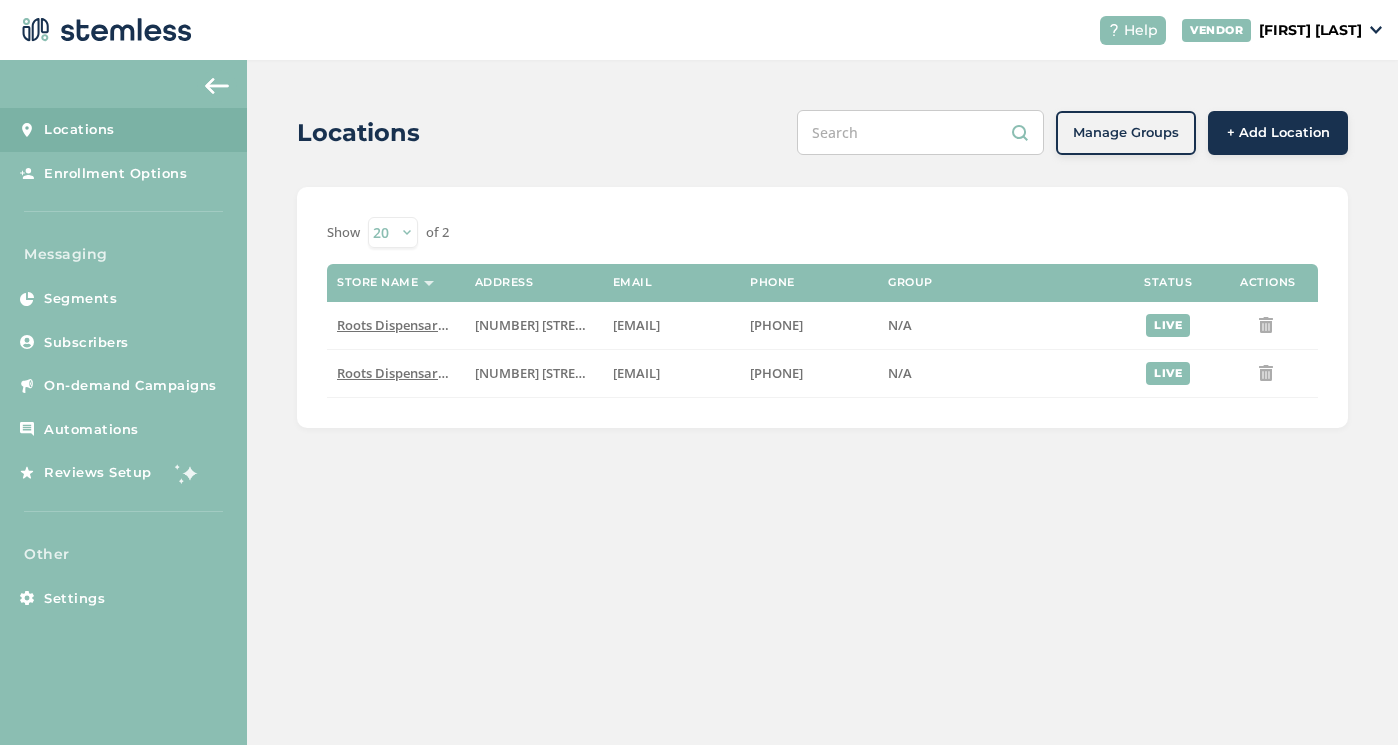scroll, scrollTop: 0, scrollLeft: 0, axis: both 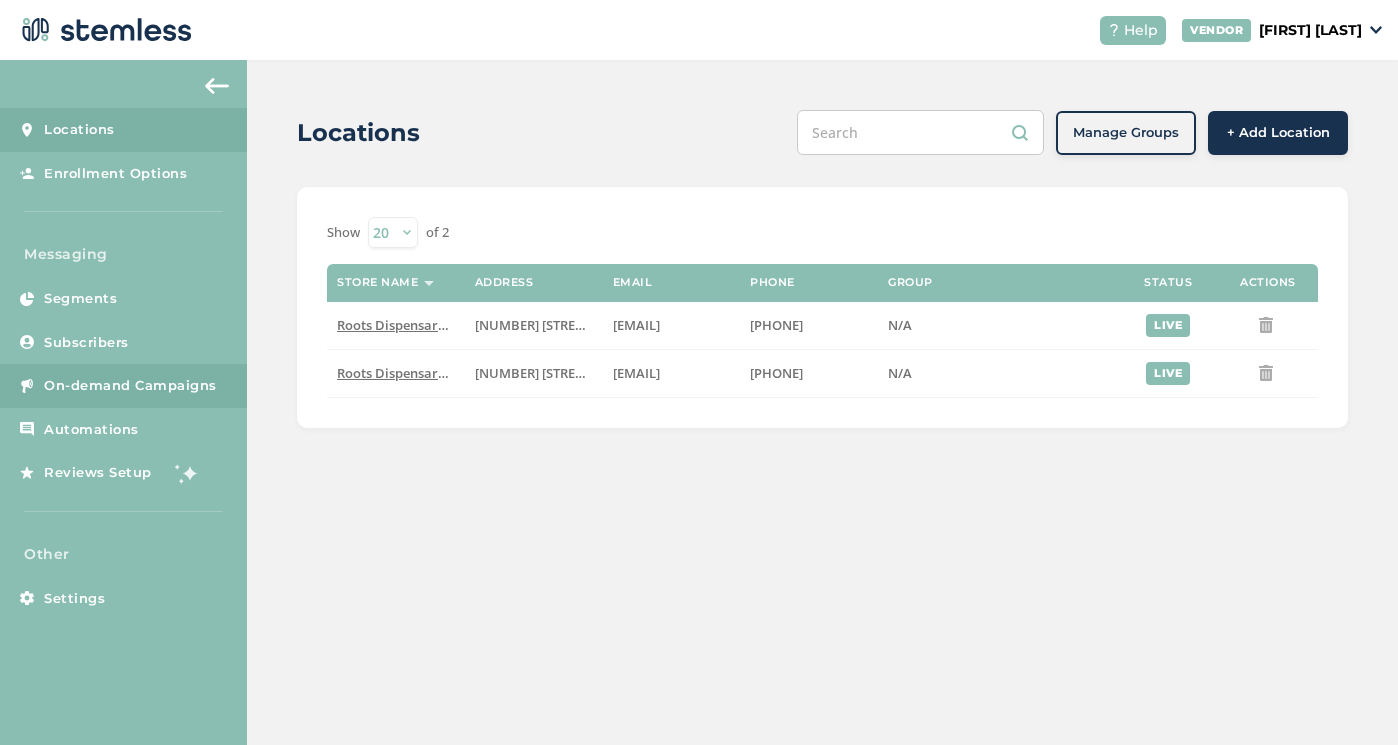 click on "On-demand Campaigns" at bounding box center [130, 386] 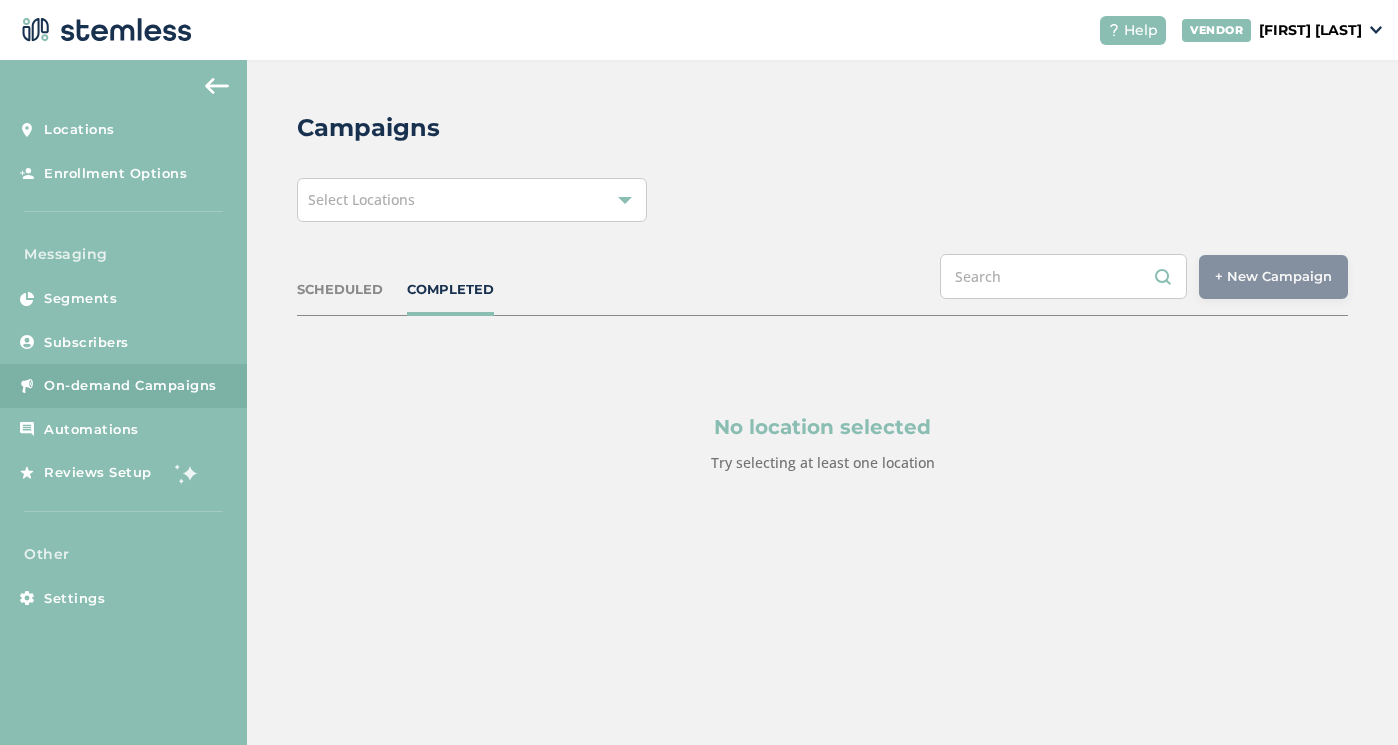 click on "Select Locations" at bounding box center [472, 200] 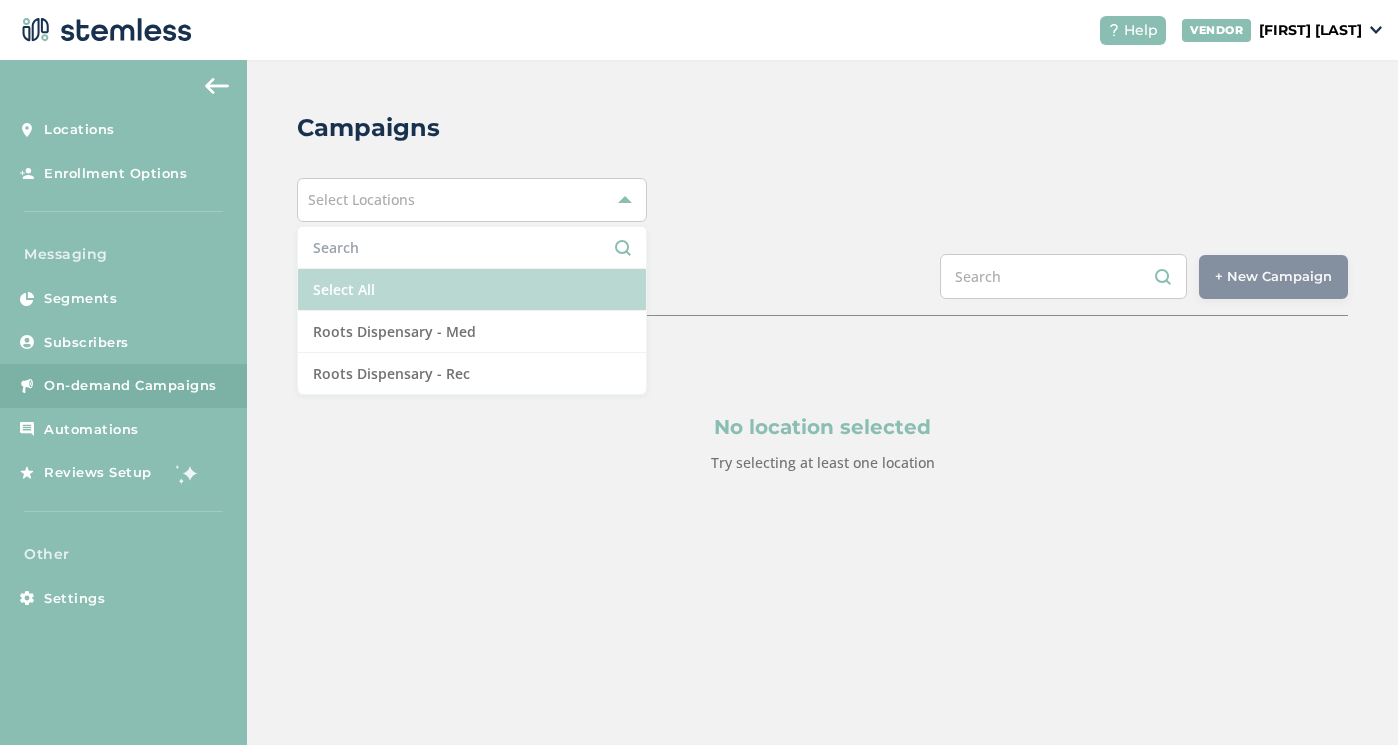 click on "Select All" at bounding box center [472, 290] 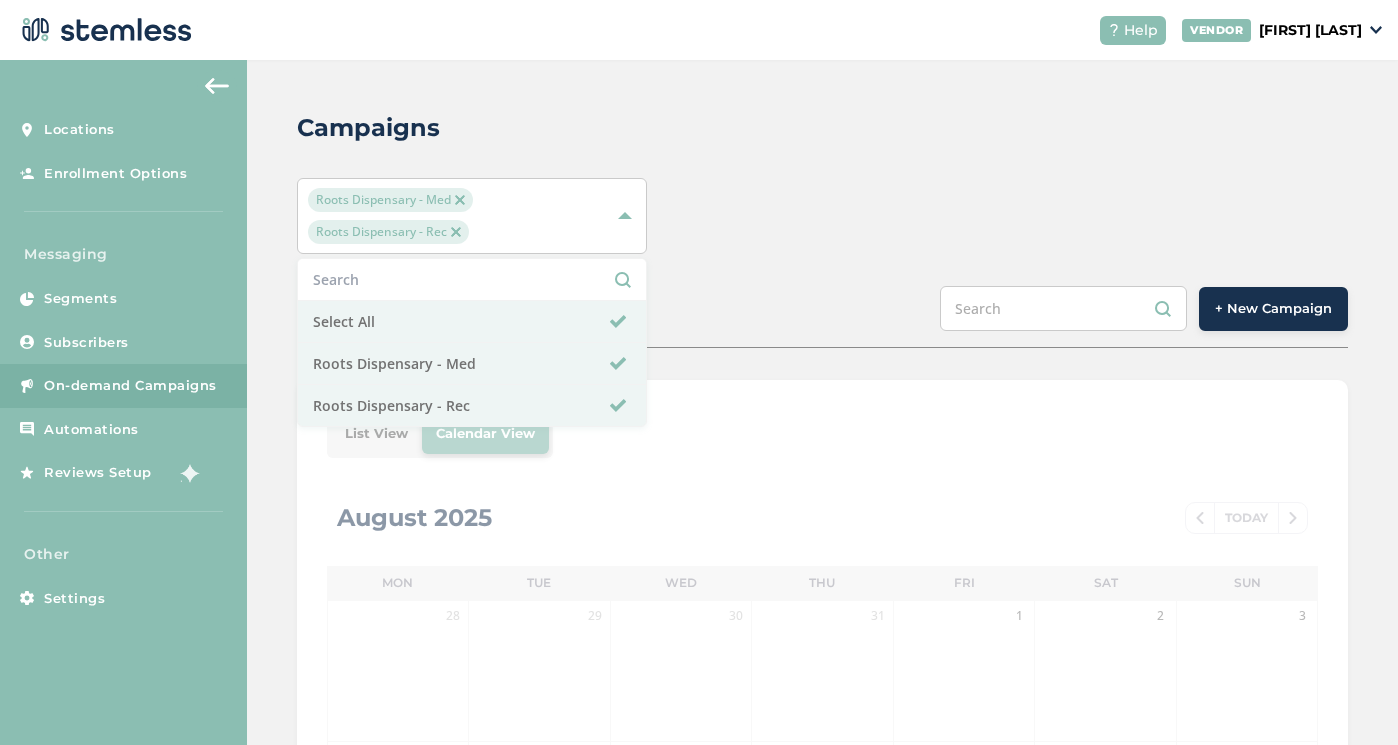 click on "Roots Dispensary - Med   Roots Dispensary - Rec   Select All   Roots Dispensary - Med   Roots Dispensary - Rec" at bounding box center [822, 216] 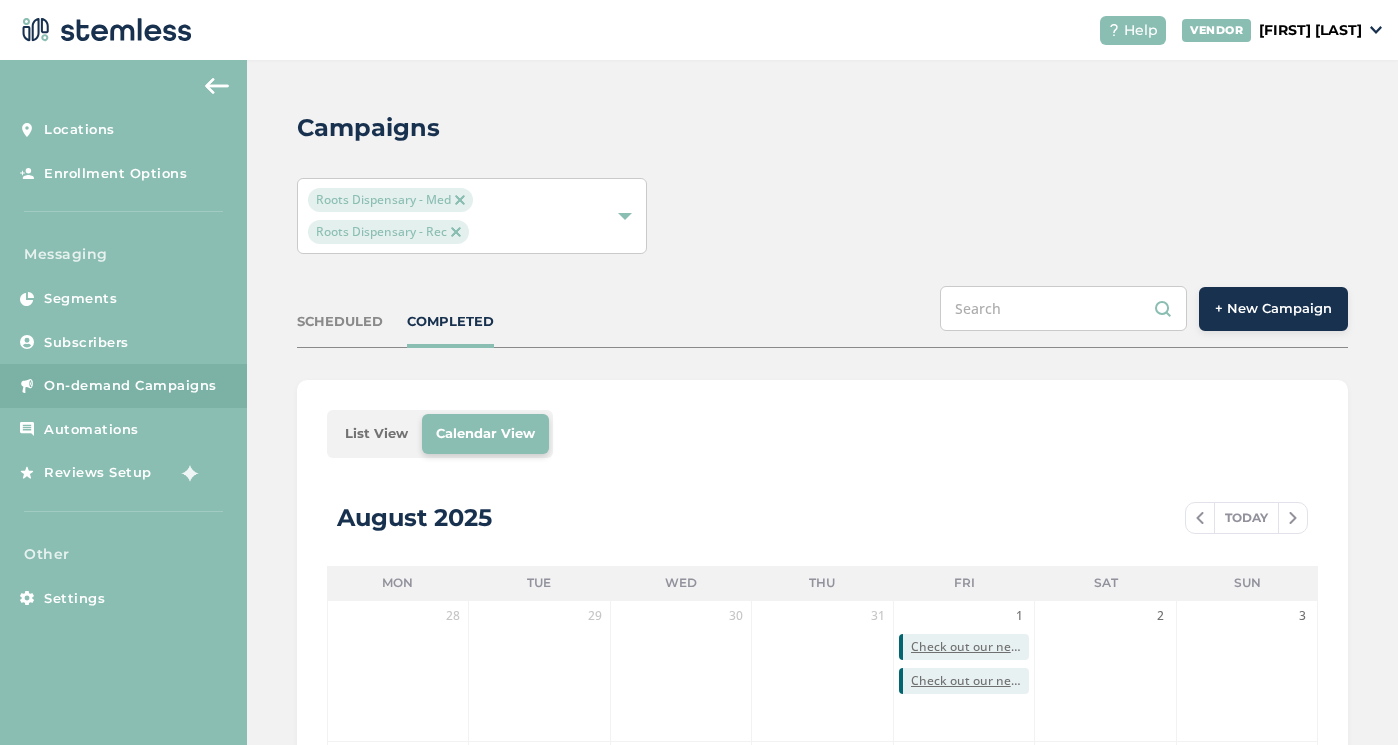 click on "+ New Campaign" at bounding box center (1273, 309) 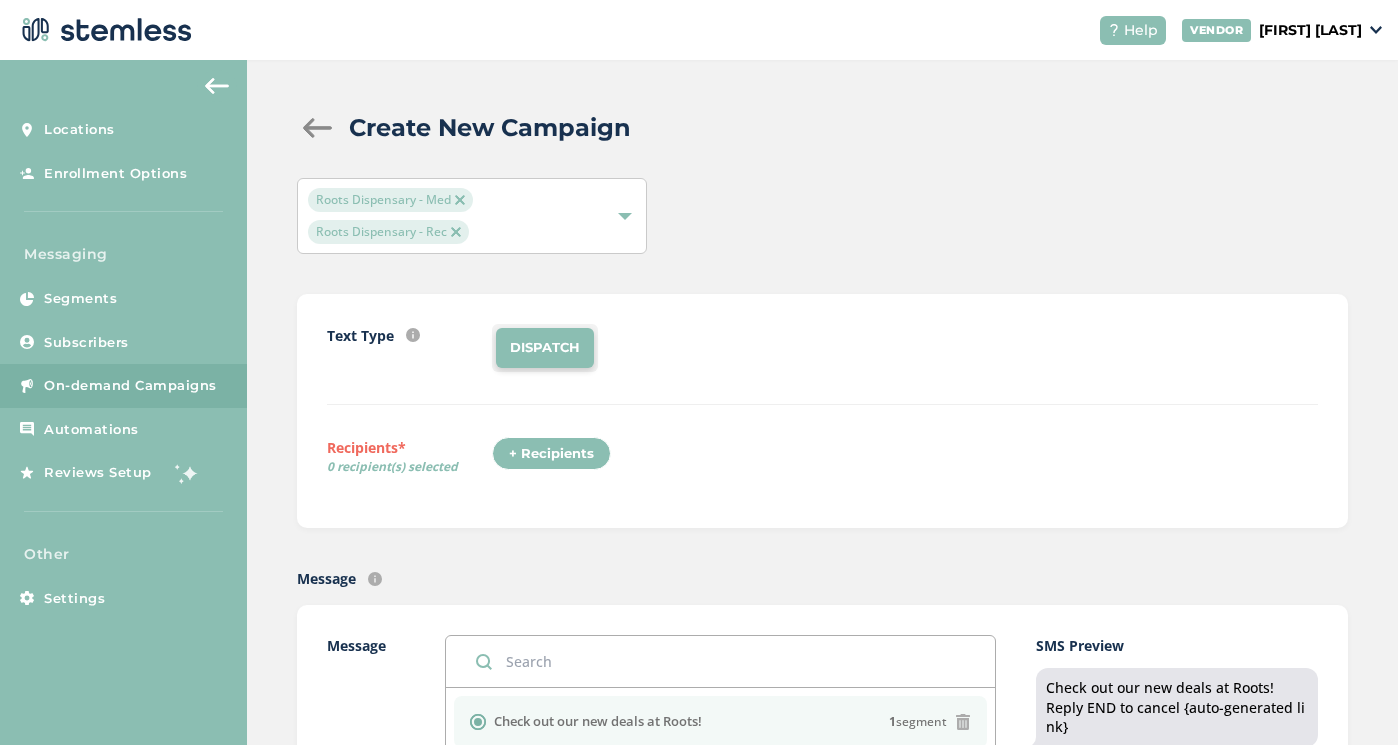 click on "+ Recipients" at bounding box center [551, 454] 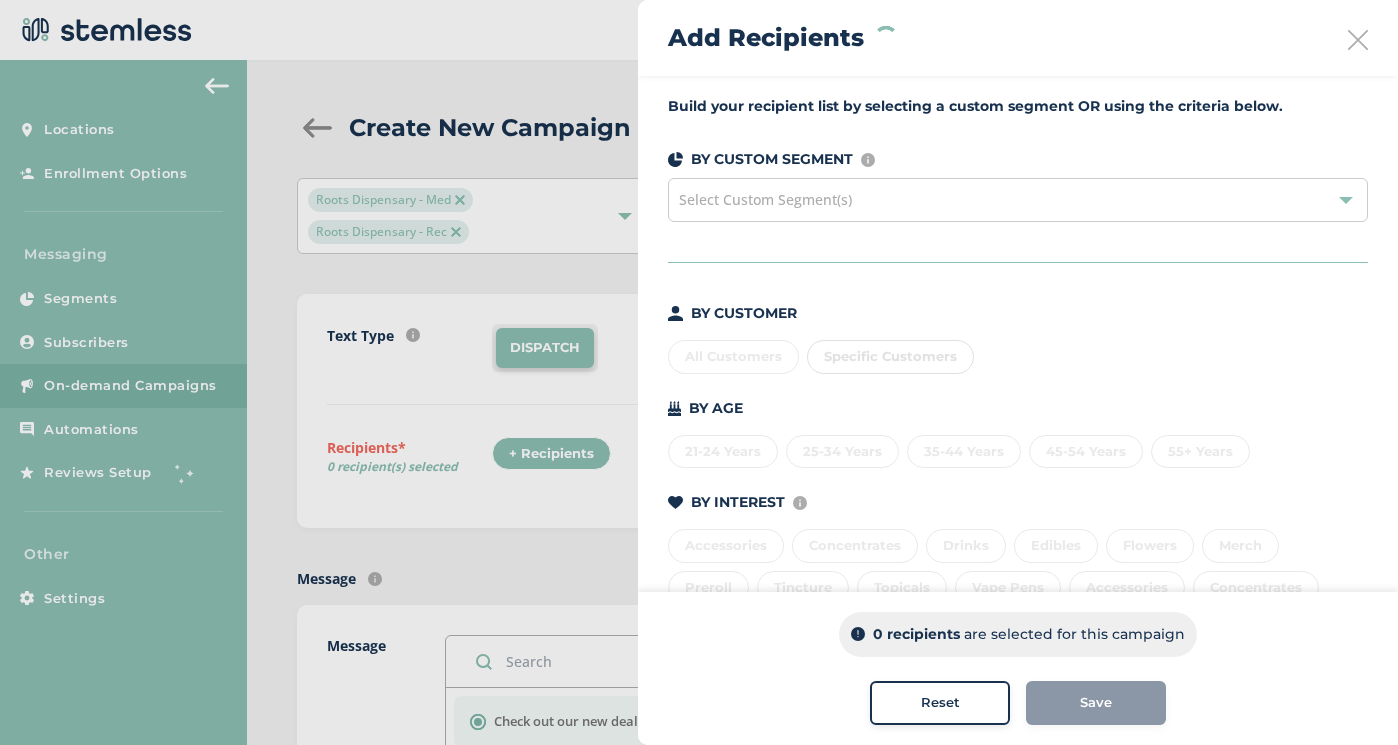 click on "All Customers  Specific Customers" at bounding box center [1018, 353] 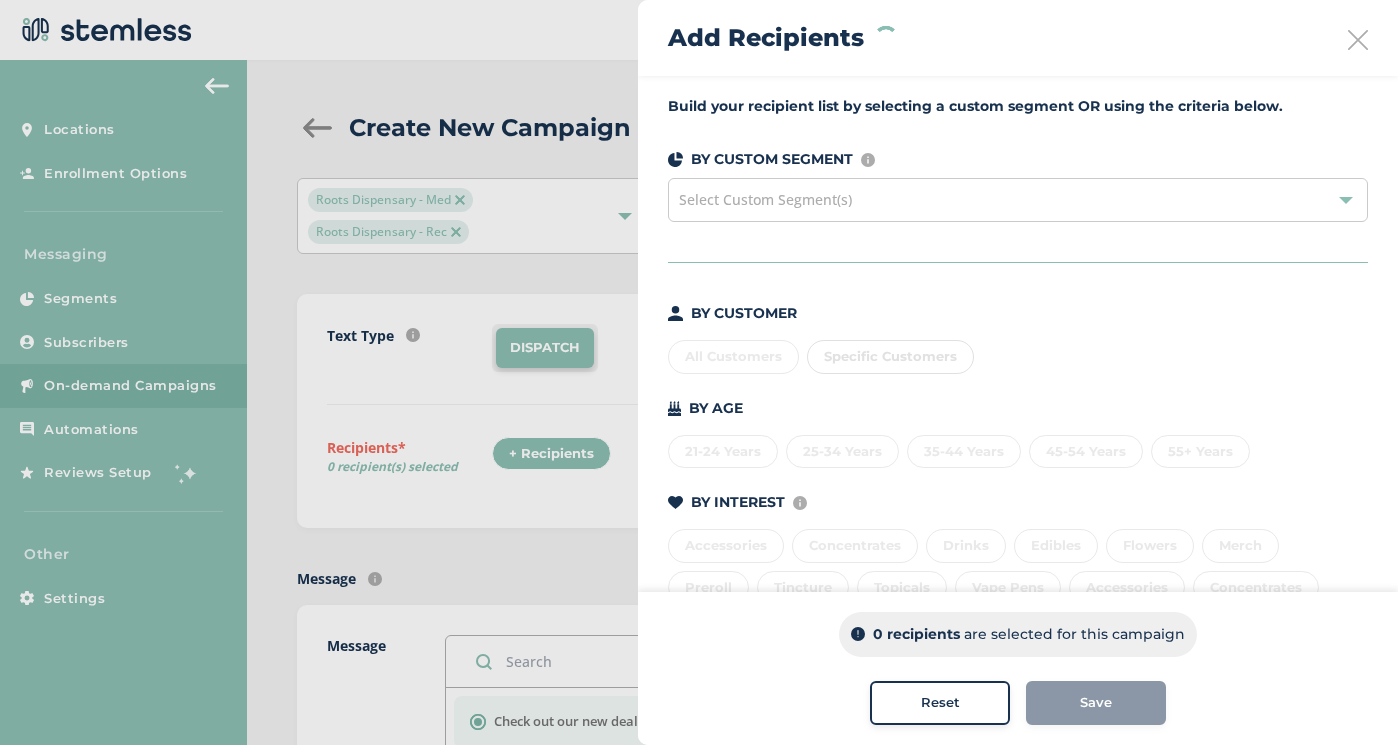 click on "All Customers  Specific Customers" at bounding box center [1018, 353] 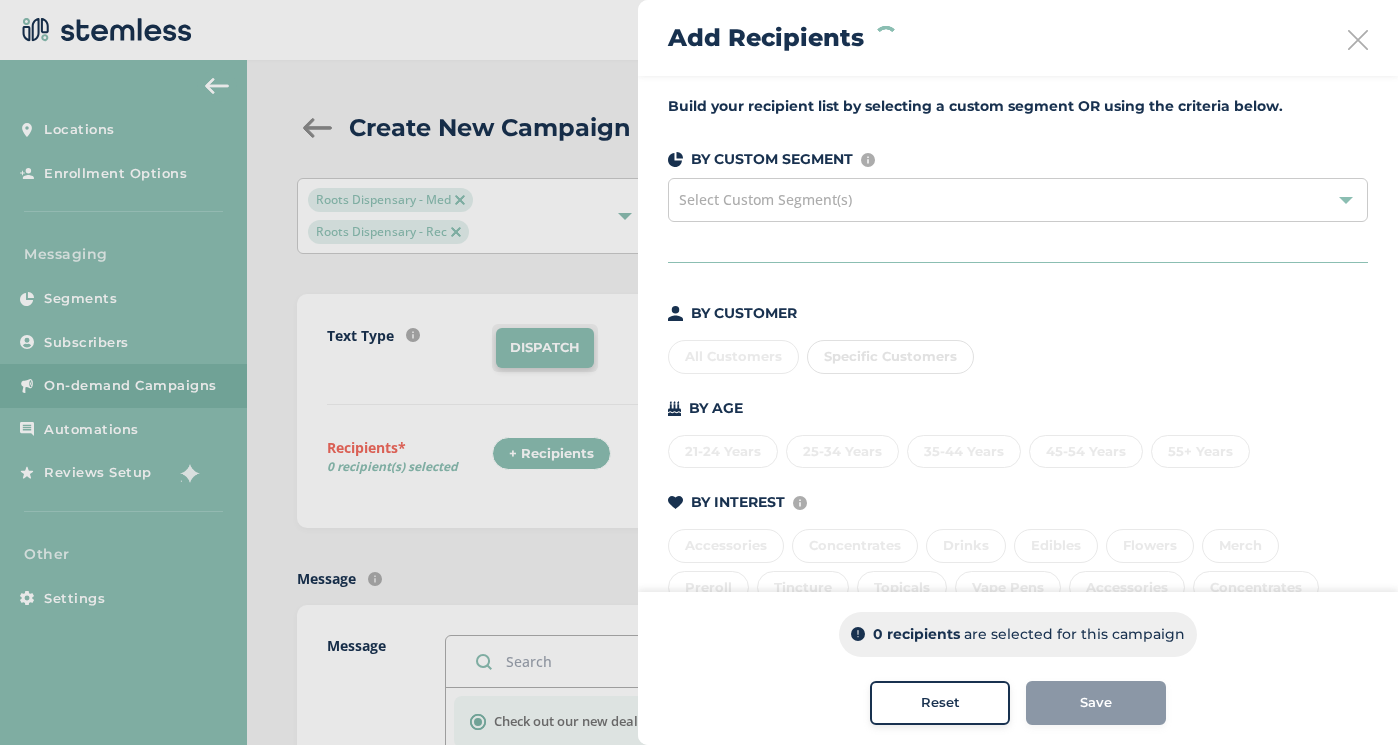 click on "All Customers  Specific Customers" at bounding box center (1018, 353) 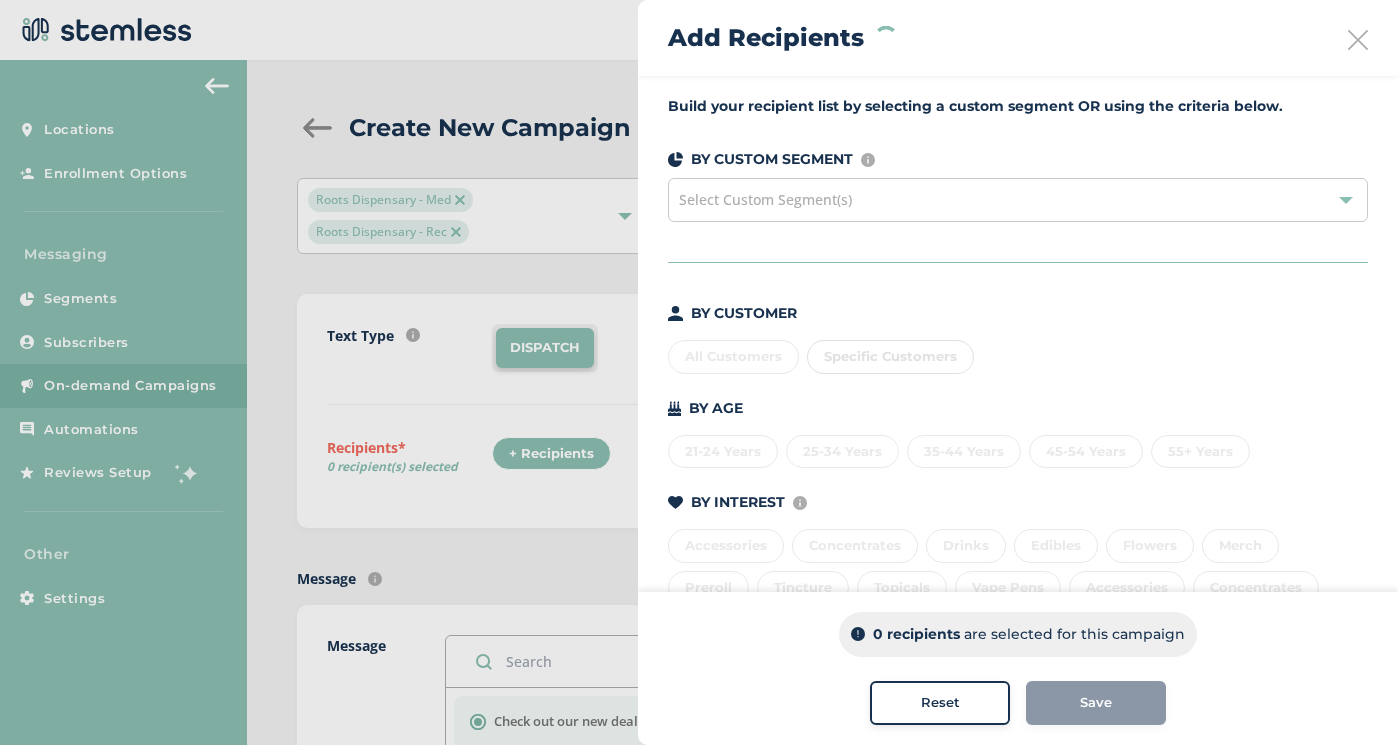 click at bounding box center [699, 372] 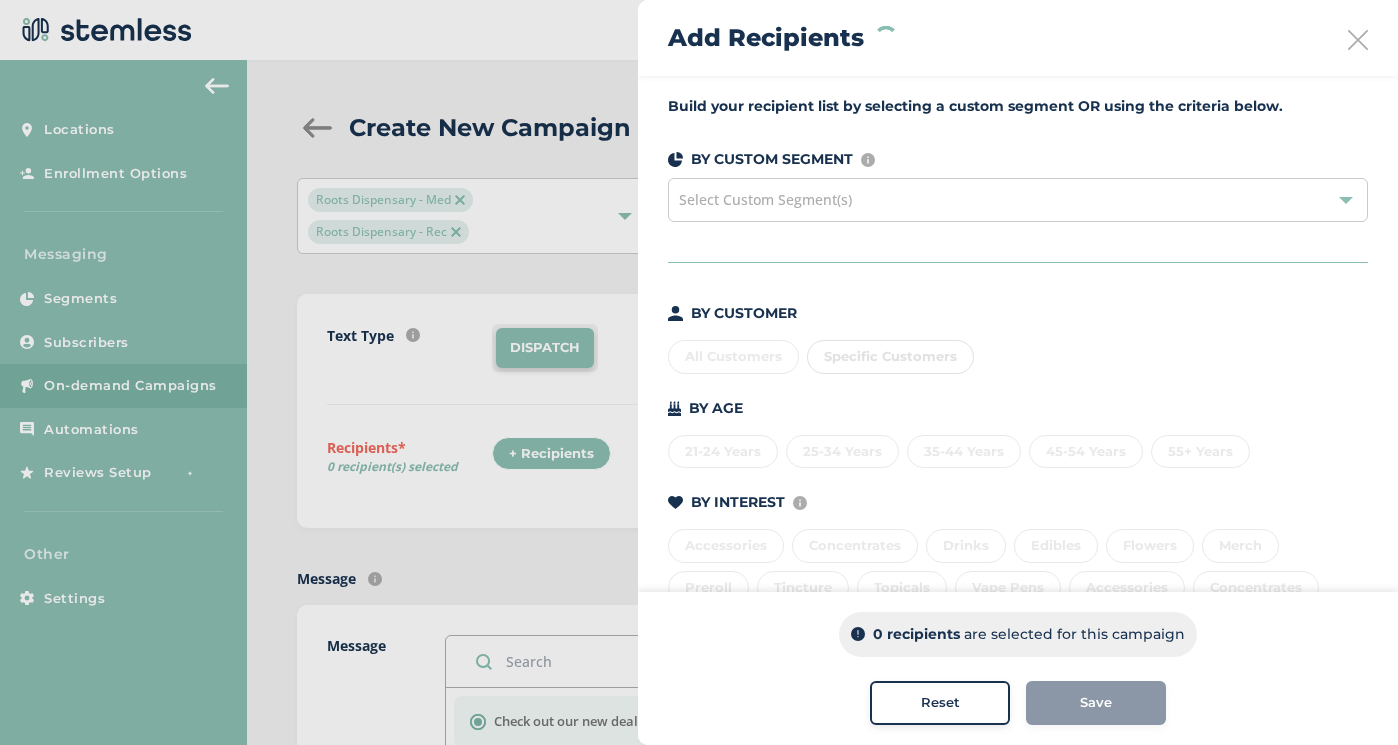 click at bounding box center (699, 372) 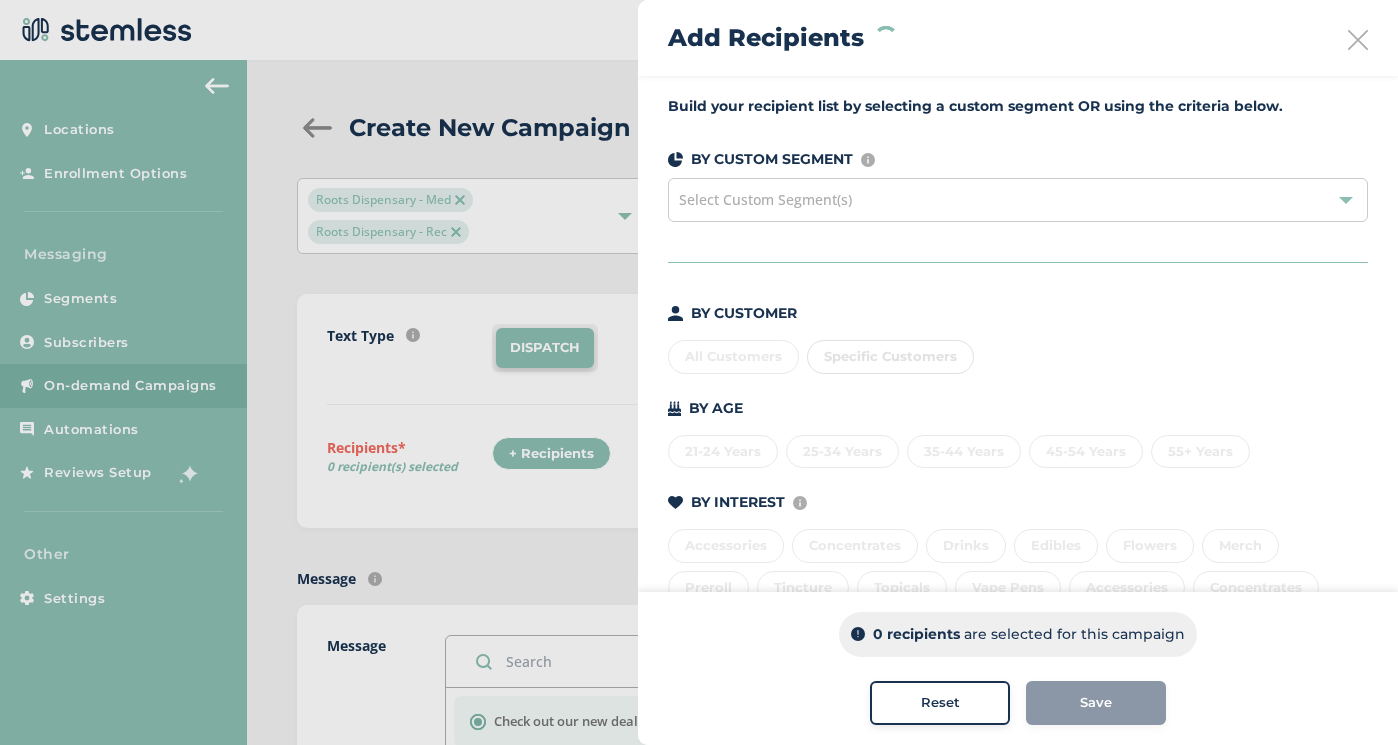 click at bounding box center (1358, 40) 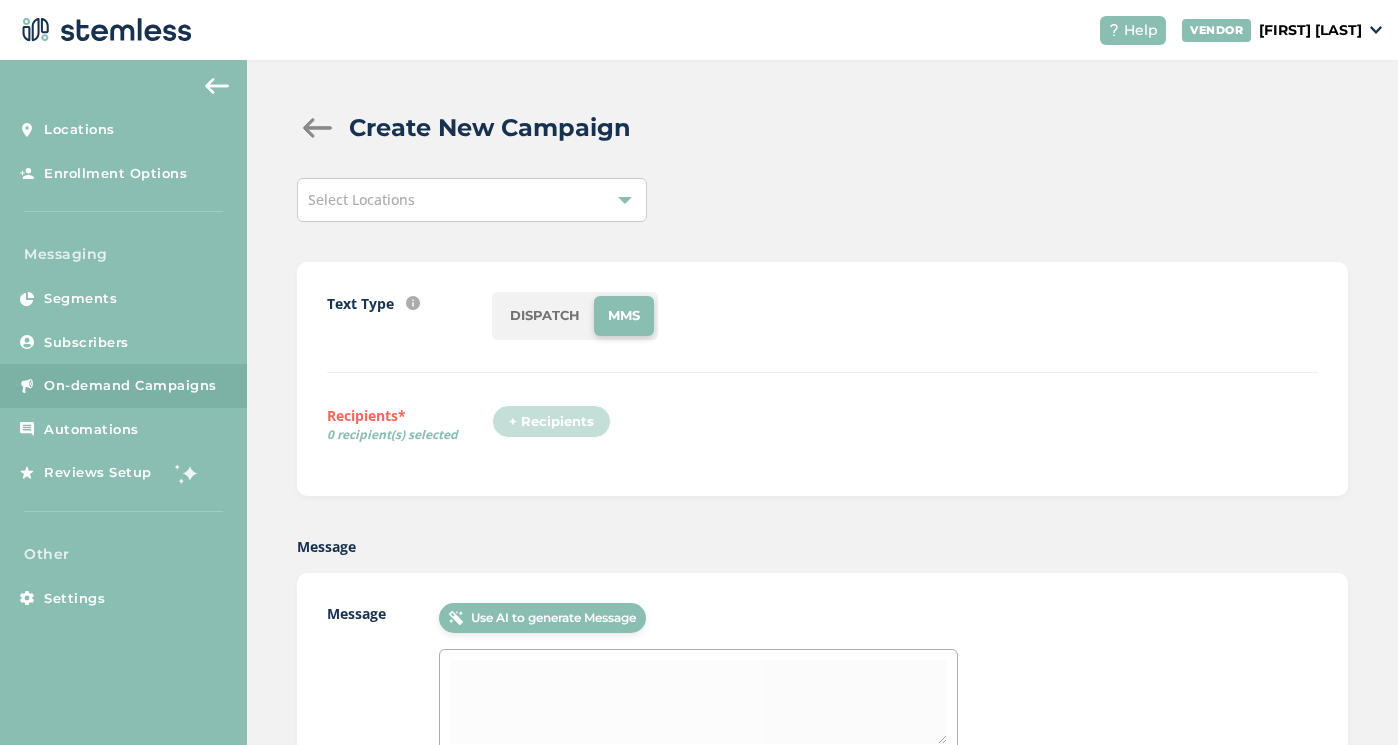 scroll, scrollTop: 0, scrollLeft: 0, axis: both 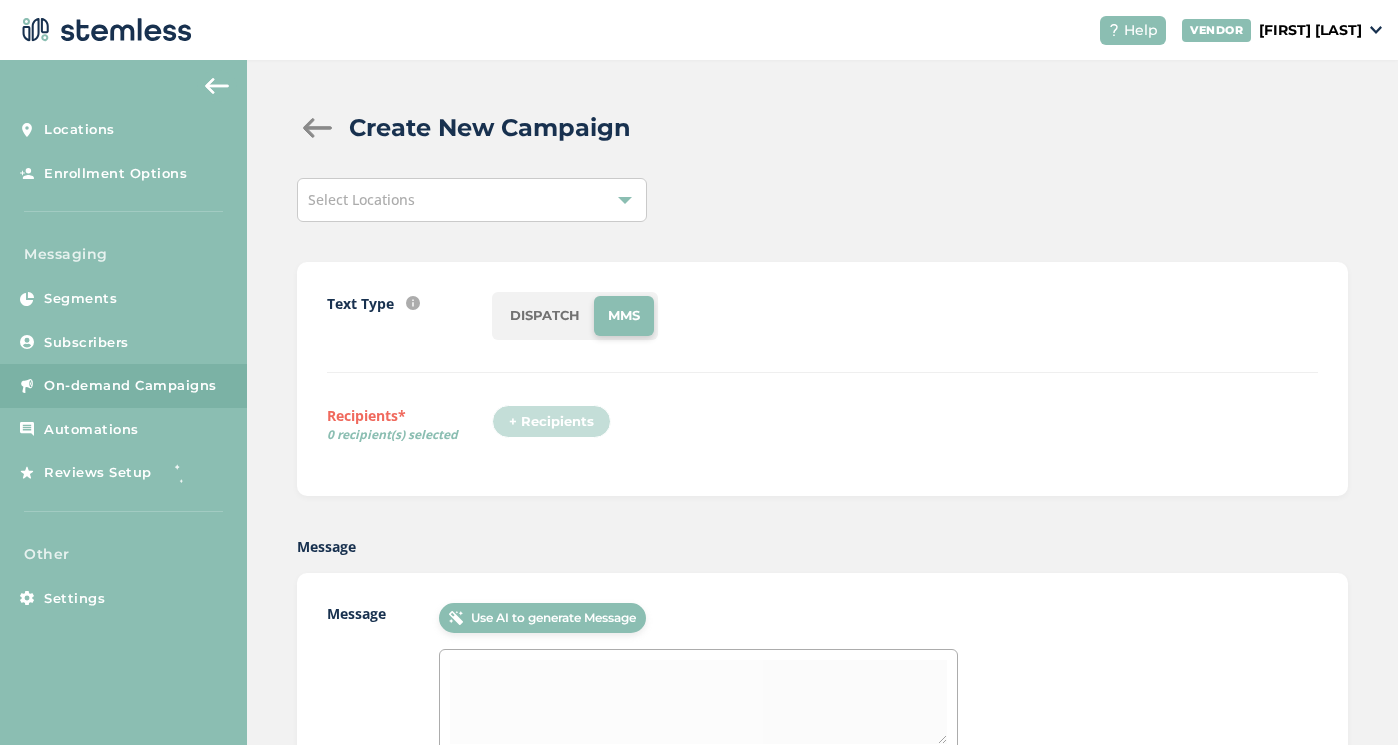 click on "Select Locations" at bounding box center (472, 200) 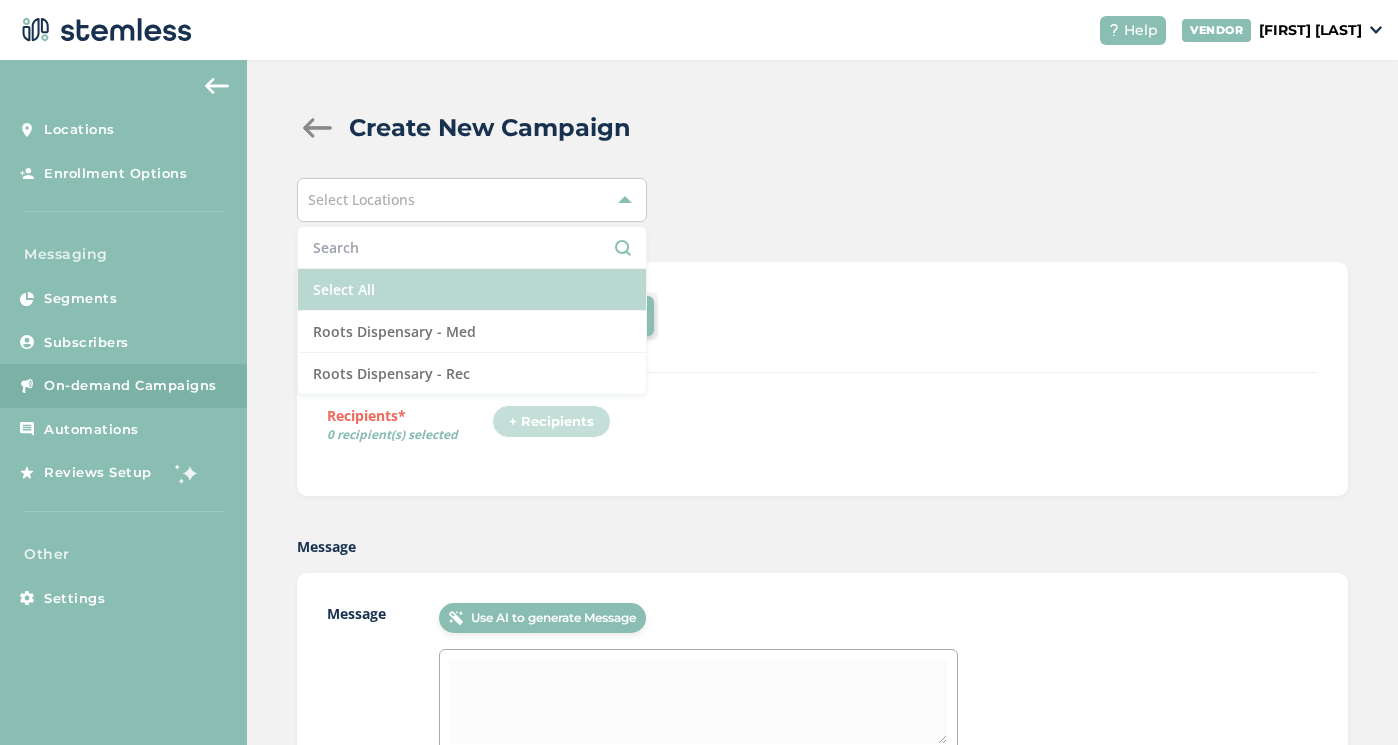 click on "Select All" at bounding box center (472, 290) 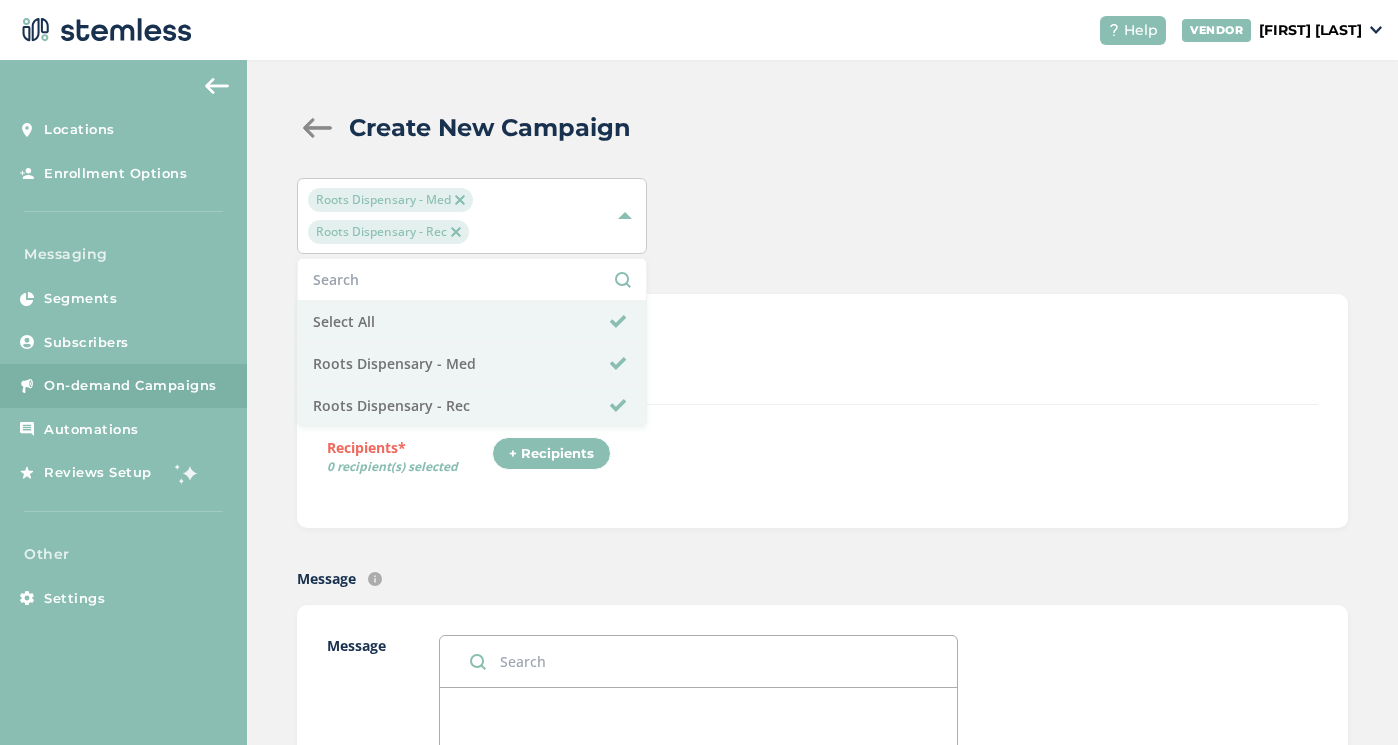 click on "Roots Dispensary - Med   Roots Dispensary - Rec   Select All   Roots Dispensary - Med   Roots Dispensary - Rec" at bounding box center [822, 216] 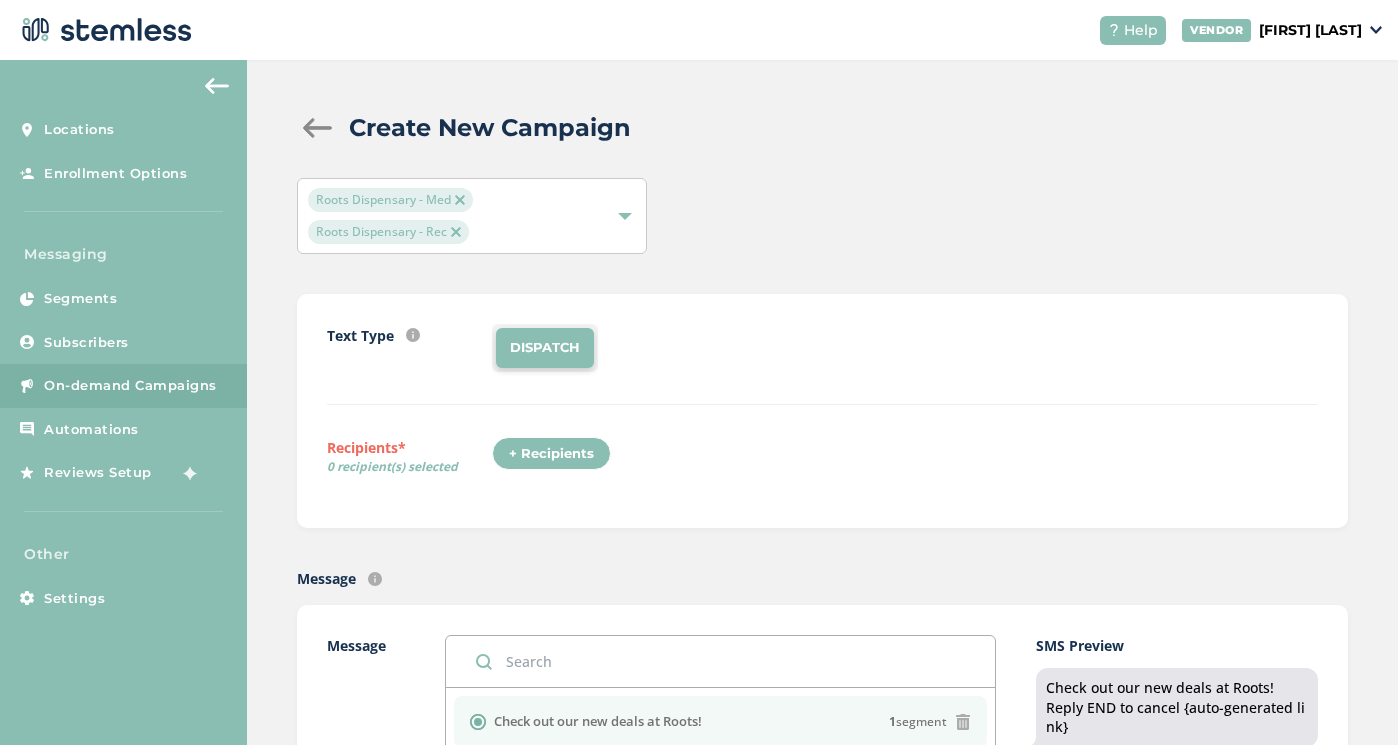 click on "+ Recipients" at bounding box center [551, 454] 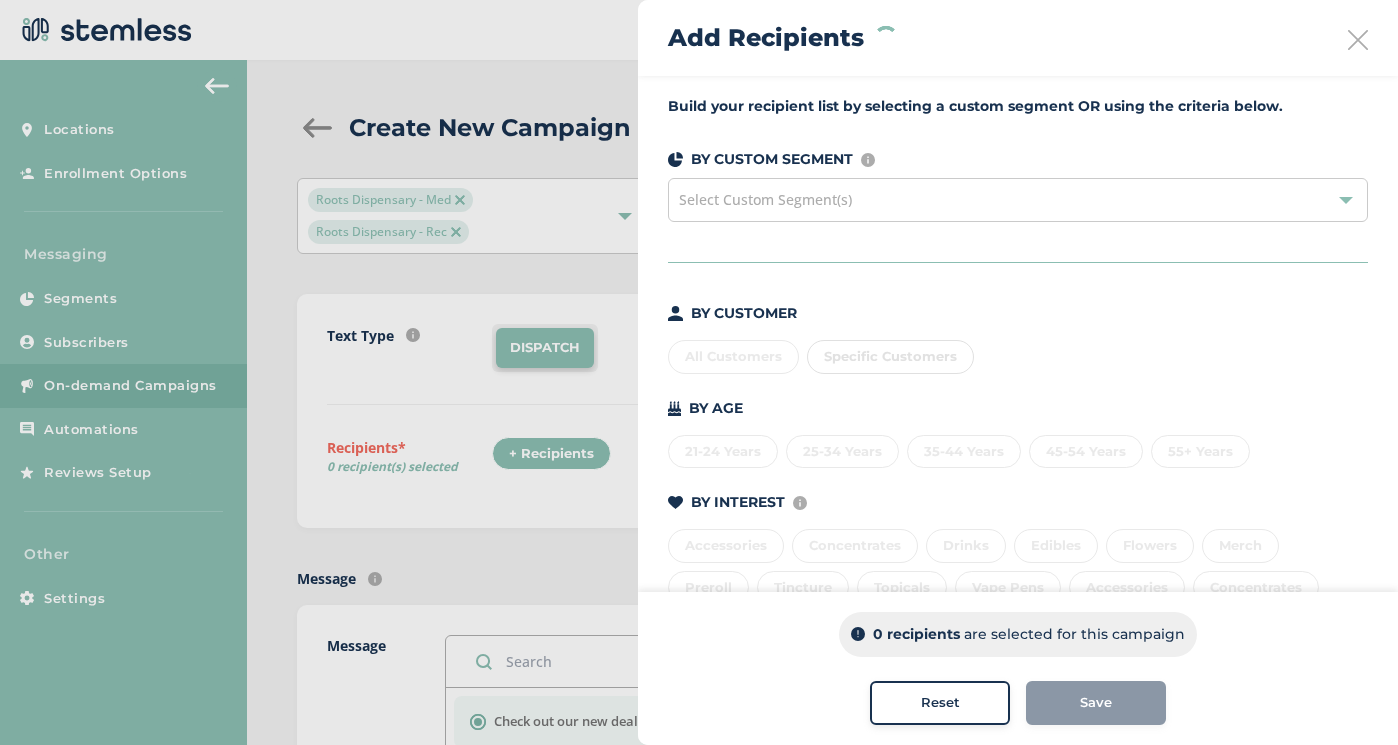 click on "All Customers  Specific Customers" at bounding box center (1018, 353) 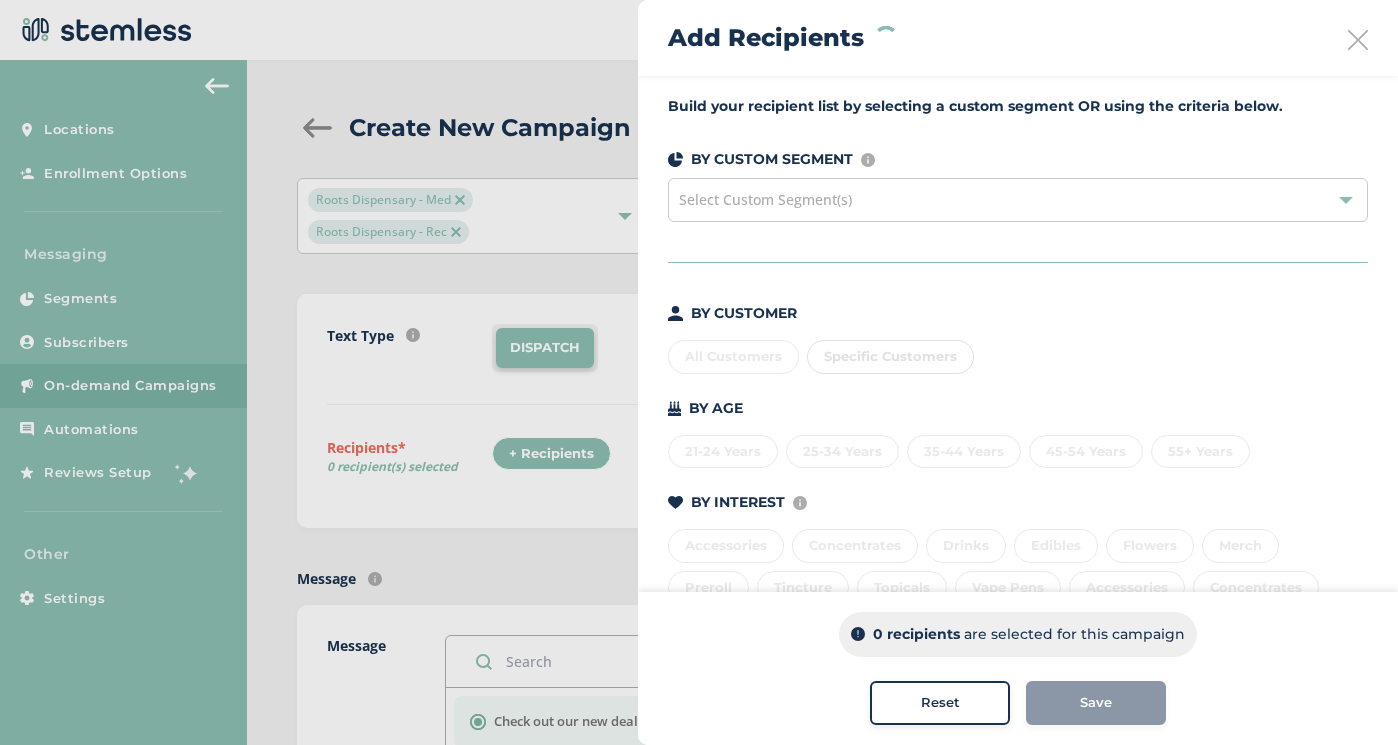 click on "Select Custom Segment(s)" at bounding box center (1018, 200) 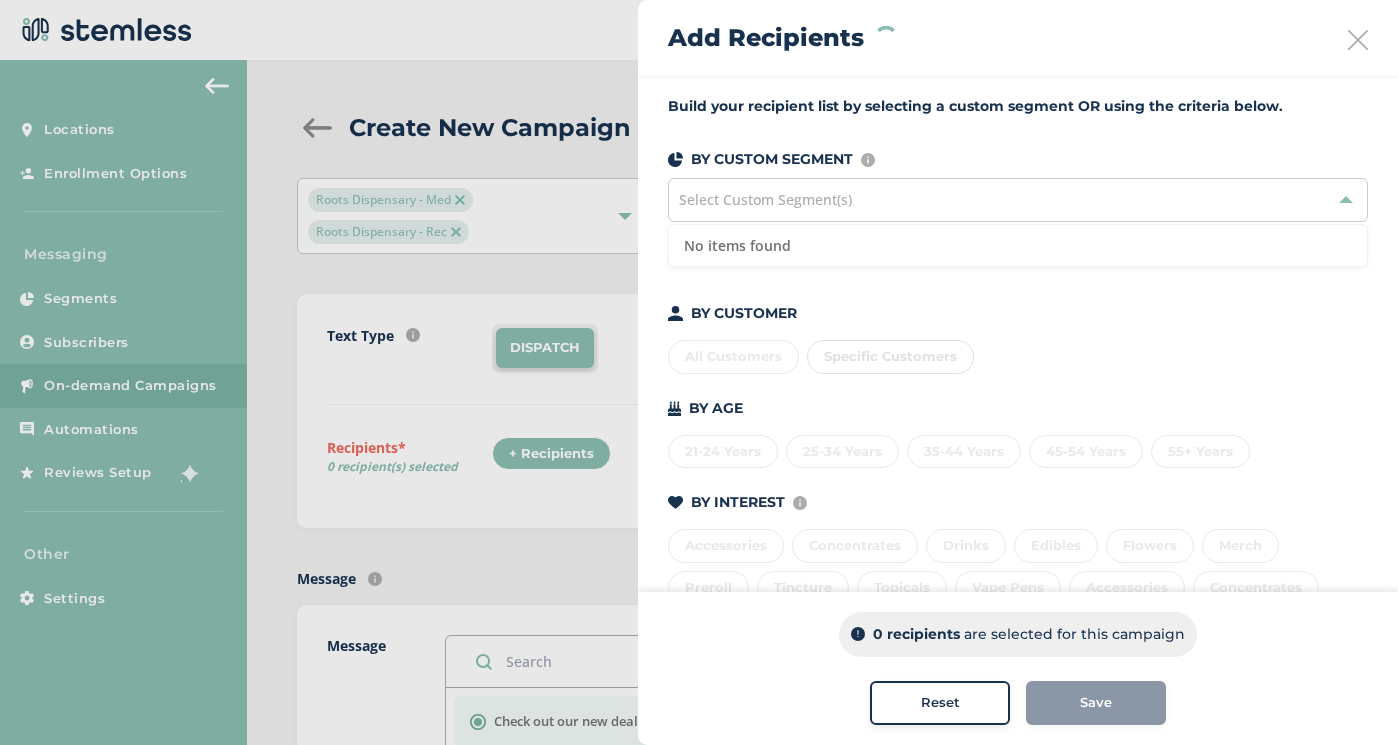 click on "Select Custom Segment(s)" at bounding box center (1018, 200) 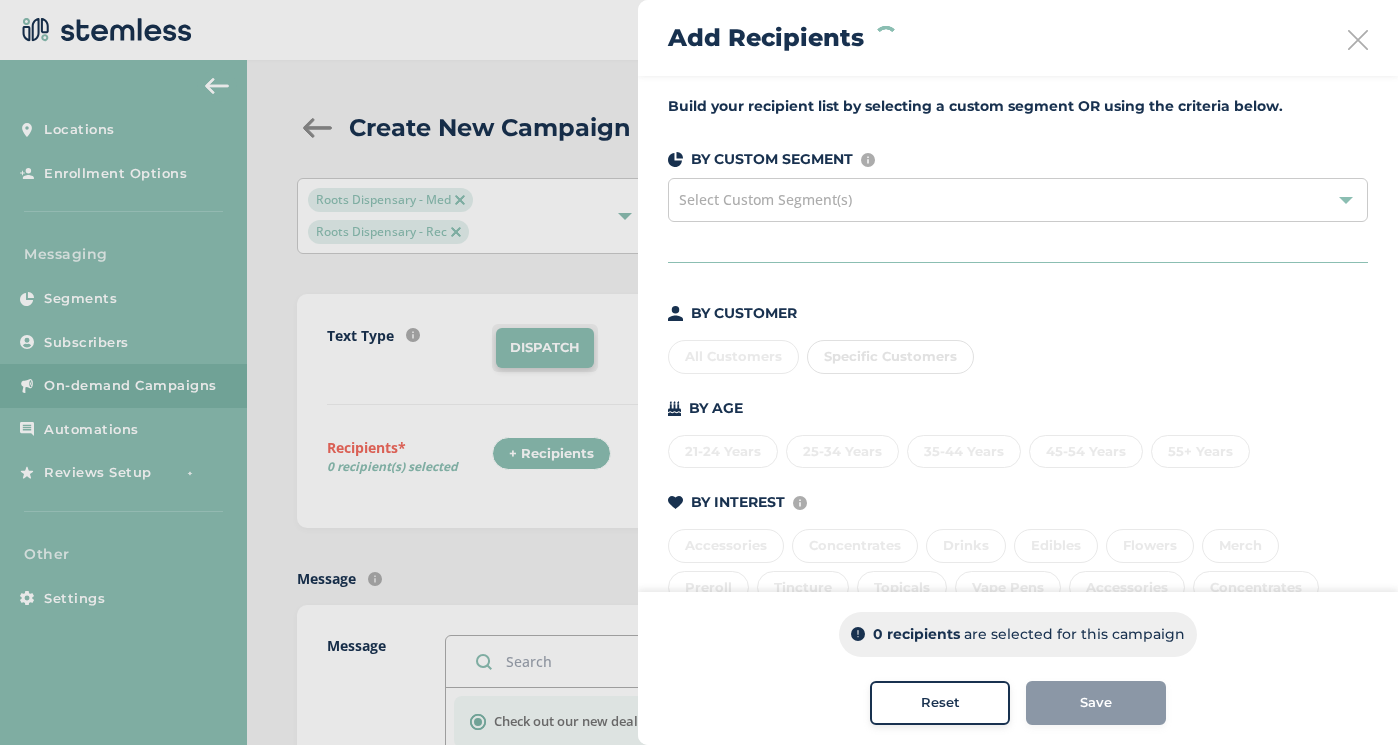 click on "Build your recipient list by selecting a custom segment OR using the criteria below.  BY CUSTOM SEGMENT  Custom segments are user-defined subscriber lists  that you can upload or create  here . Select Custom Segment(s)  BY CUSTOMER   All Customers  Specific Customers  BY AGE   21-24 Years   25-34 Years   35-44 Years   45-54 Years   55+ Years   BY INTEREST  Displays Stemless categories defined in the  Category Mapping tab of your Location Profile  Accessories   Concentrates   Drinks   Edibles   Flowers   Merch   Preroll   Tincture   Topicals   Vape Pens   Accessories   Concentrates   Drinks   Edibles   Flowers   Merch   Preroll   Tincture   Topicals   Vape Pens   Wax   BY TIME  Amount of time since  last visit to your store  Last 7 Days   7 - 29 days   30 - 59 days   60 - 89 days   90+ days" at bounding box center (1018, 451) 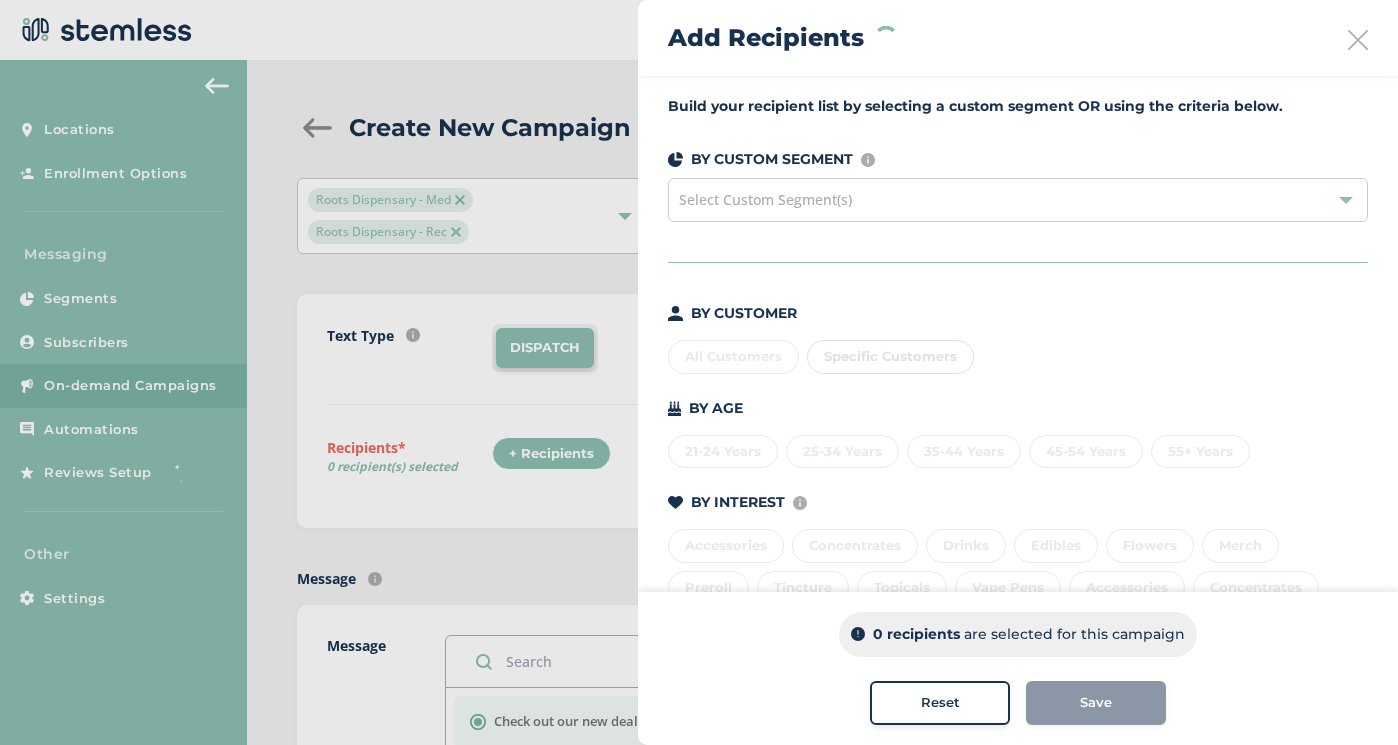 click on "All Customers  Specific Customers" at bounding box center (1018, 353) 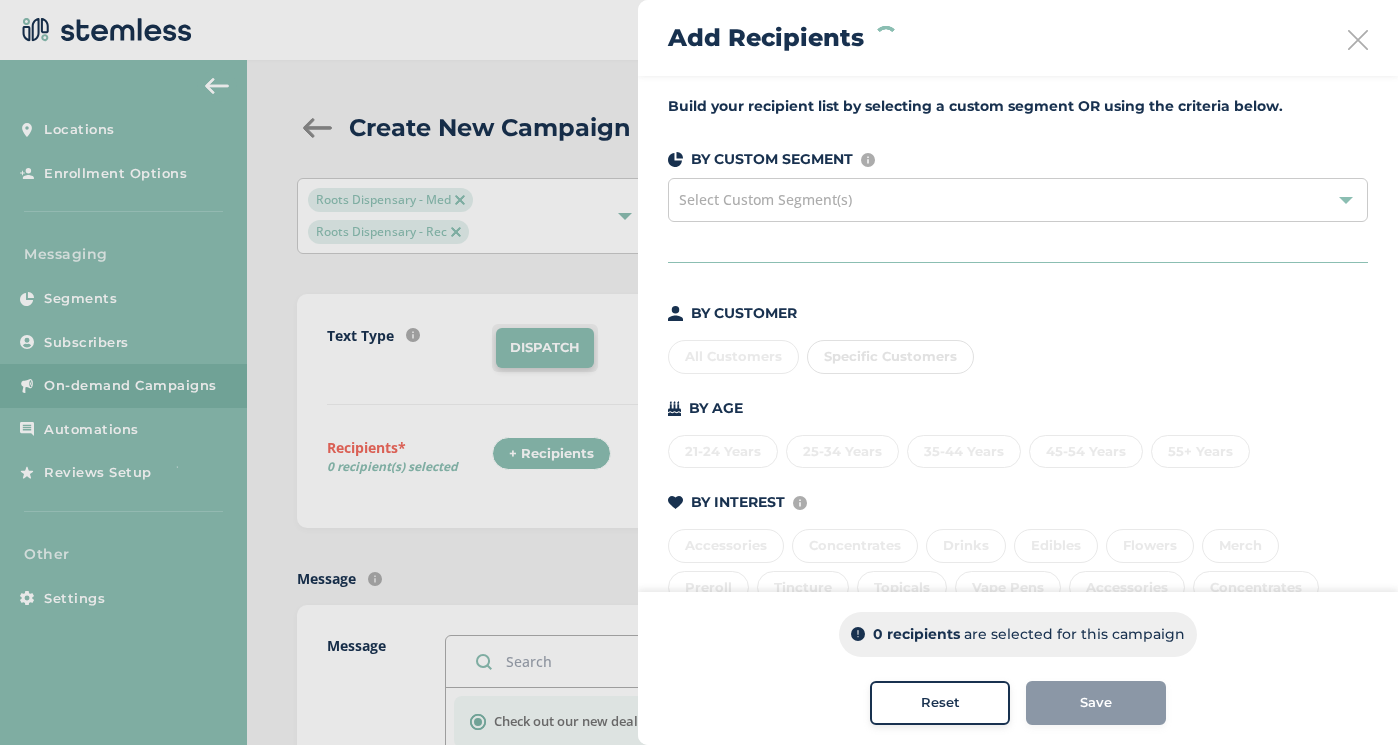 click on "All Customers  Specific Customers" at bounding box center (1018, 353) 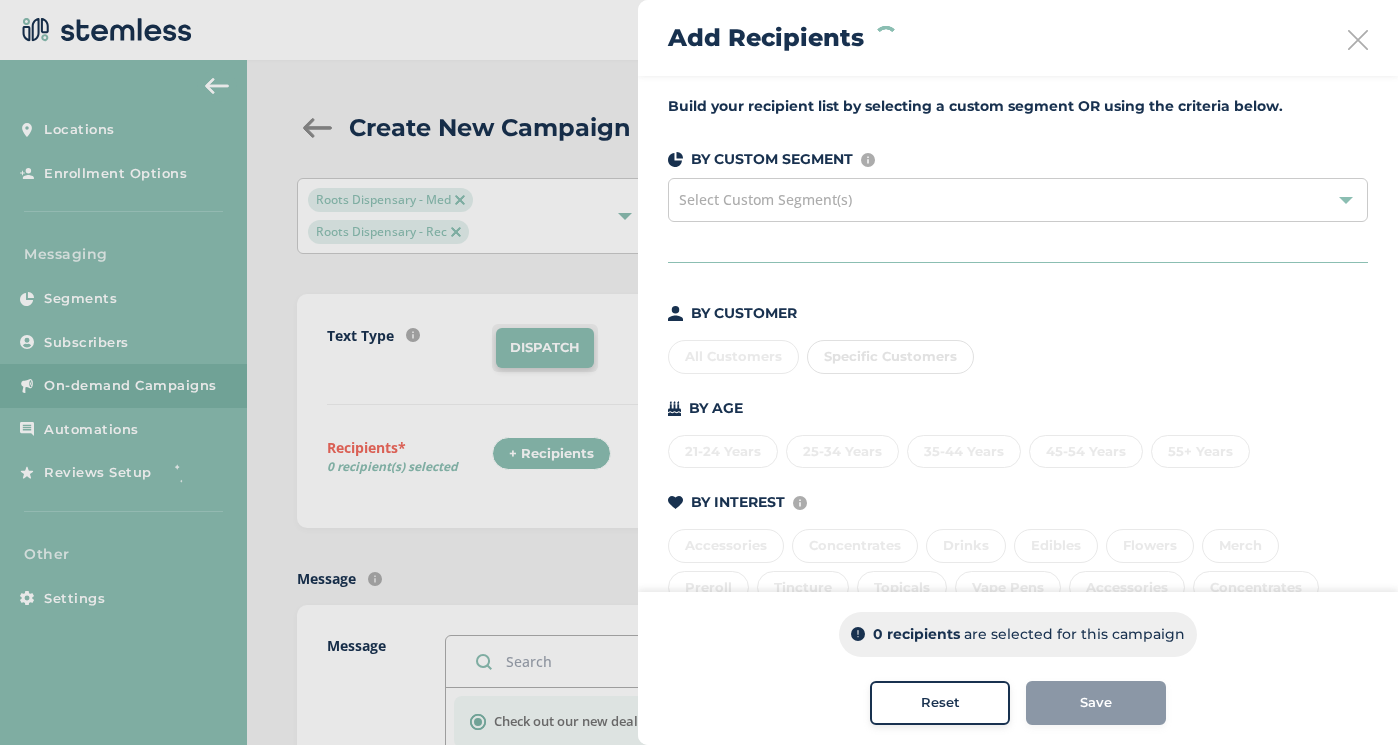 click at bounding box center (699, 372) 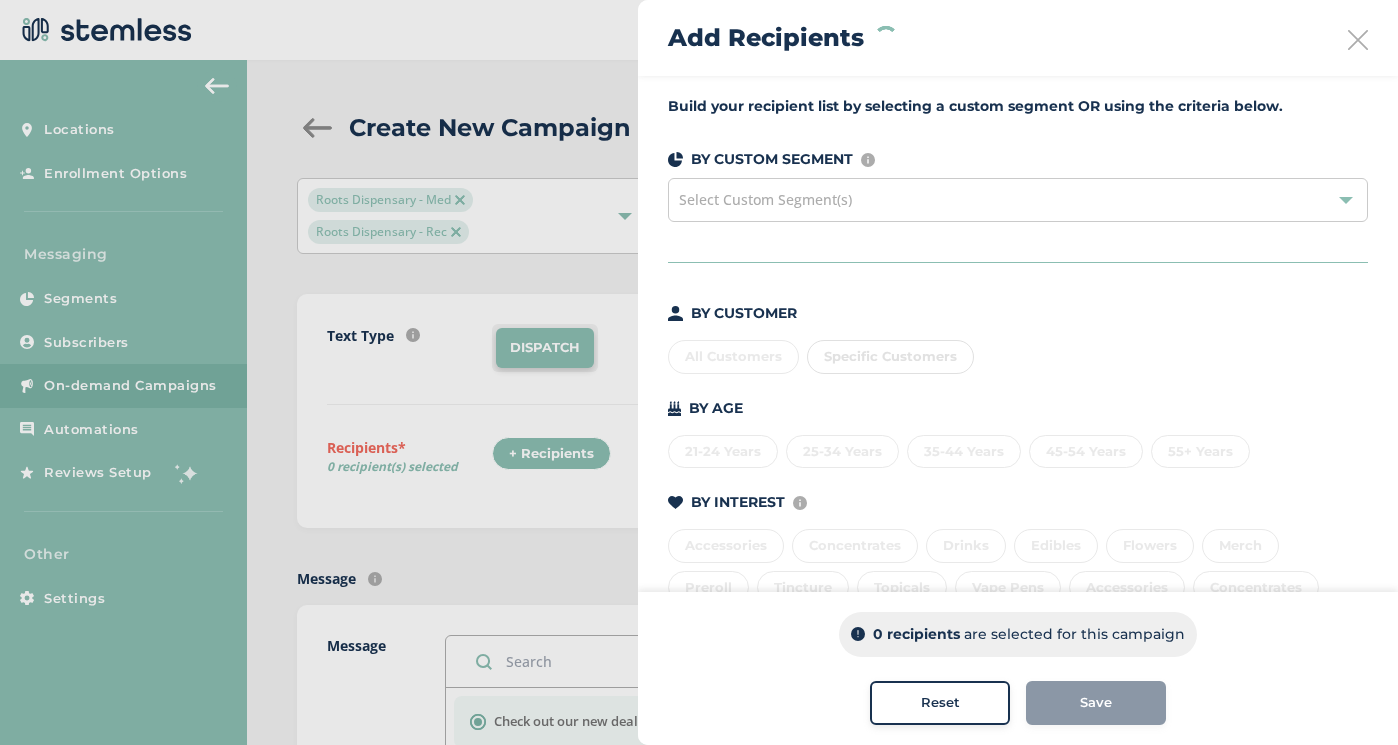 click at bounding box center (1358, 40) 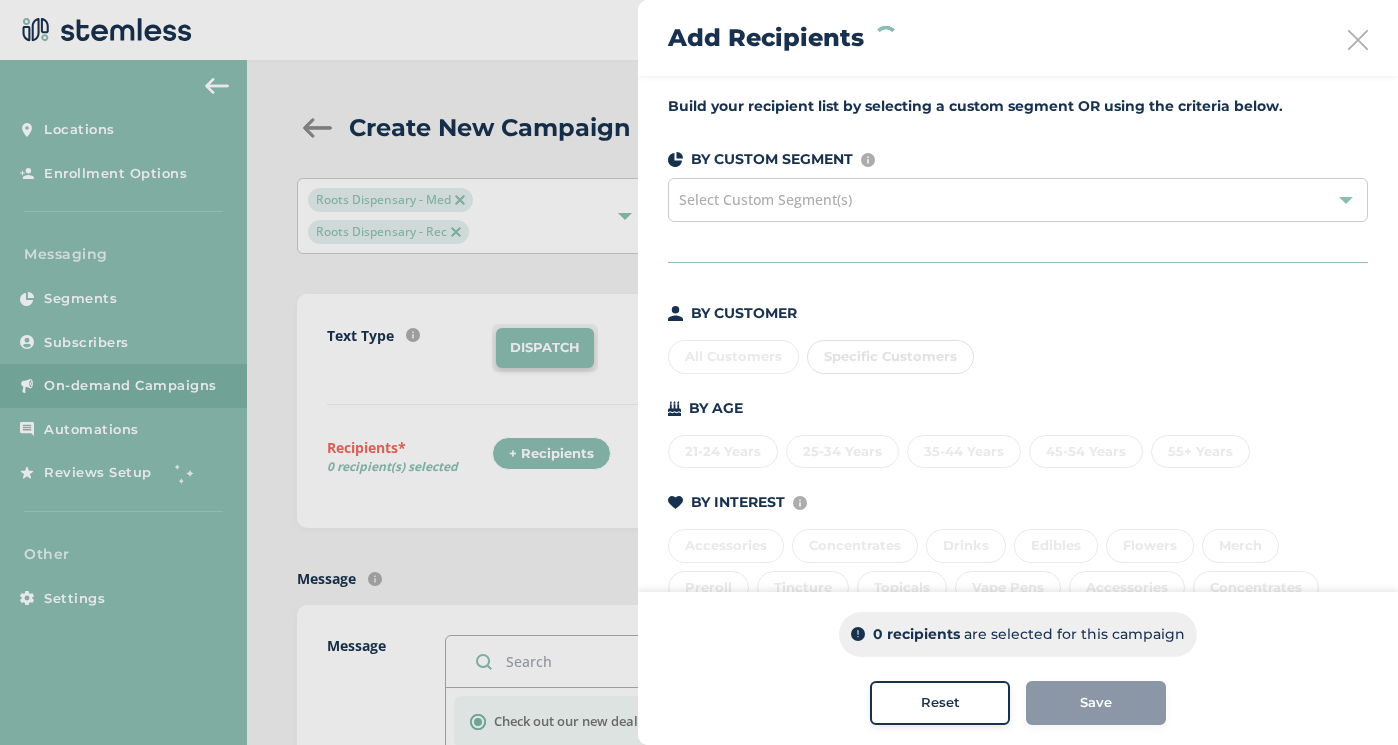 click at bounding box center (1358, 40) 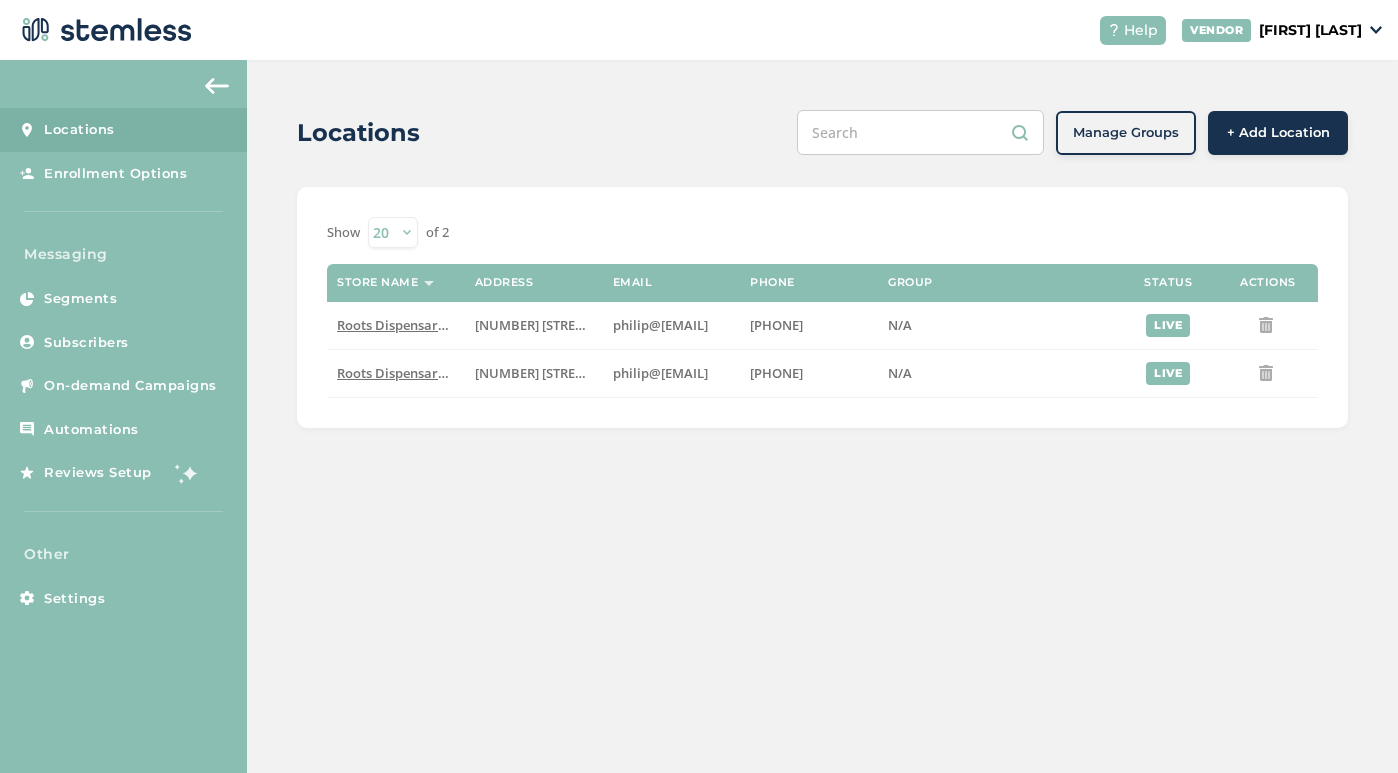 scroll, scrollTop: 0, scrollLeft: 0, axis: both 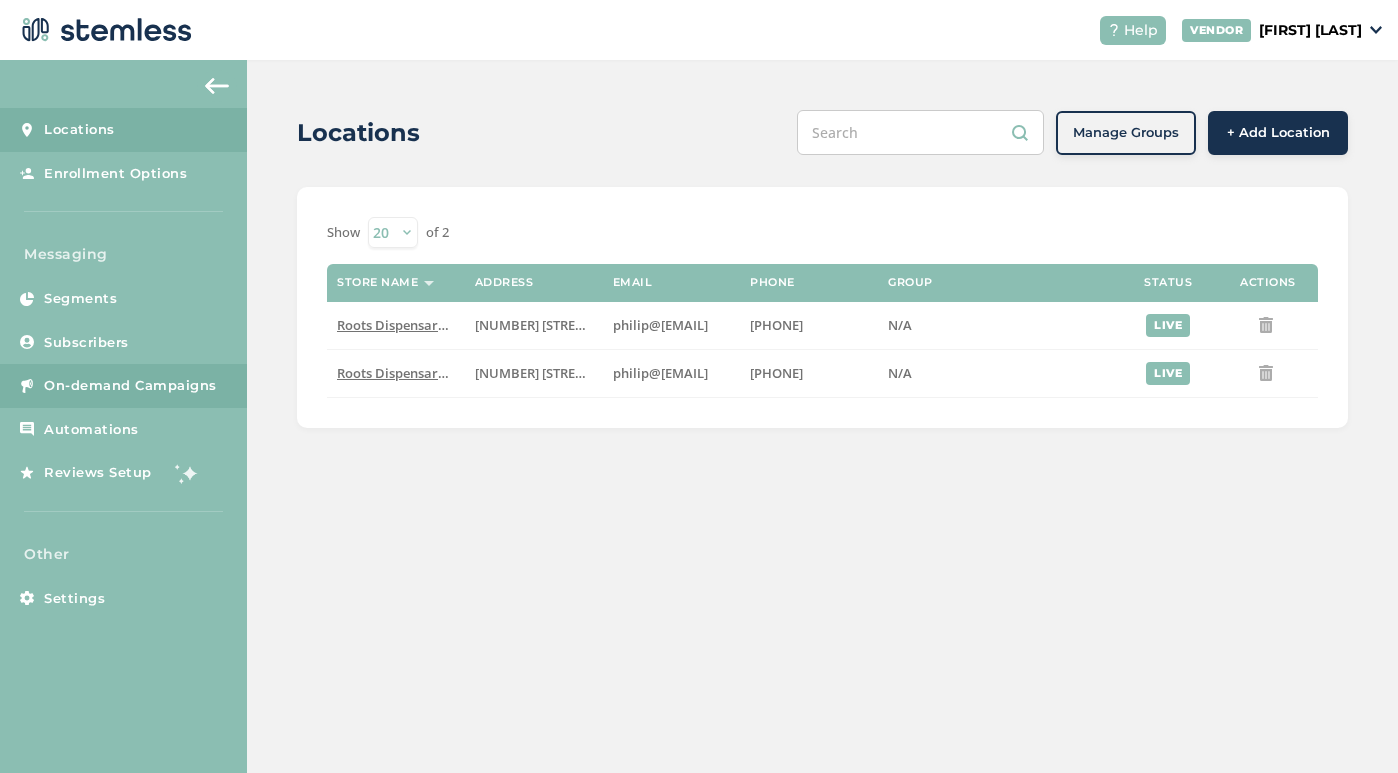 click on "On-demand Campaigns" at bounding box center [130, 386] 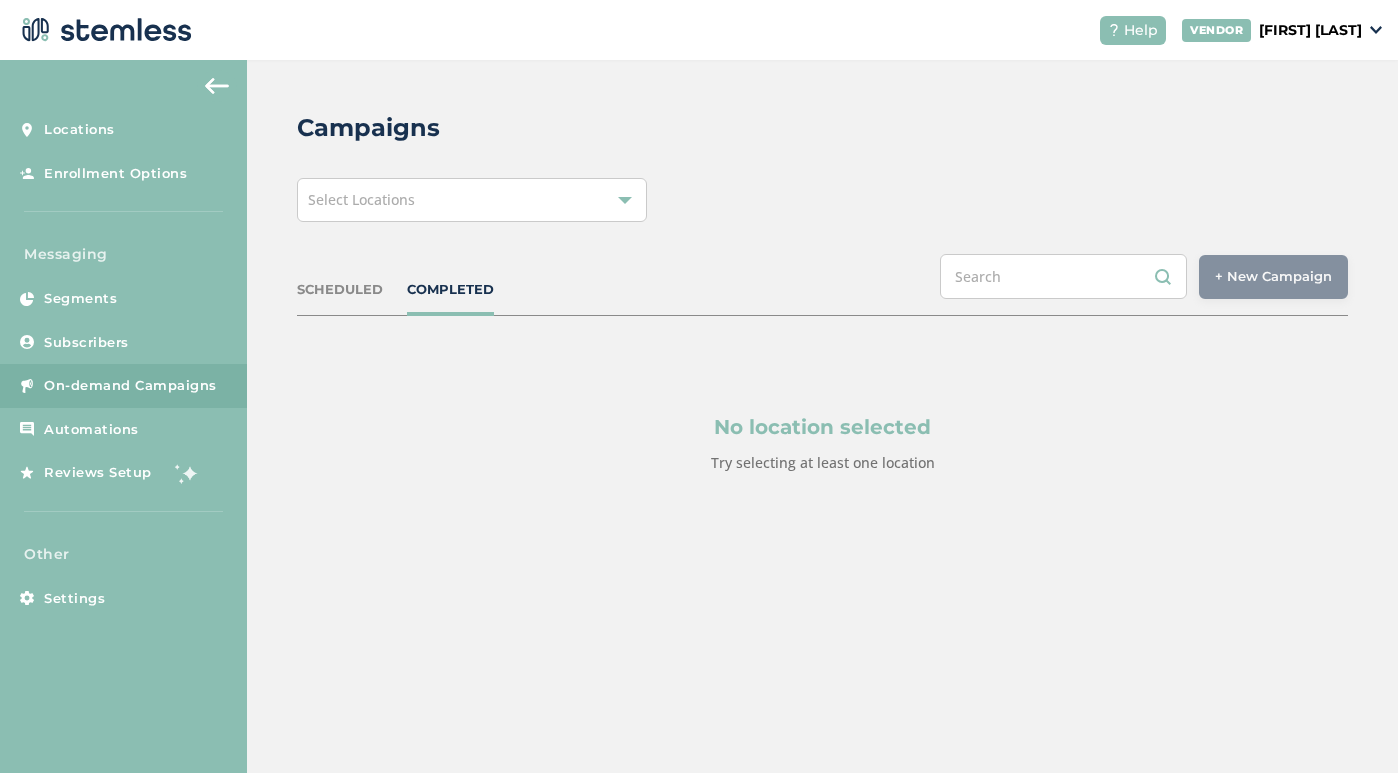 click on "Select Locations" at bounding box center [472, 200] 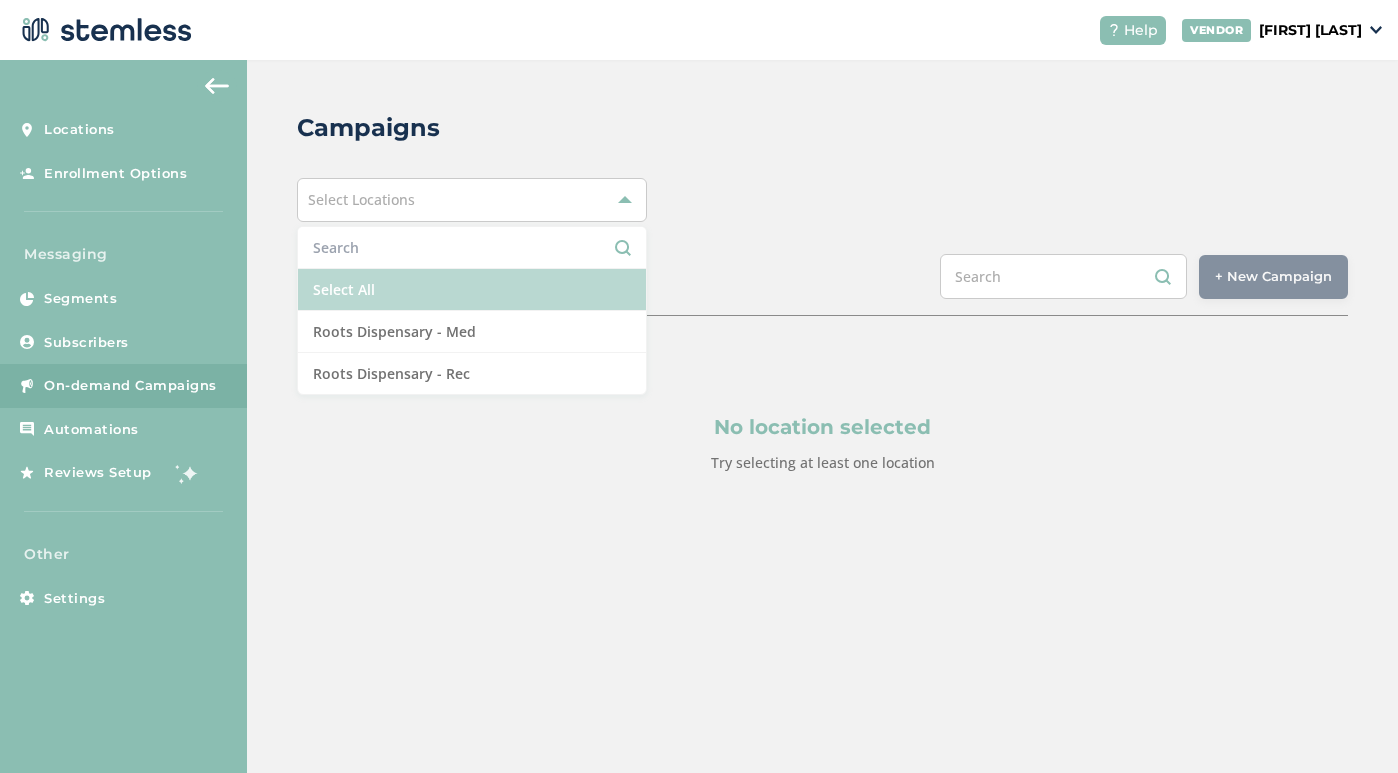 click on "Select All" at bounding box center (472, 290) 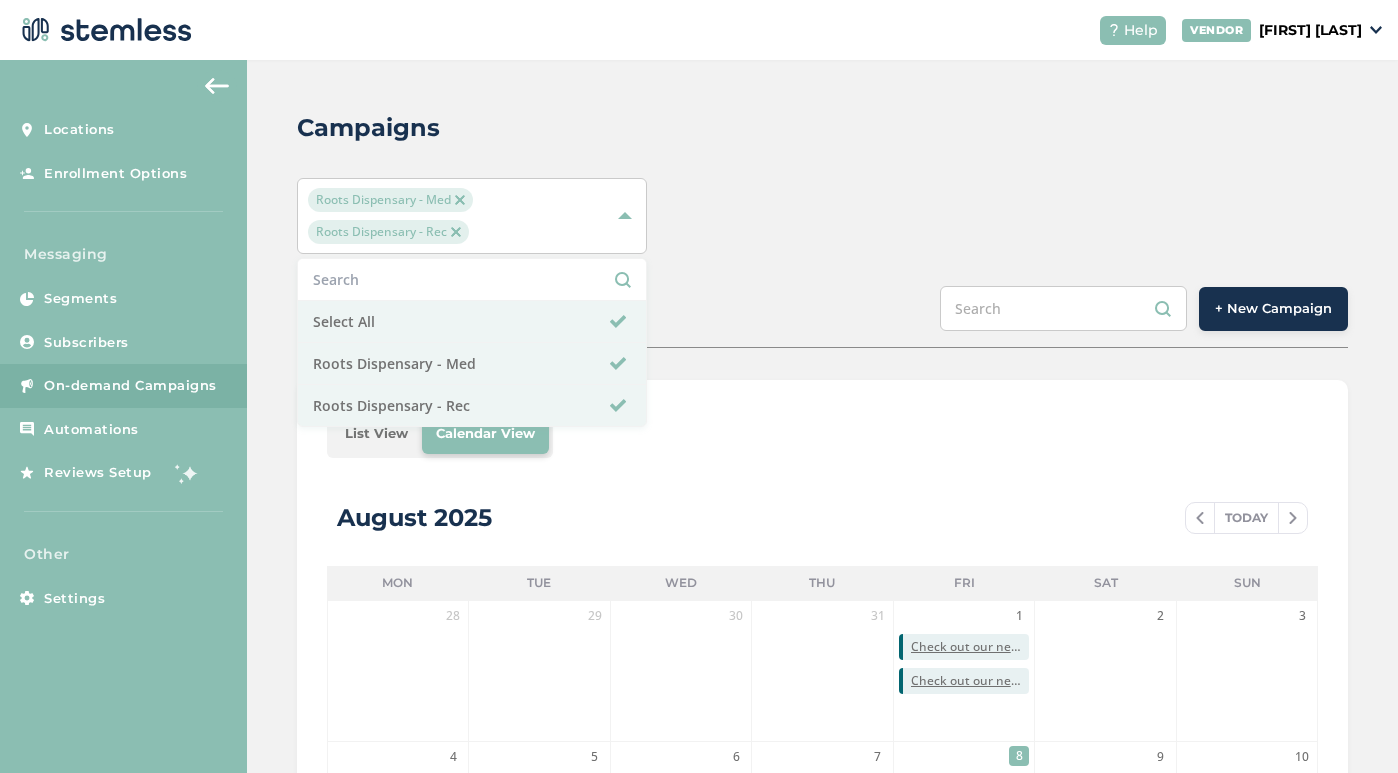 click on "+ New Campaign" at bounding box center [1273, 309] 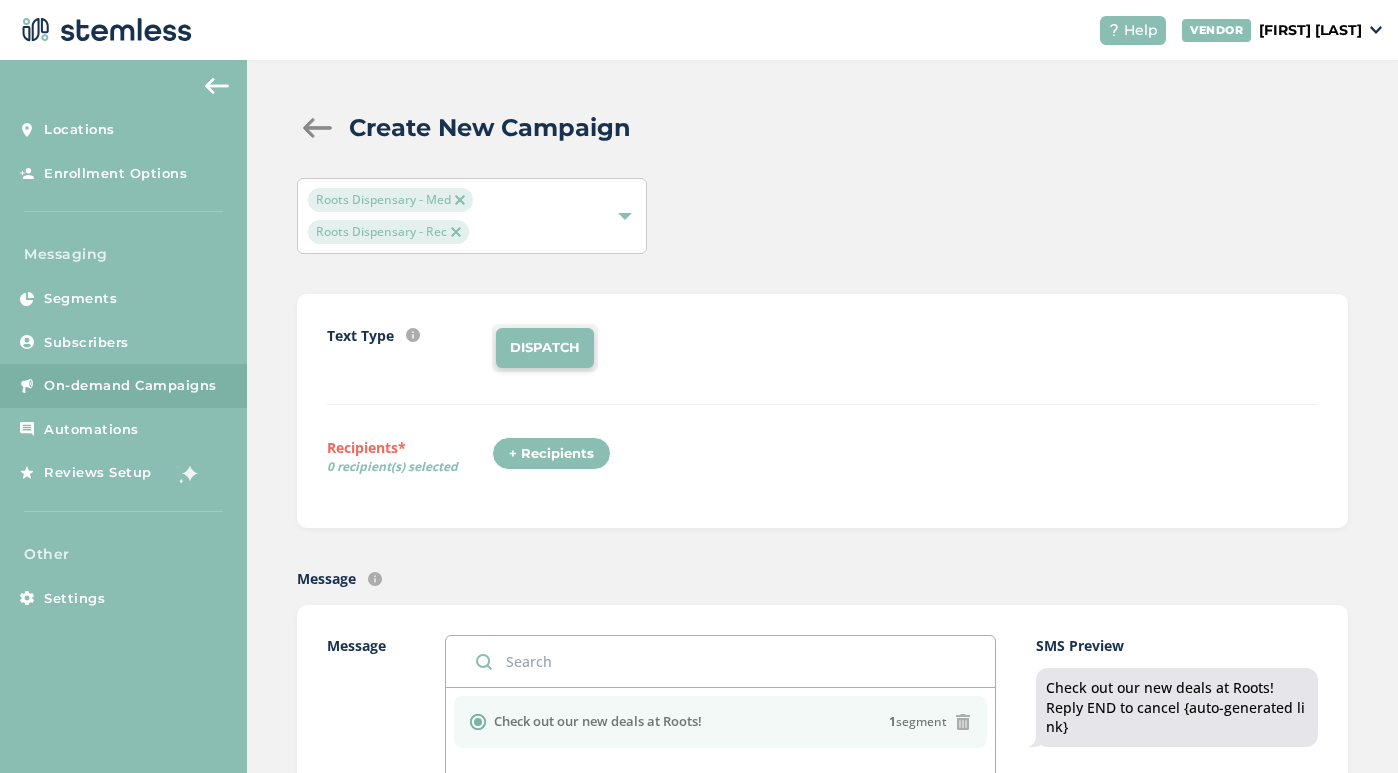click on "+ Recipients" at bounding box center (551, 454) 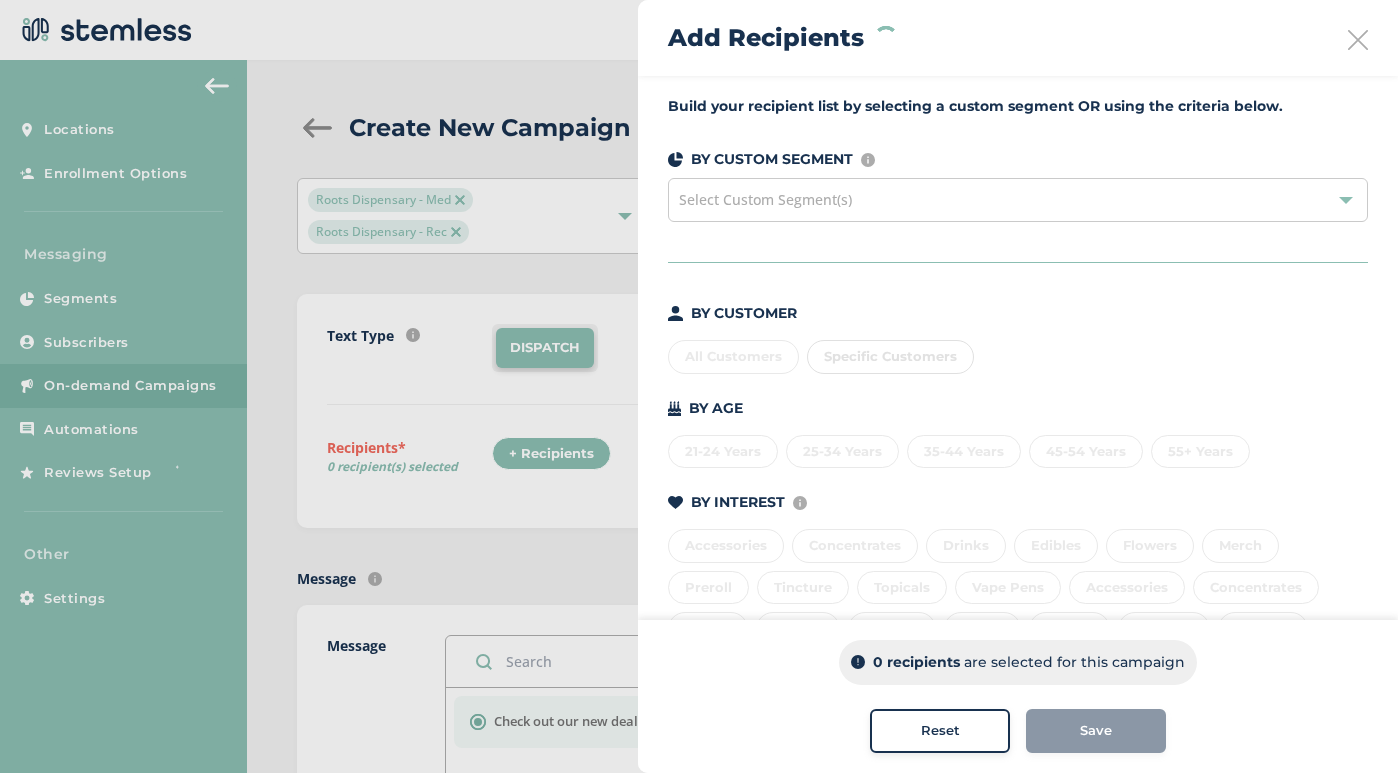 click on "All Customers  Specific Customers" at bounding box center (1018, 353) 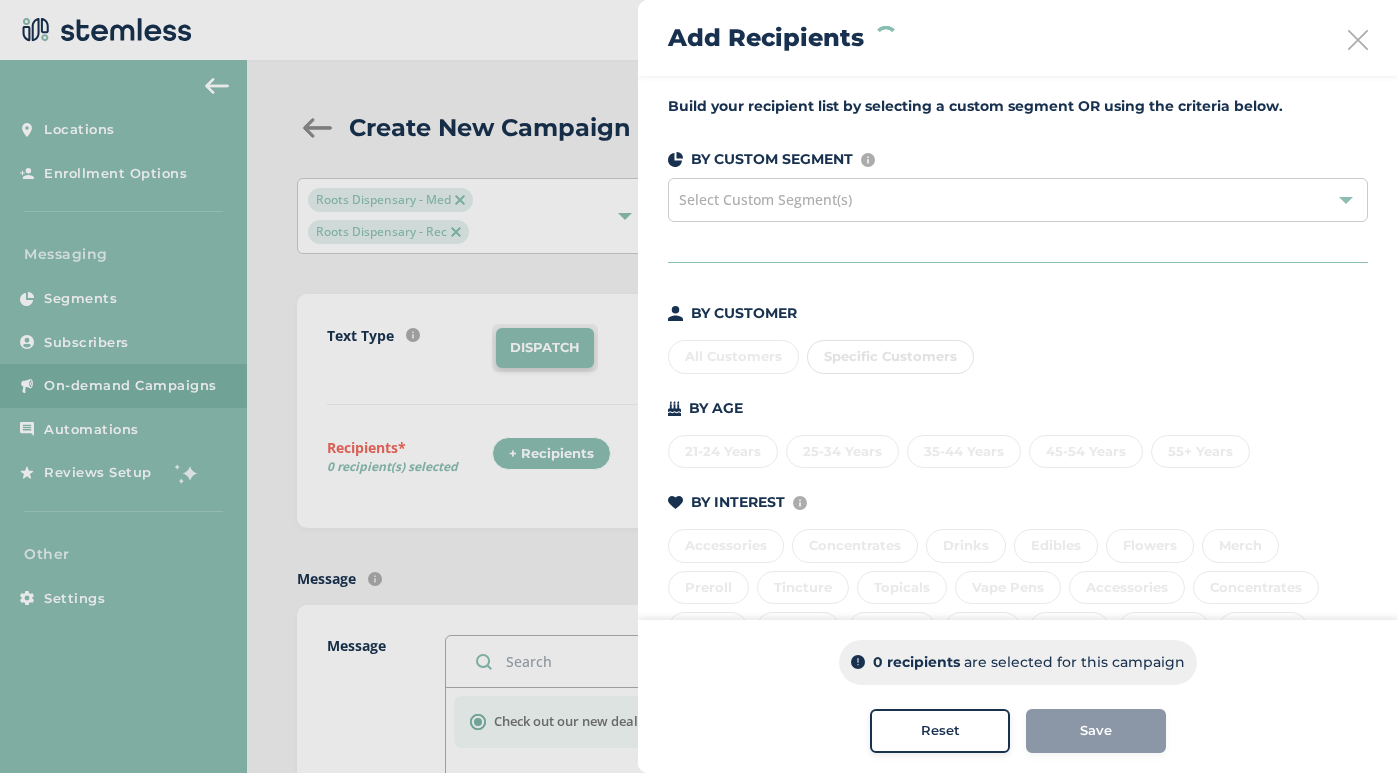click on "All Customers  Specific Customers" at bounding box center (1018, 353) 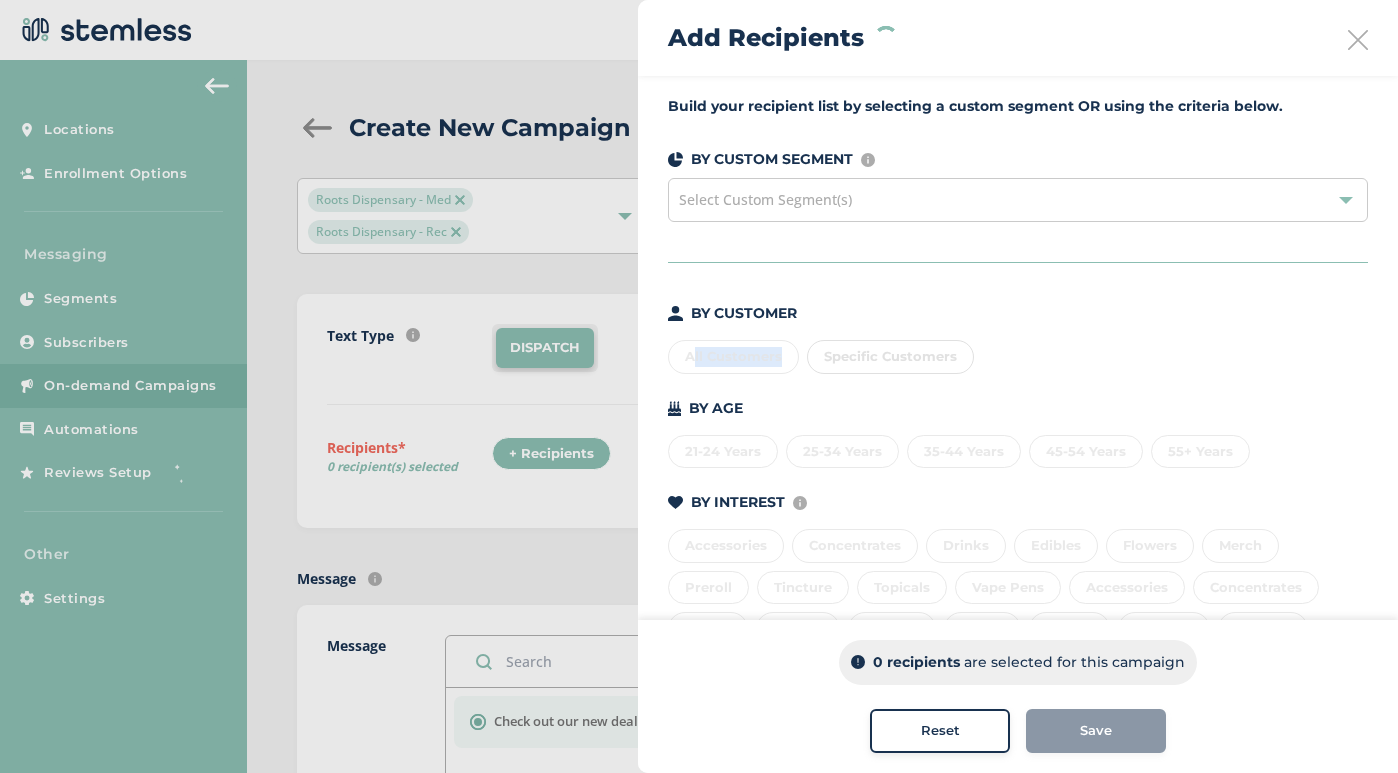 click on "All Customers  Specific Customers" at bounding box center [1018, 353] 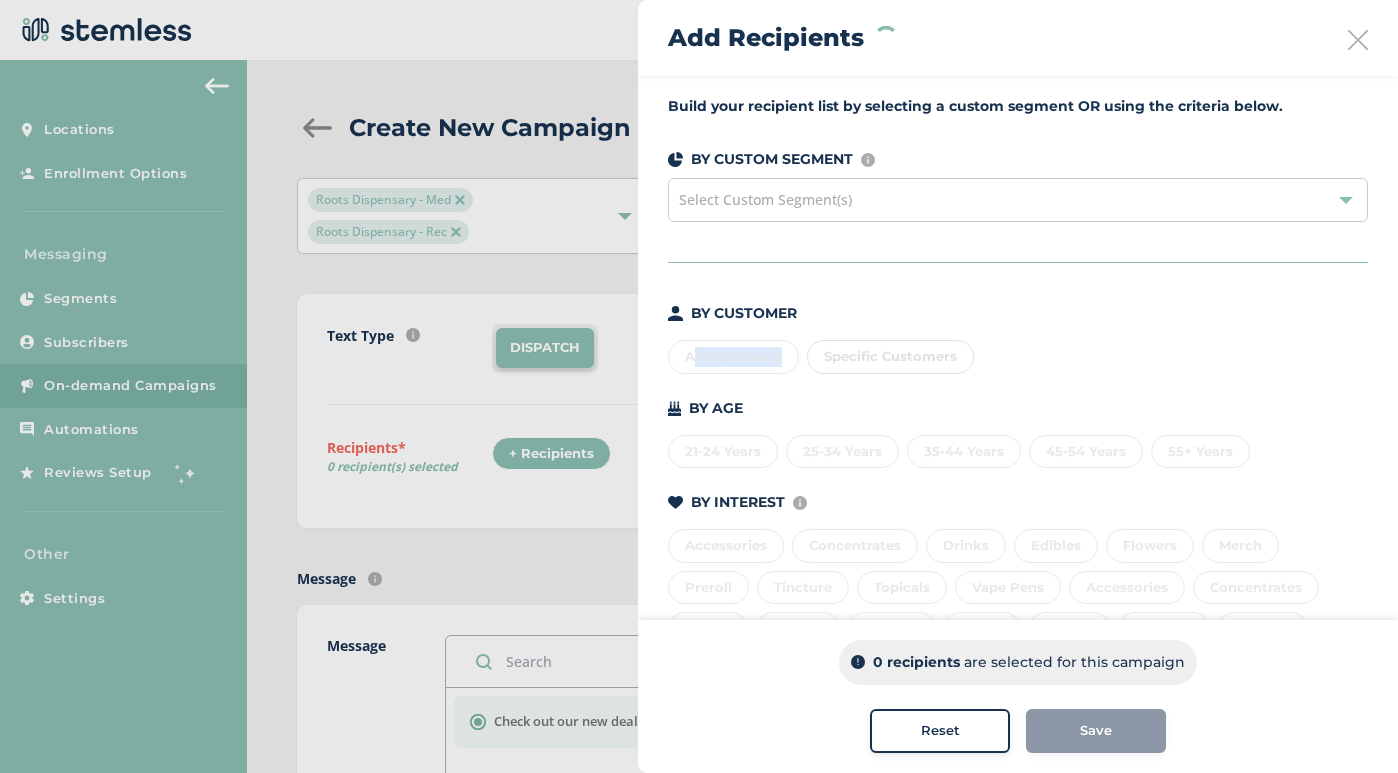 click on "All Customers  Specific Customers" at bounding box center (1018, 353) 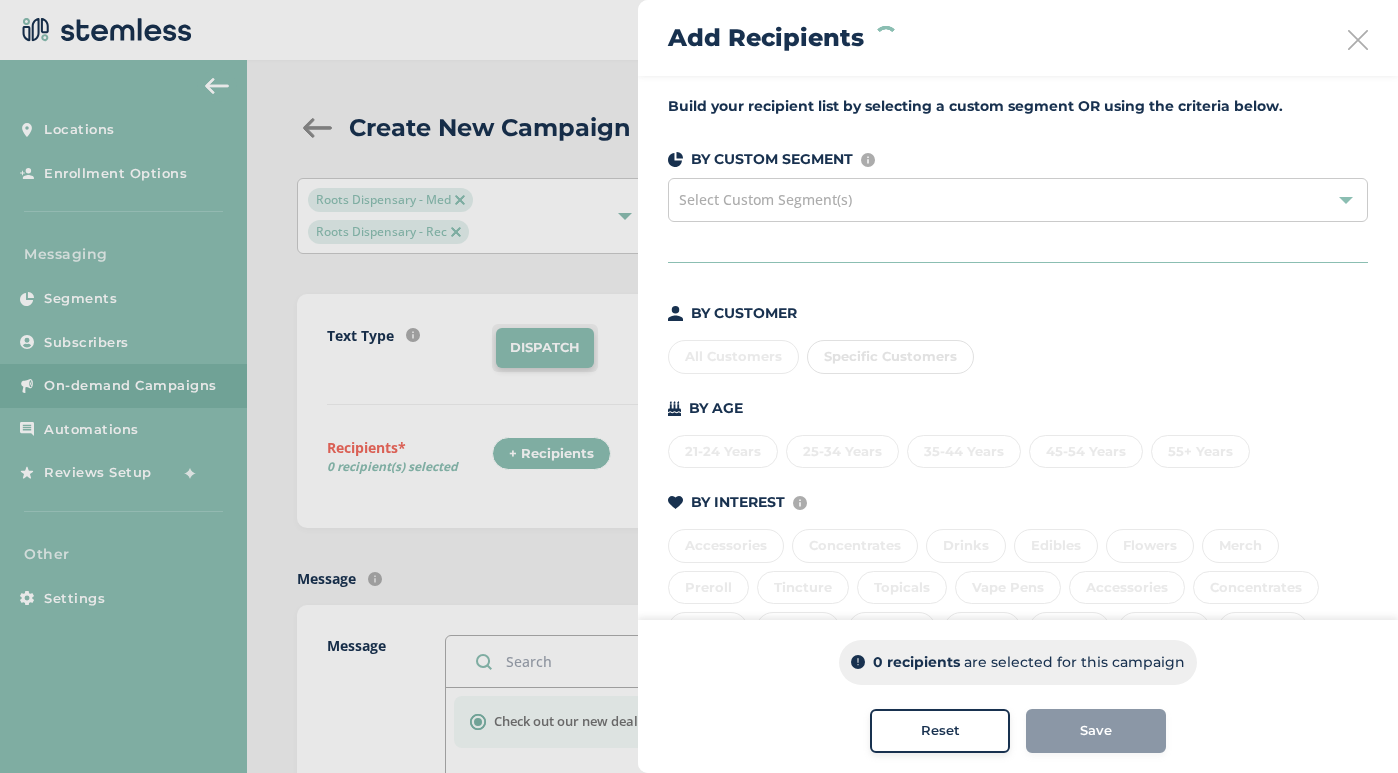 click on "BY CUSTOMER" at bounding box center (1018, 313) 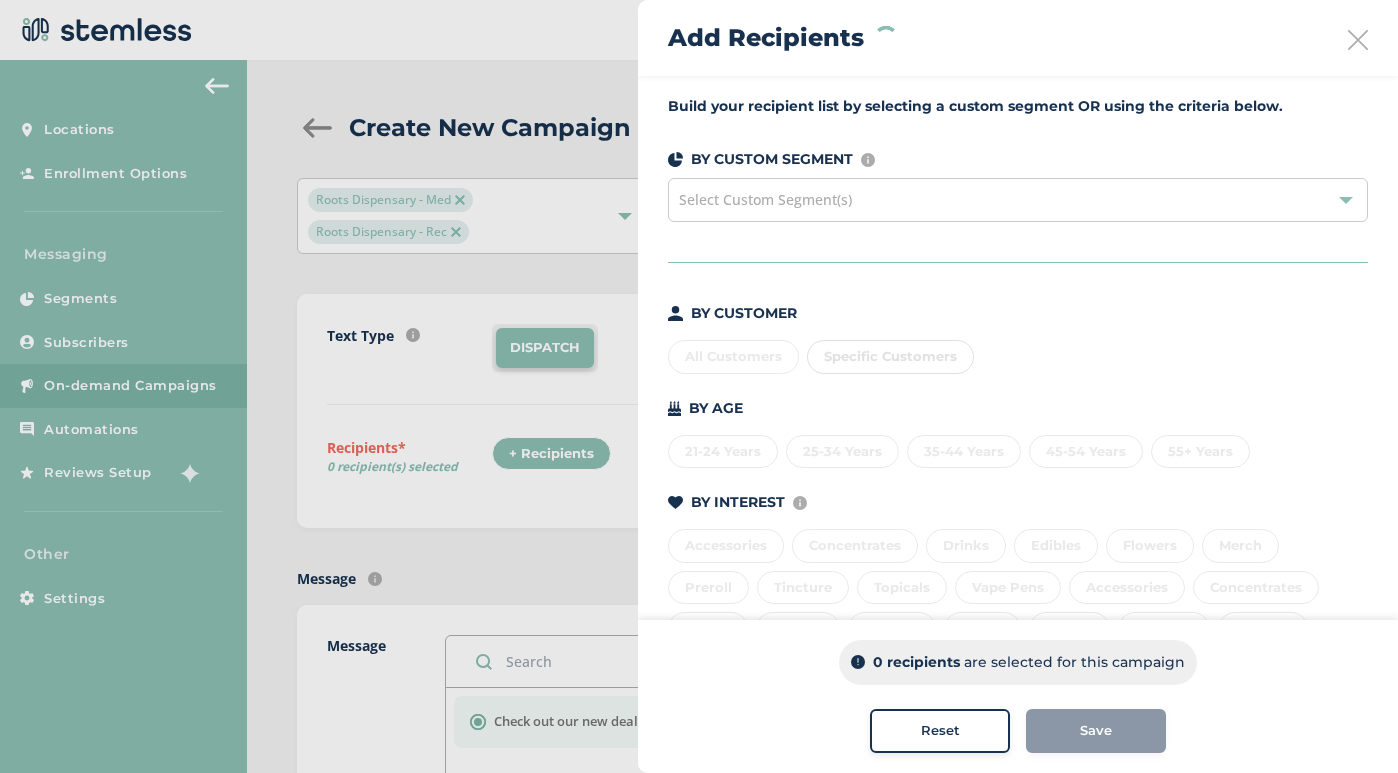 scroll, scrollTop: 0, scrollLeft: 0, axis: both 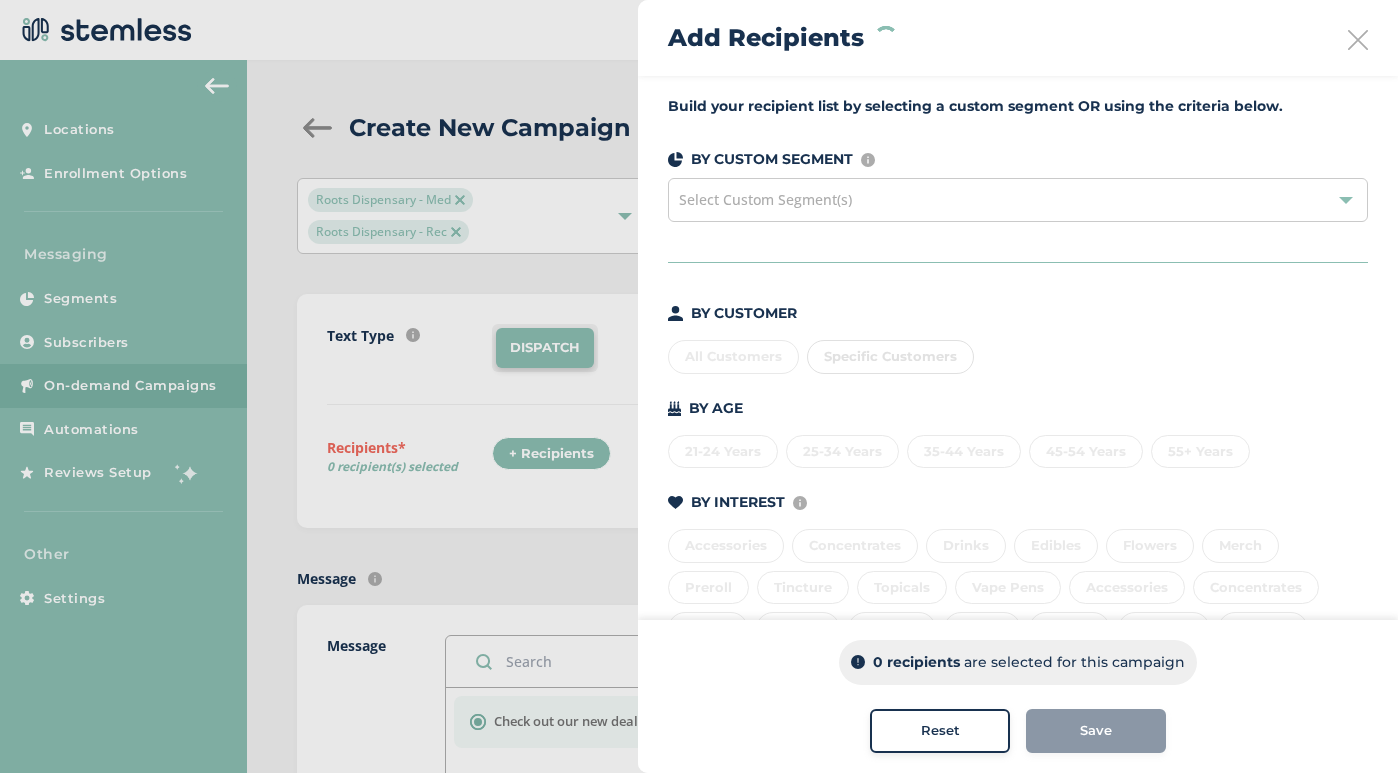 click on "All Customers  Specific Customers" at bounding box center (1018, 353) 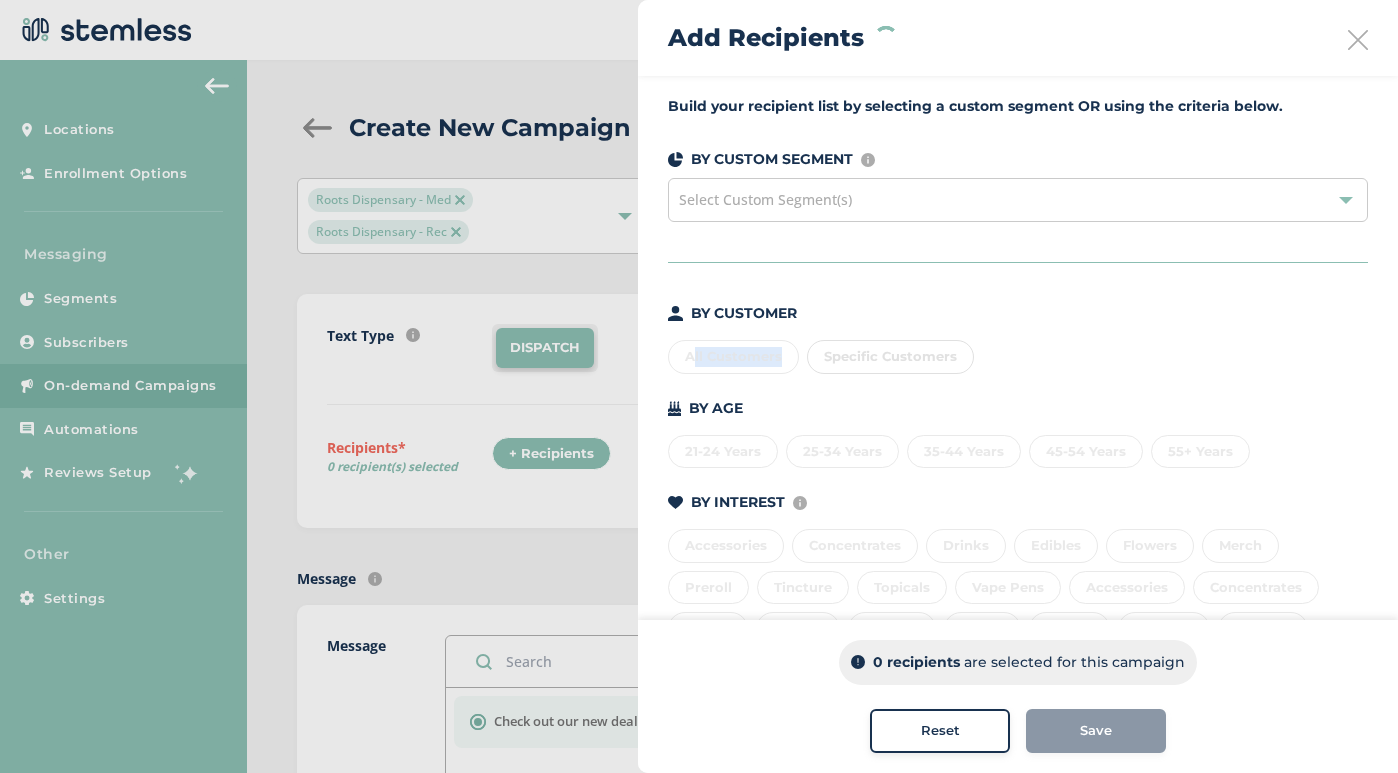 click on "All Customers  Specific Customers" at bounding box center [1018, 353] 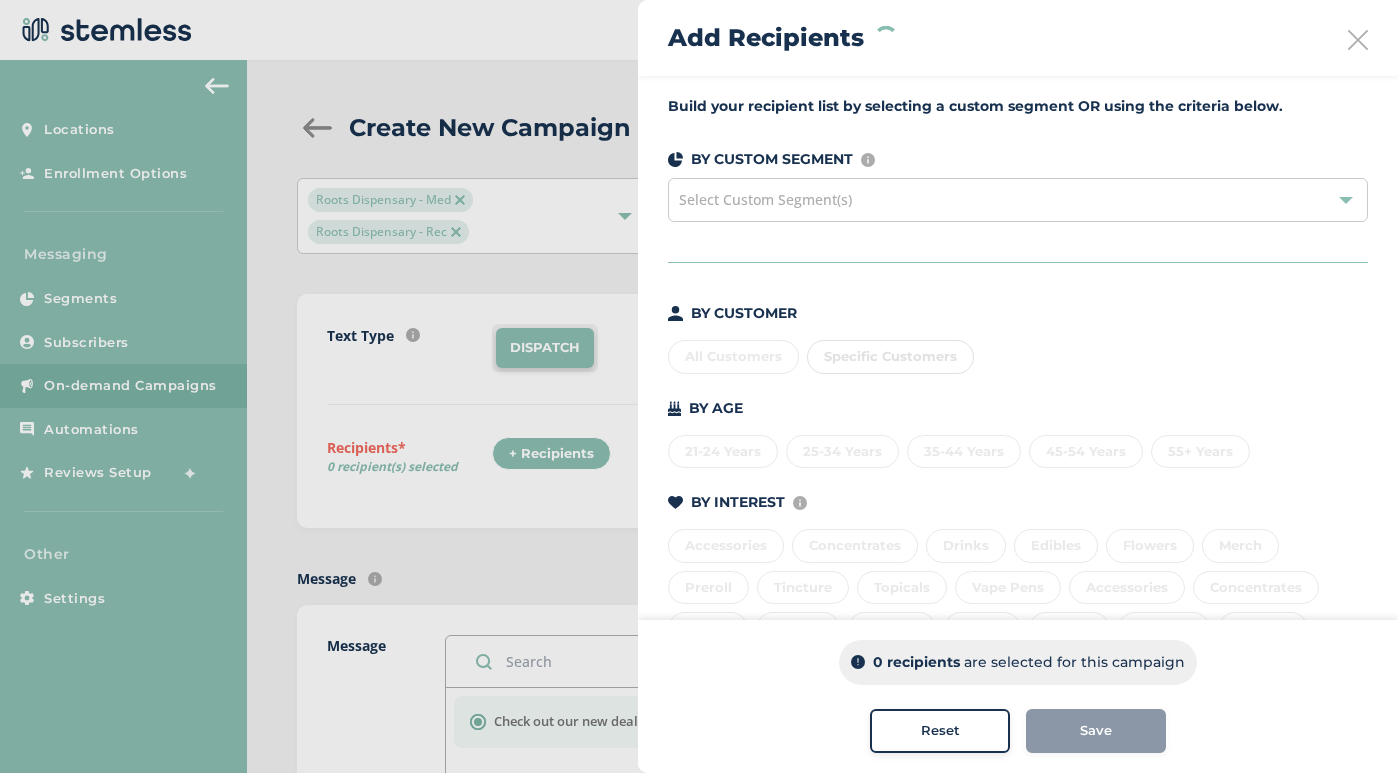 click at bounding box center [1358, 40] 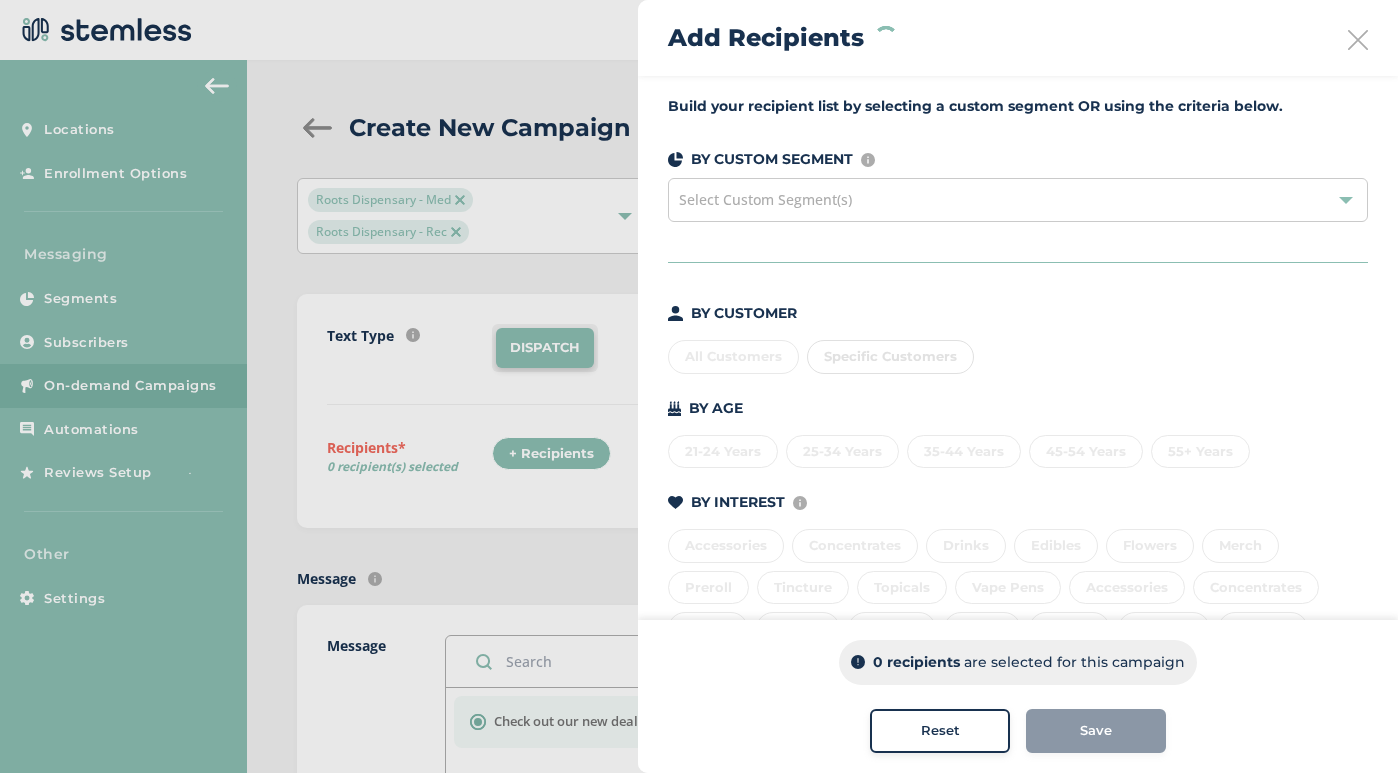 click at bounding box center (699, 386) 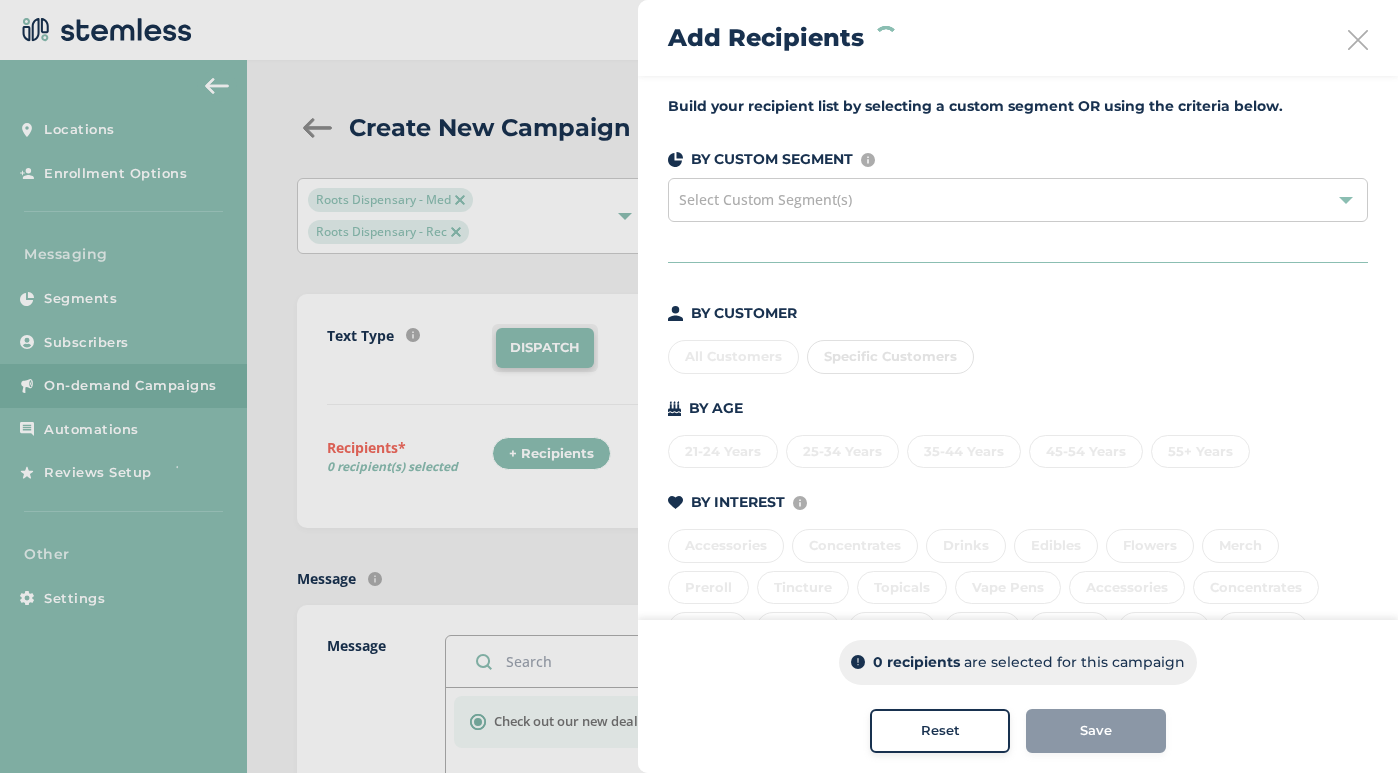 click at bounding box center [699, 386] 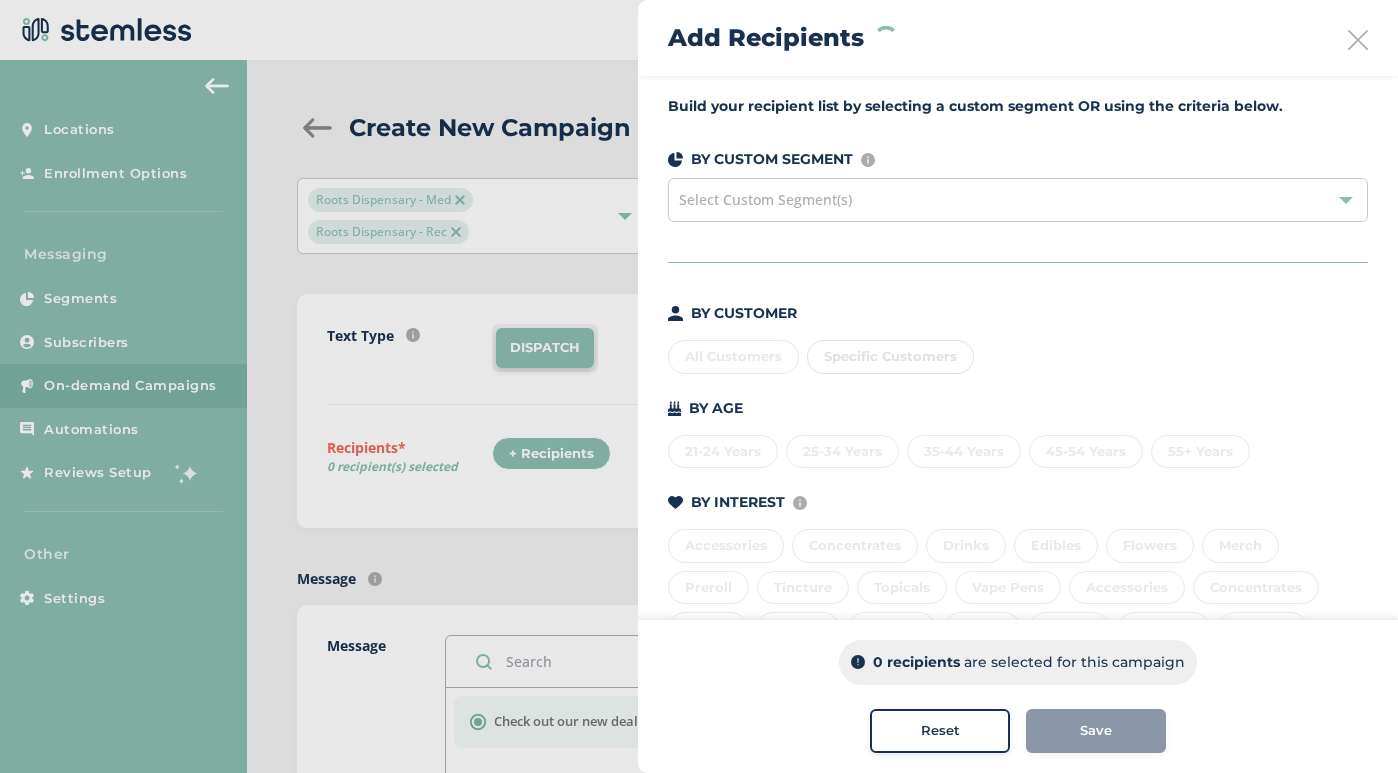 click at bounding box center (699, 386) 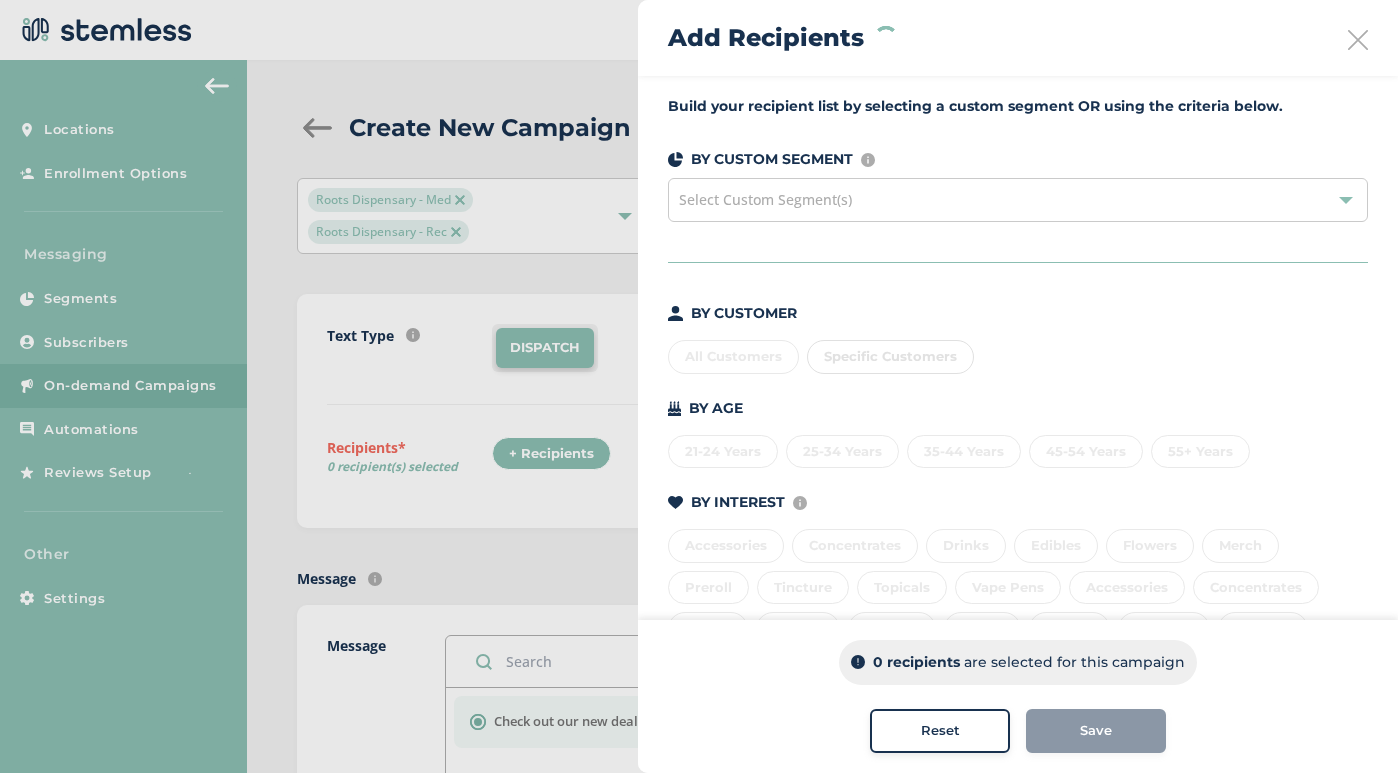 click at bounding box center [699, 386] 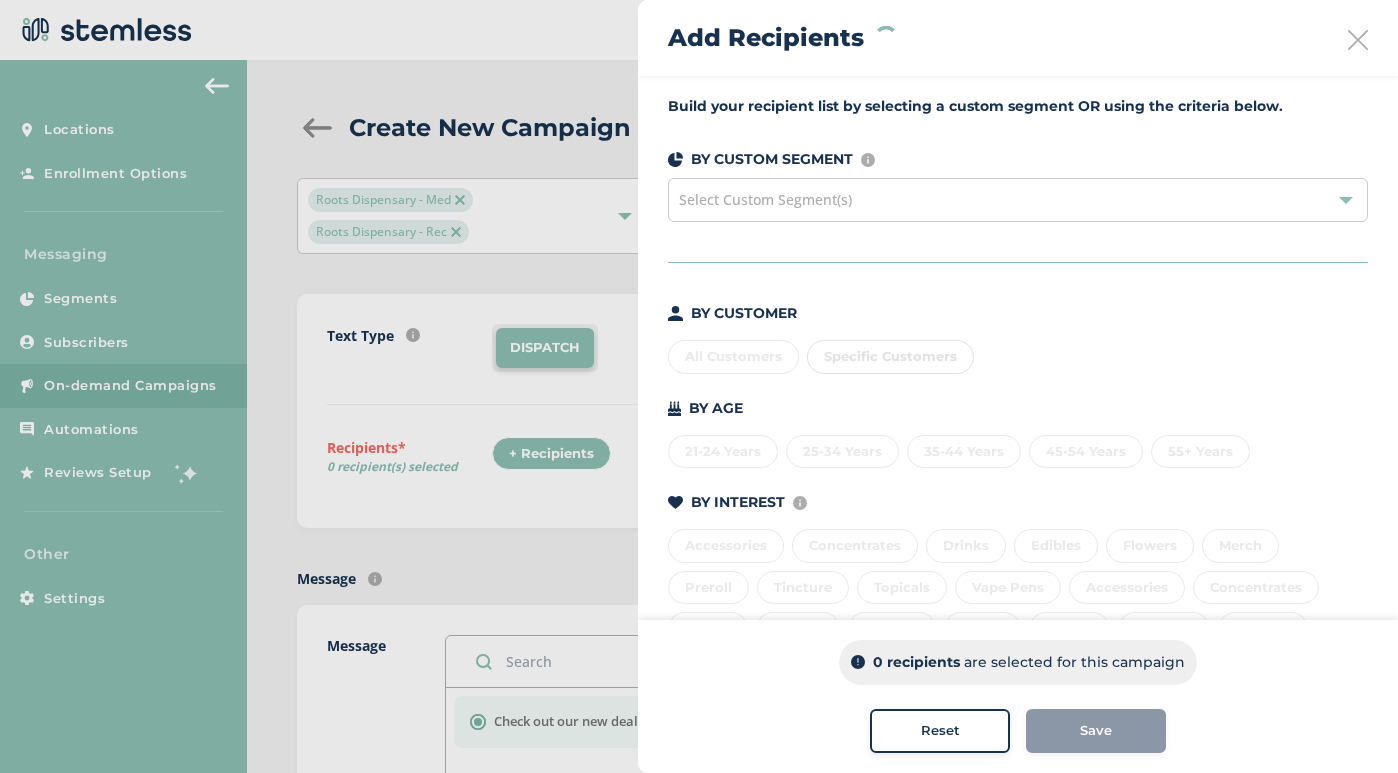 click at bounding box center (699, 386) 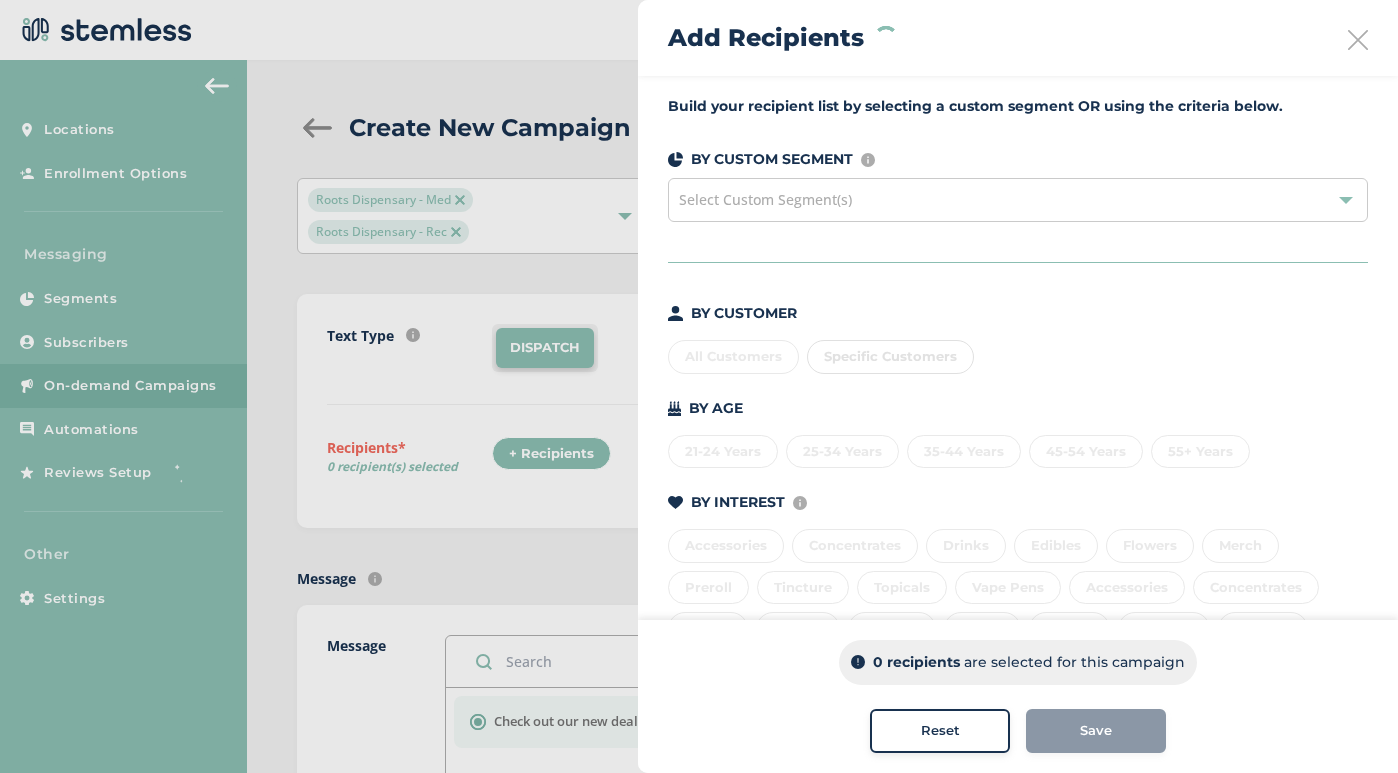 click at bounding box center [699, 386] 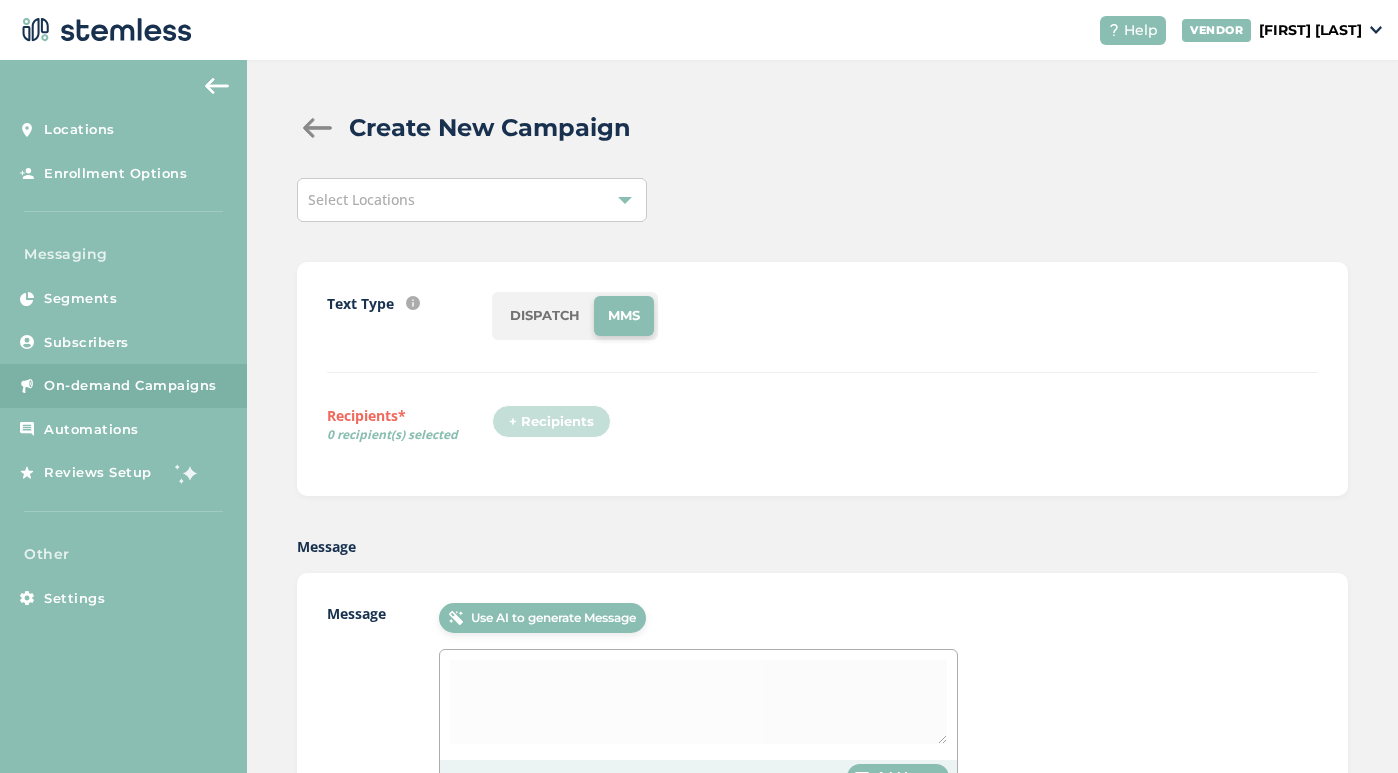 scroll, scrollTop: 0, scrollLeft: 0, axis: both 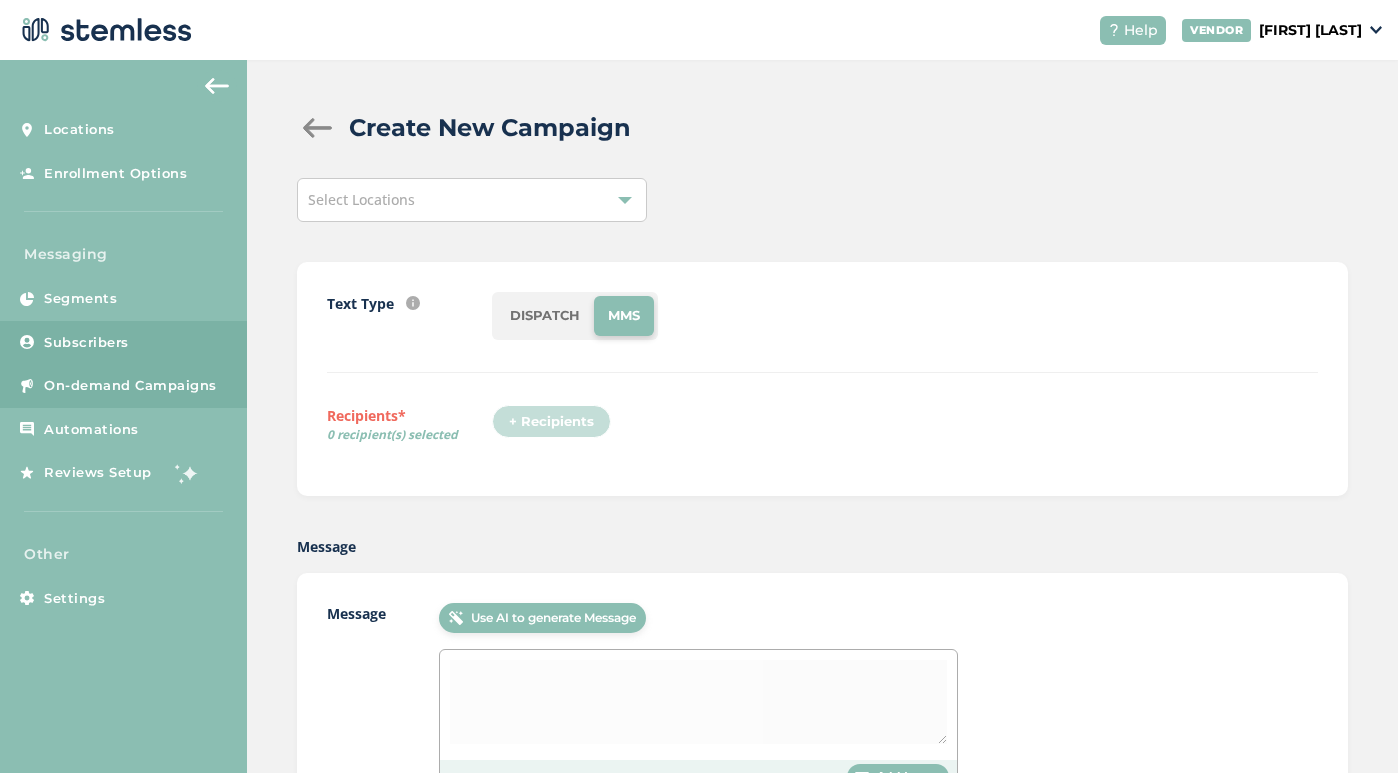 click on "Subscribers" at bounding box center [86, 343] 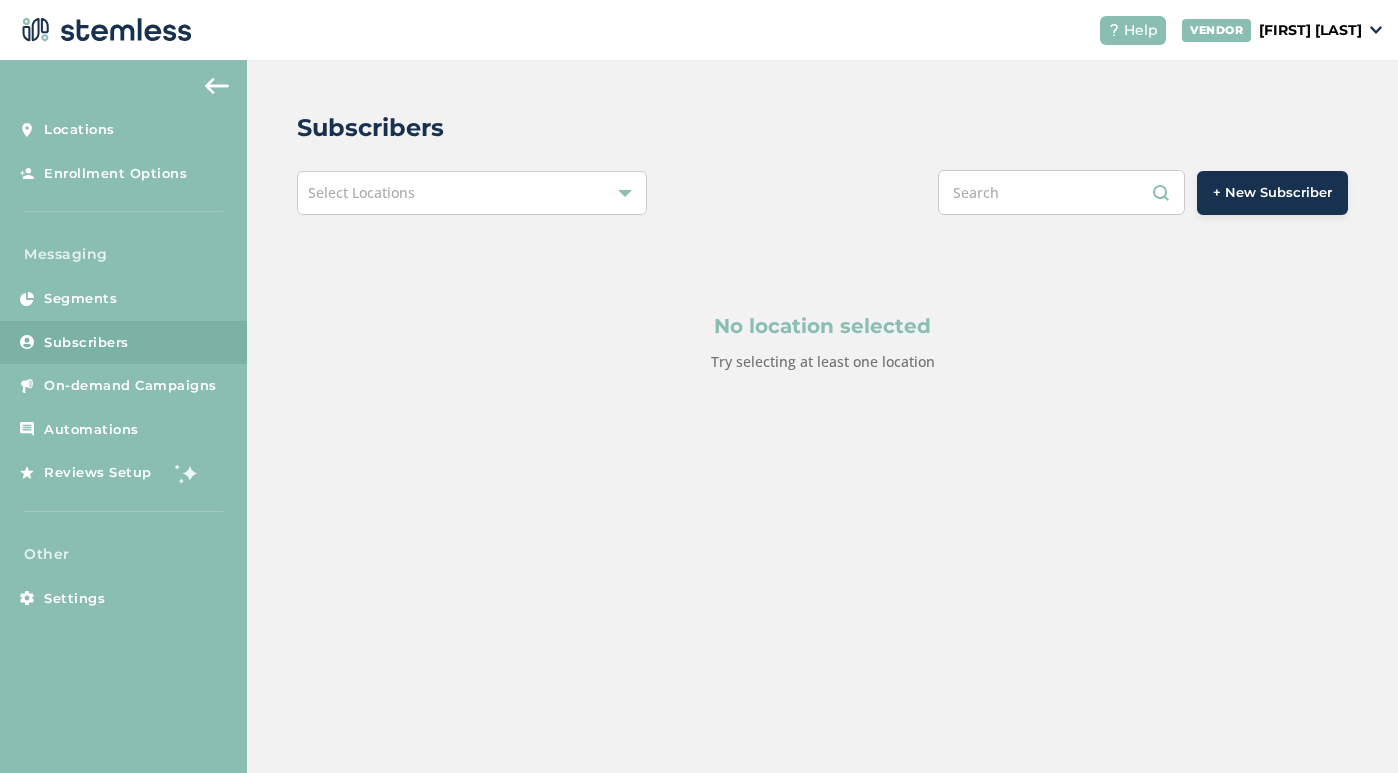 click on "Select Locations" at bounding box center [472, 193] 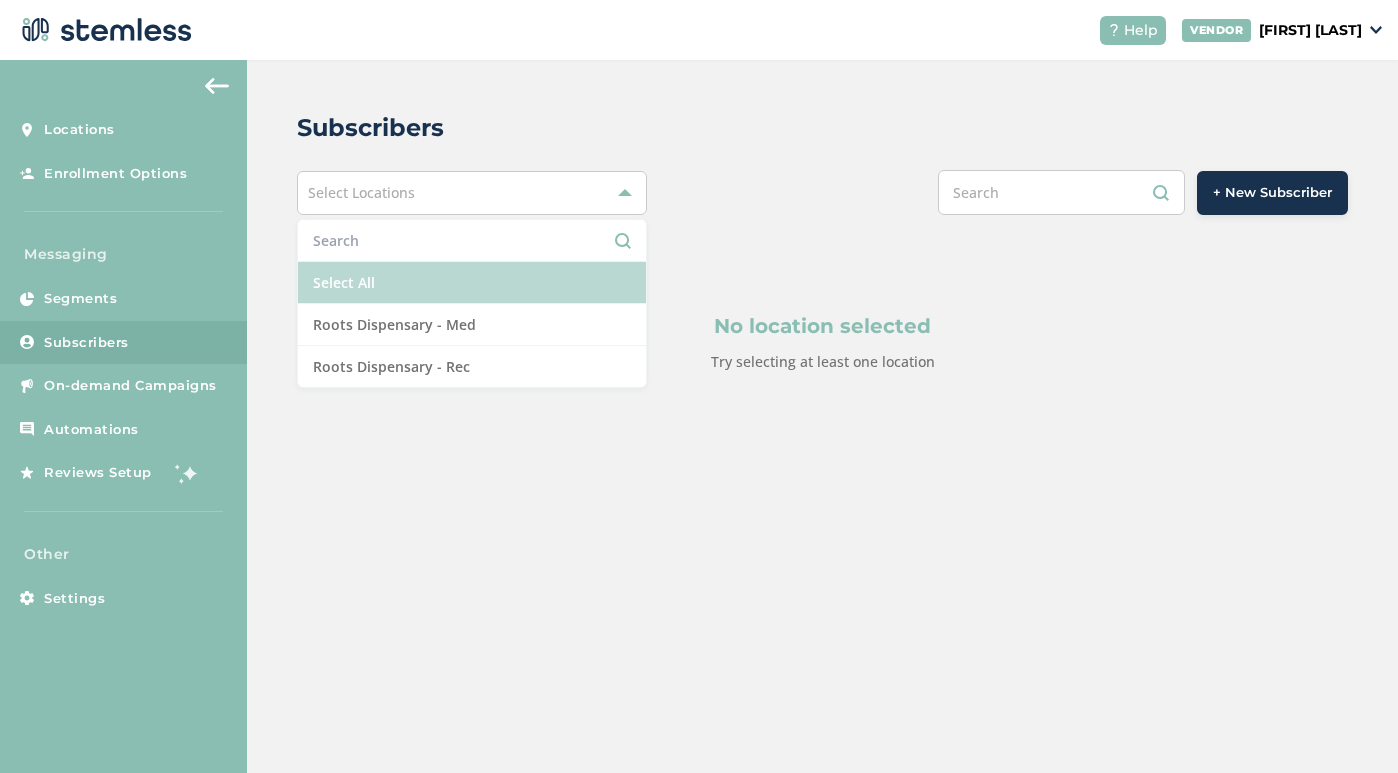click on "Select All" at bounding box center (472, 283) 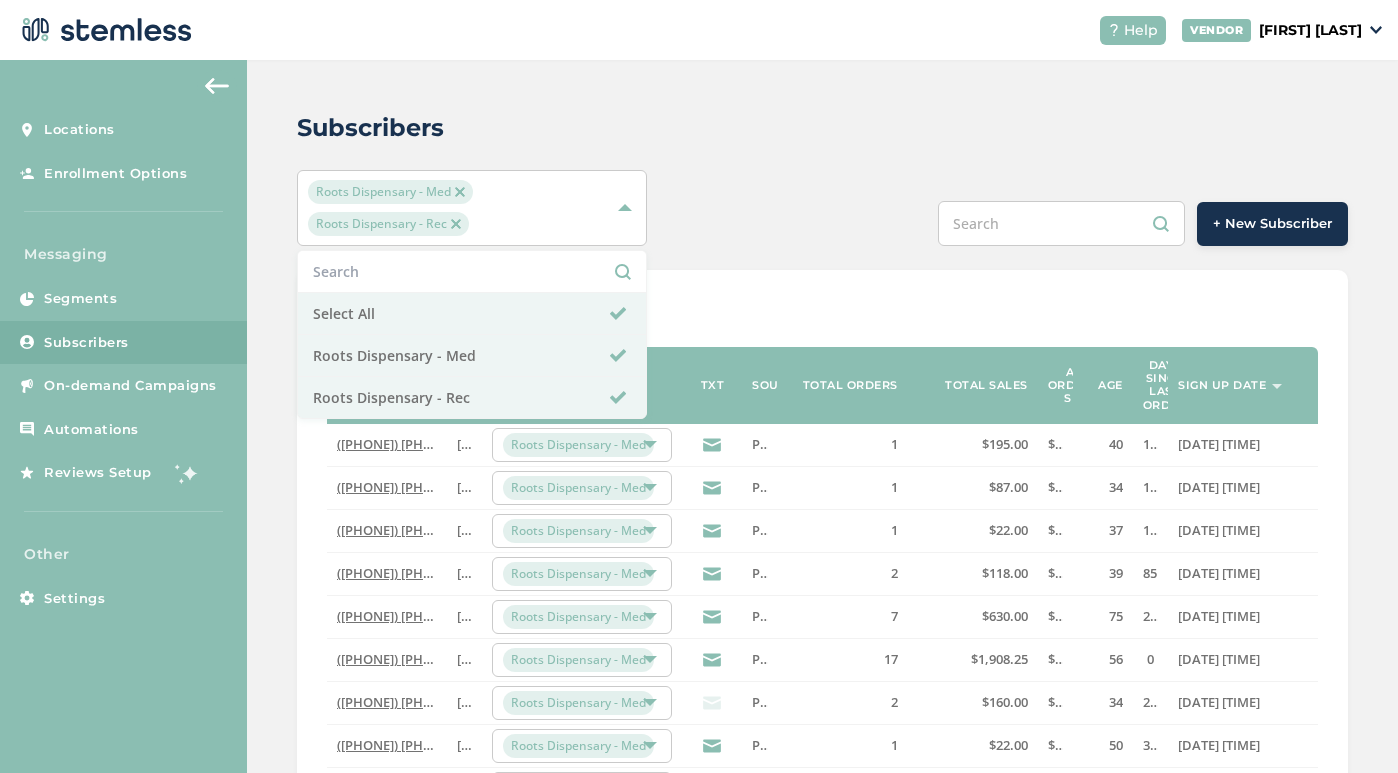 click on "(267) [PHONE]   [FIRST] [LAST]   [BRAND]   Point of Sale   1   $195.00   $195.00   40   118   [DATE] [TIME]   (609) [PHONE]   [FIRST] [LAST]   [BRAND]   Point of Sale   1   $87.00   $87.00   34   117   [DATE] [TIME]   (213) [PHONE]   [FIRST] [LAST]   [BRAND]   Point of Sale   1   $22.00   $22.00   37   117   [DATE] [TIME]   (609) [PHONE]   [FIRST] [LAST]   [BRAND]   Point of Sale   2   $118.00   $59.00   39   85   [DATE] [TIME]   (609) [PHONE]   [FIRST] [LAST]   [BRAND]   Point of Sale   7   $630.00   $90.00   75   269   [DATE] [TIME]   (609) [PHONE]   [FIRST] [LAST]   [BRAND]   17" at bounding box center [822, 741] 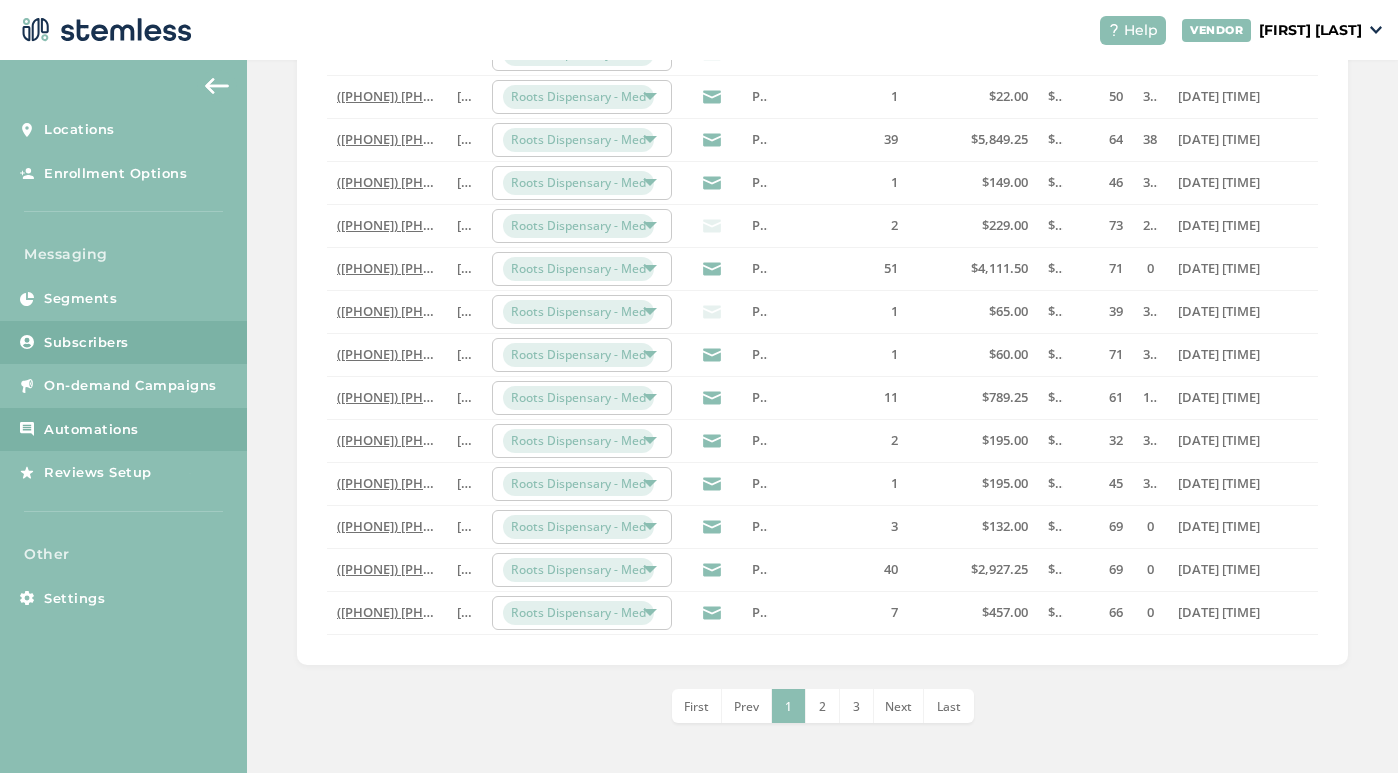 scroll, scrollTop: 648, scrollLeft: 0, axis: vertical 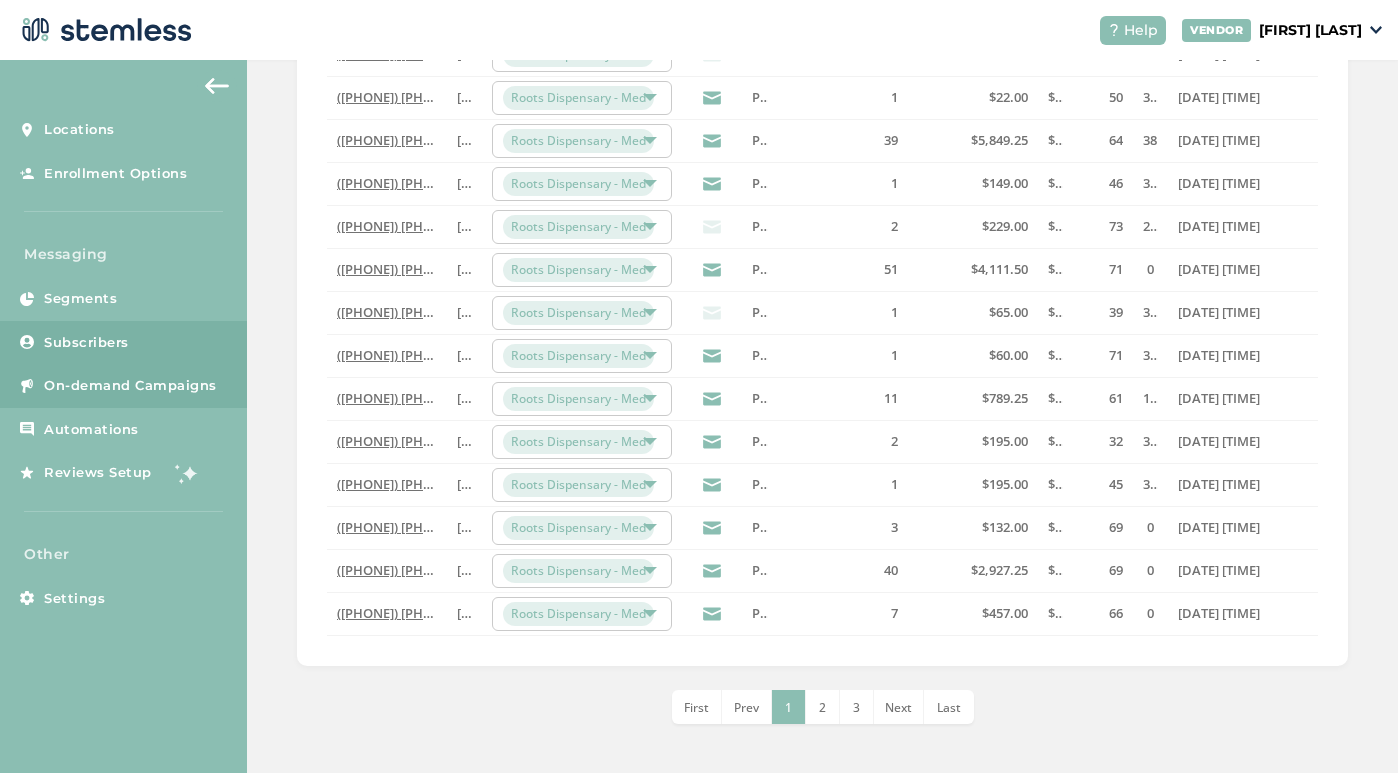 click on "On-demand Campaigns" at bounding box center (123, 386) 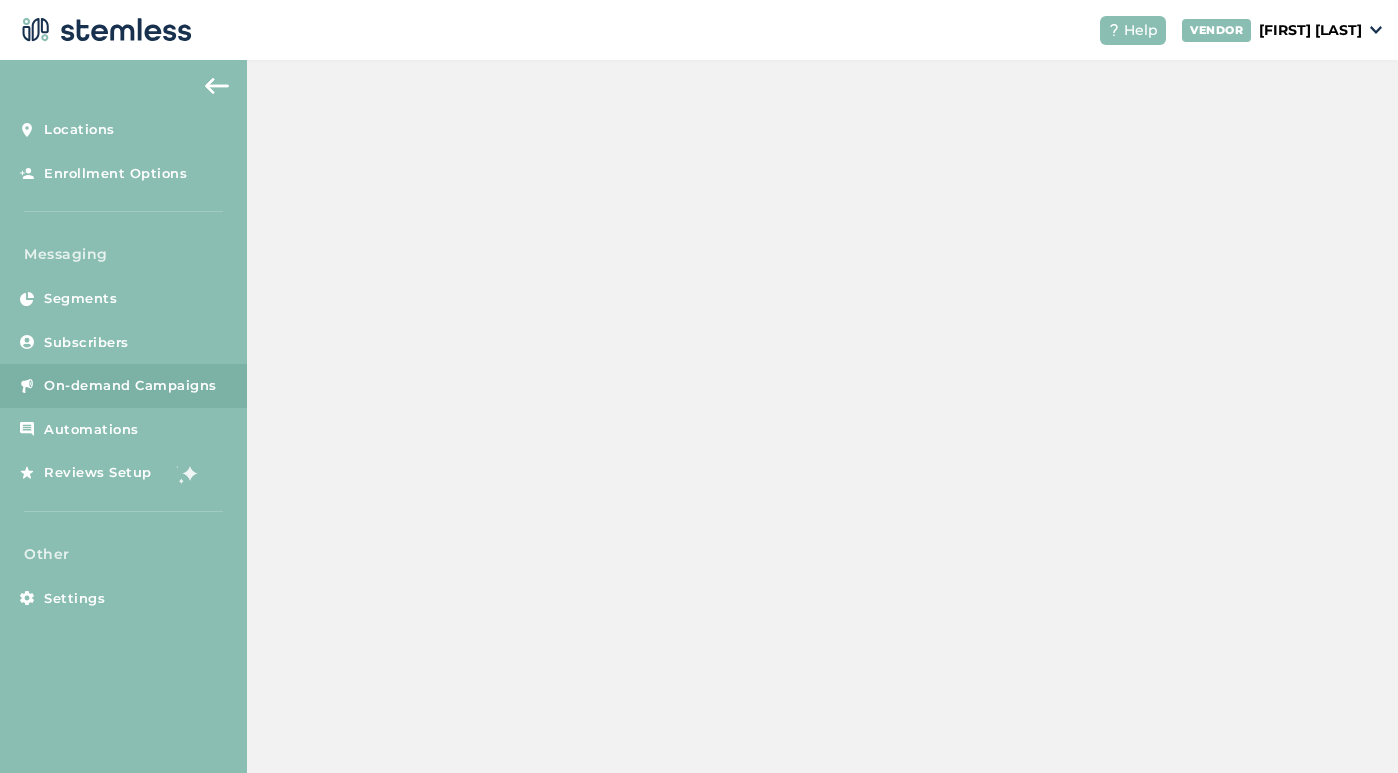 scroll, scrollTop: 0, scrollLeft: 0, axis: both 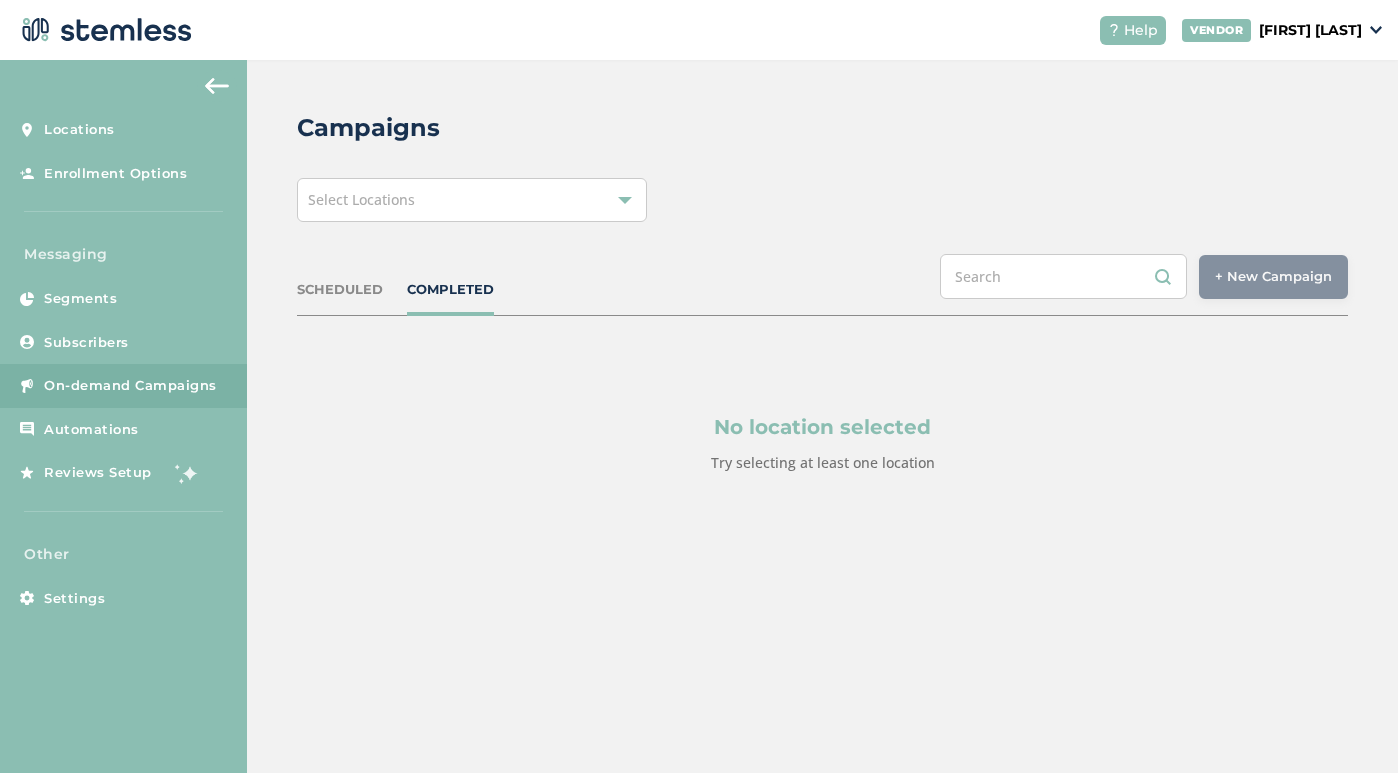 click on "Select Locations" at bounding box center [472, 200] 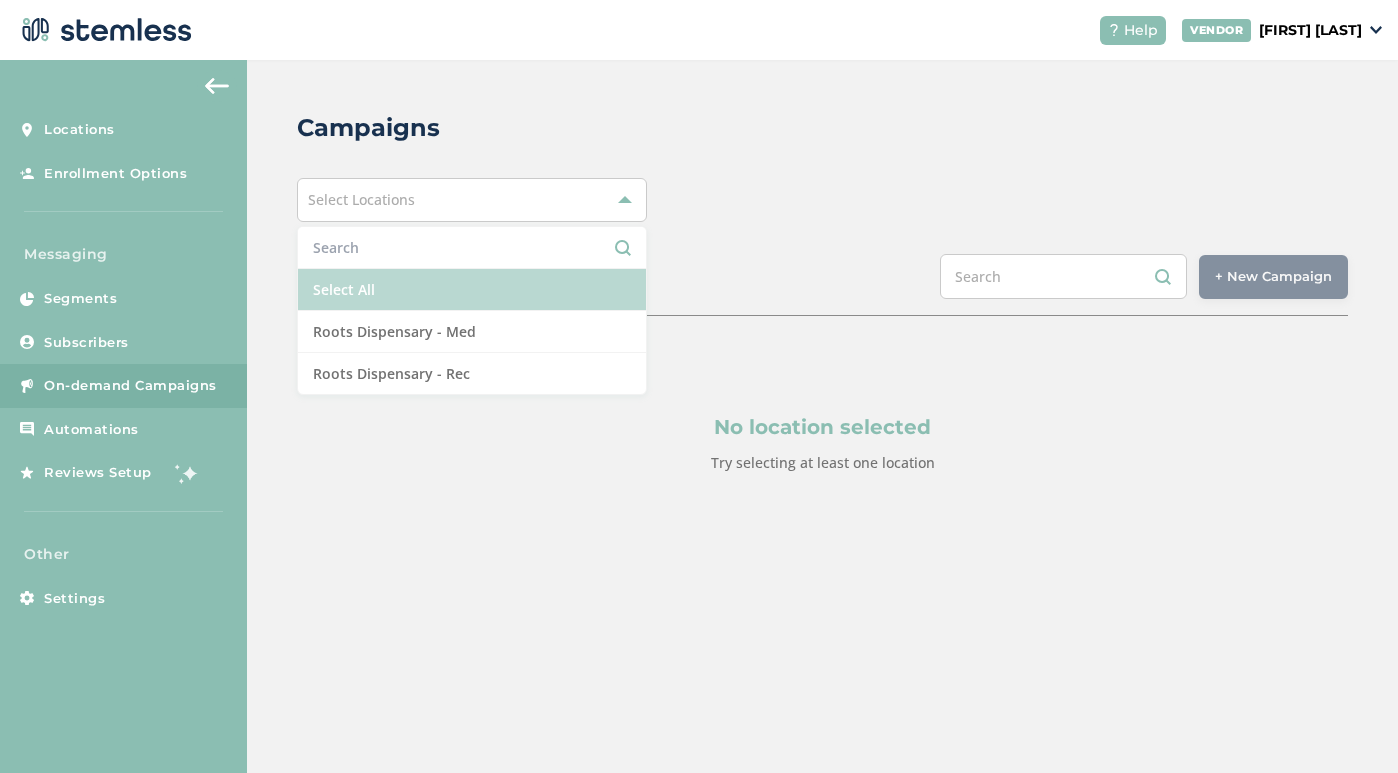 click on "Select All" at bounding box center (472, 290) 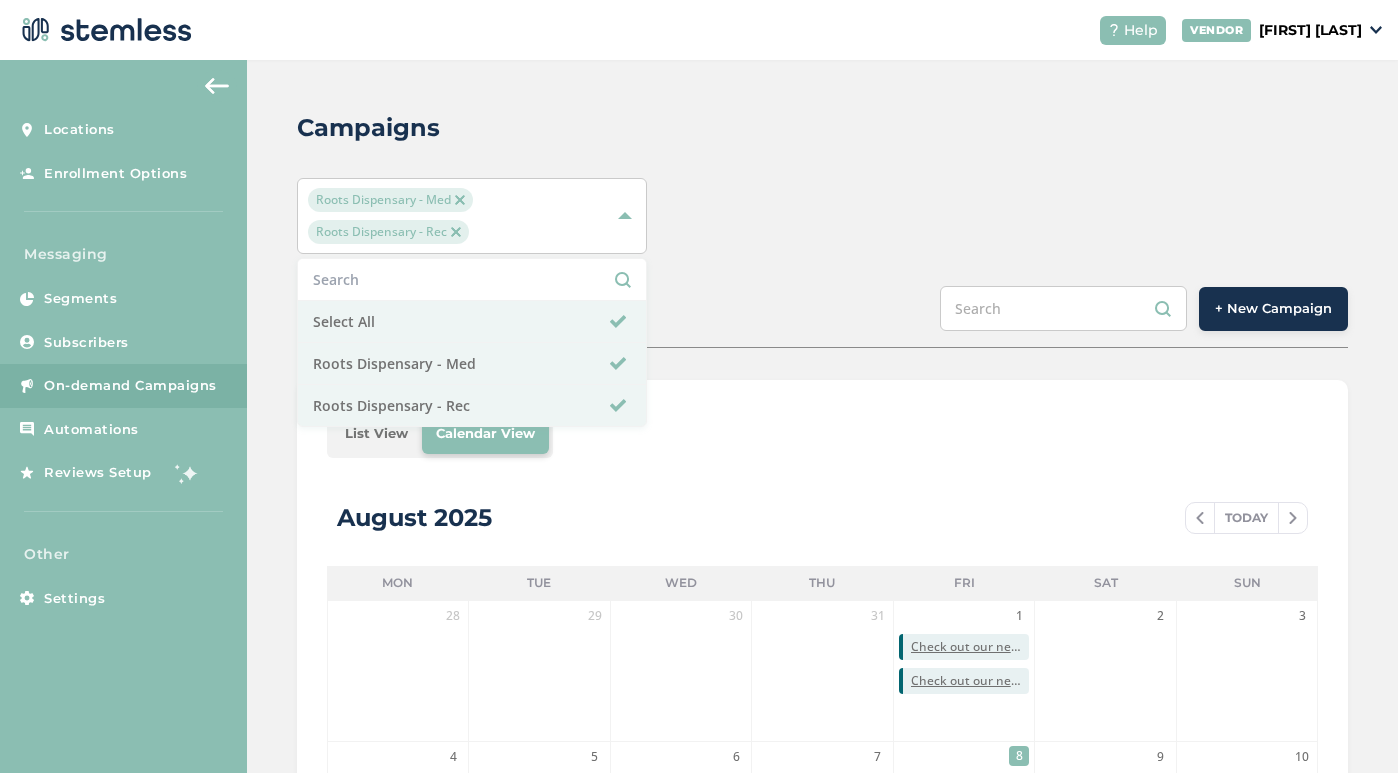click on "Campaigns  [BRAND]   [BRAND]   Select All   [BRAND]   [BRAND]   SCHEDULED   COMPLETED  + New Campaign  List View   Calendar View   August 2025  TODAY Mon Tue Wed Thu Fri Sat Sun 28 29 30 31 1 Check out our new deals at Roots! Reply END to cancel SMS [DATE] [TIME] [TIMEZONE]  Check out our new deals at Roots! Reply END to cancel   [BRAND]  Check out our new deals at Roots! Reply END to cancel SMS [DATE] [TIME] [TIMEZONE]  Check out our new deals at Roots! Reply END to cancel   [BRAND]  2 3 4 5 Check out our new deals at Roots! Reply END to cancel SMS [DATE] [TIME] [TIMEZONE]  Check out our new deals at Roots! Reply END to cancel   [BRAND]  Check out our new deals at Roots! Reply END to cancel SMS [DATE] [TIME] [TIMEZONE]  Check out our new deals at Roots! Reply END to cancel   [BRAND]  6 7 8 9 10 11 12 13 14 15 16 17 18 19 20 21 22 23 24 25 26 27 28 29 30 31" at bounding box center [822, 723] 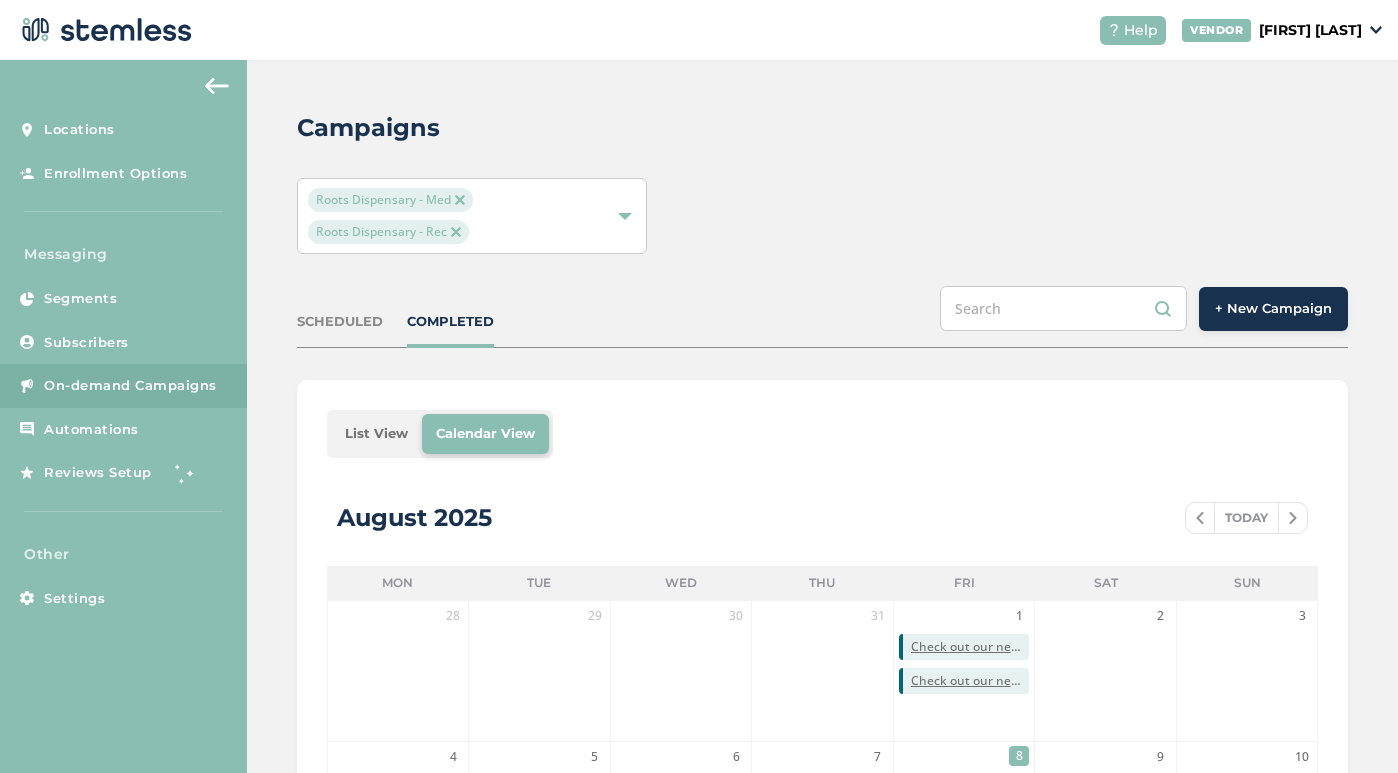 click on "+ New Campaign" at bounding box center [1273, 309] 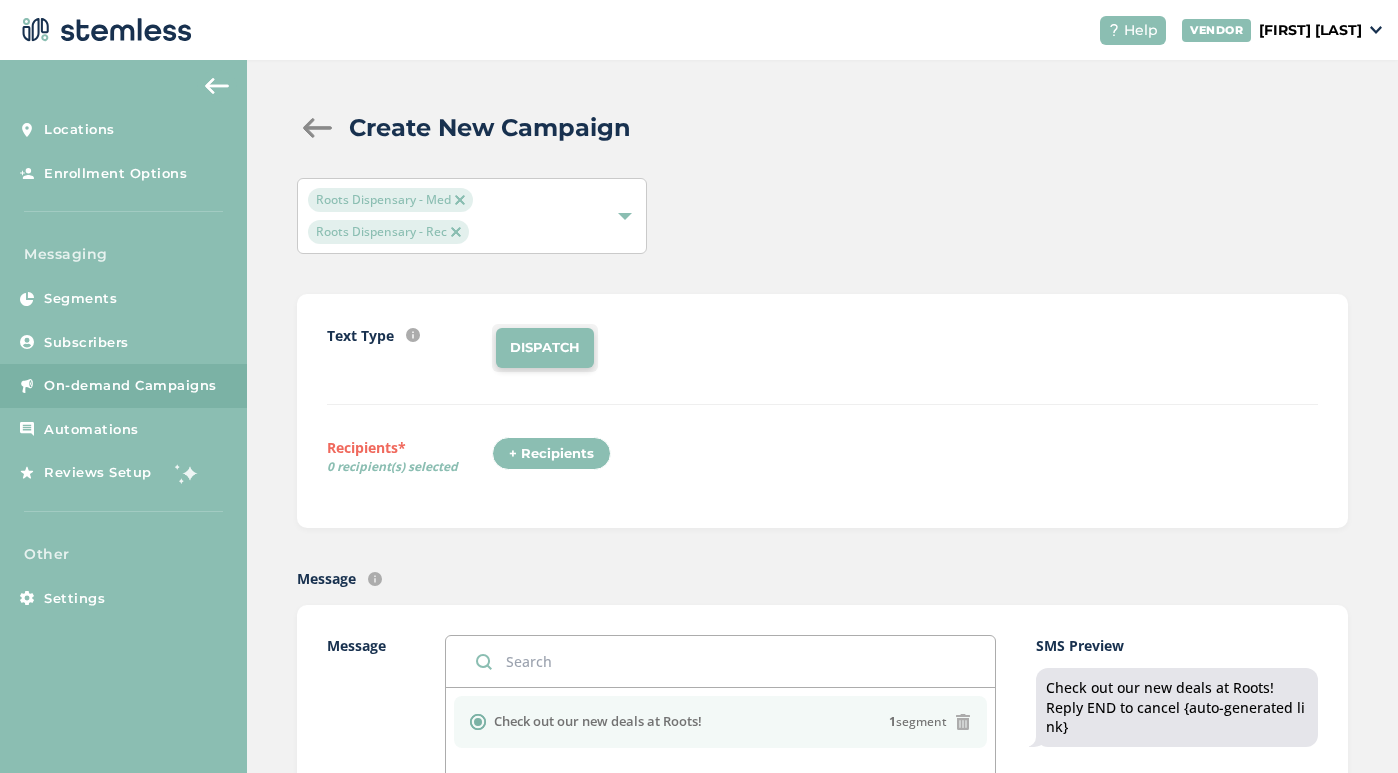 click on "DISPATCH" at bounding box center (545, 348) 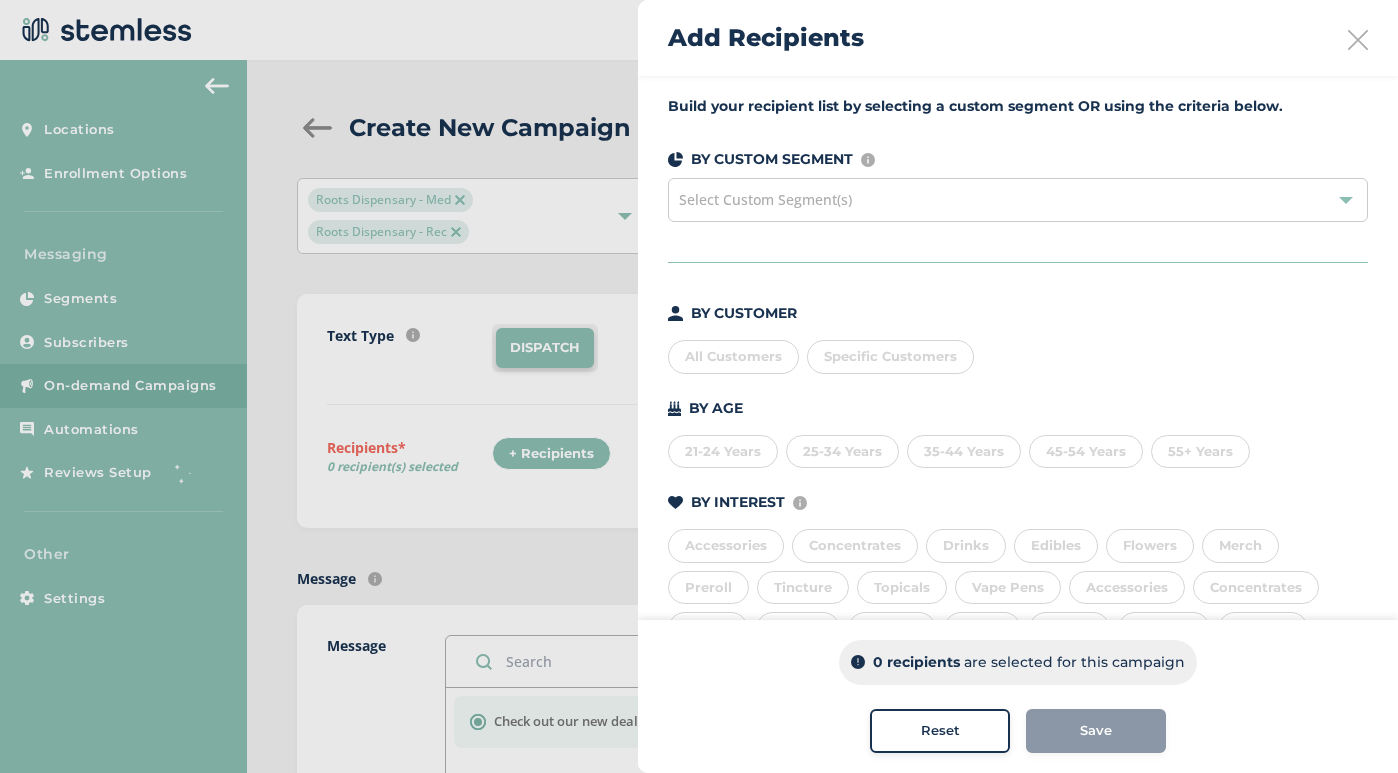 click on "All Customers" at bounding box center [733, 357] 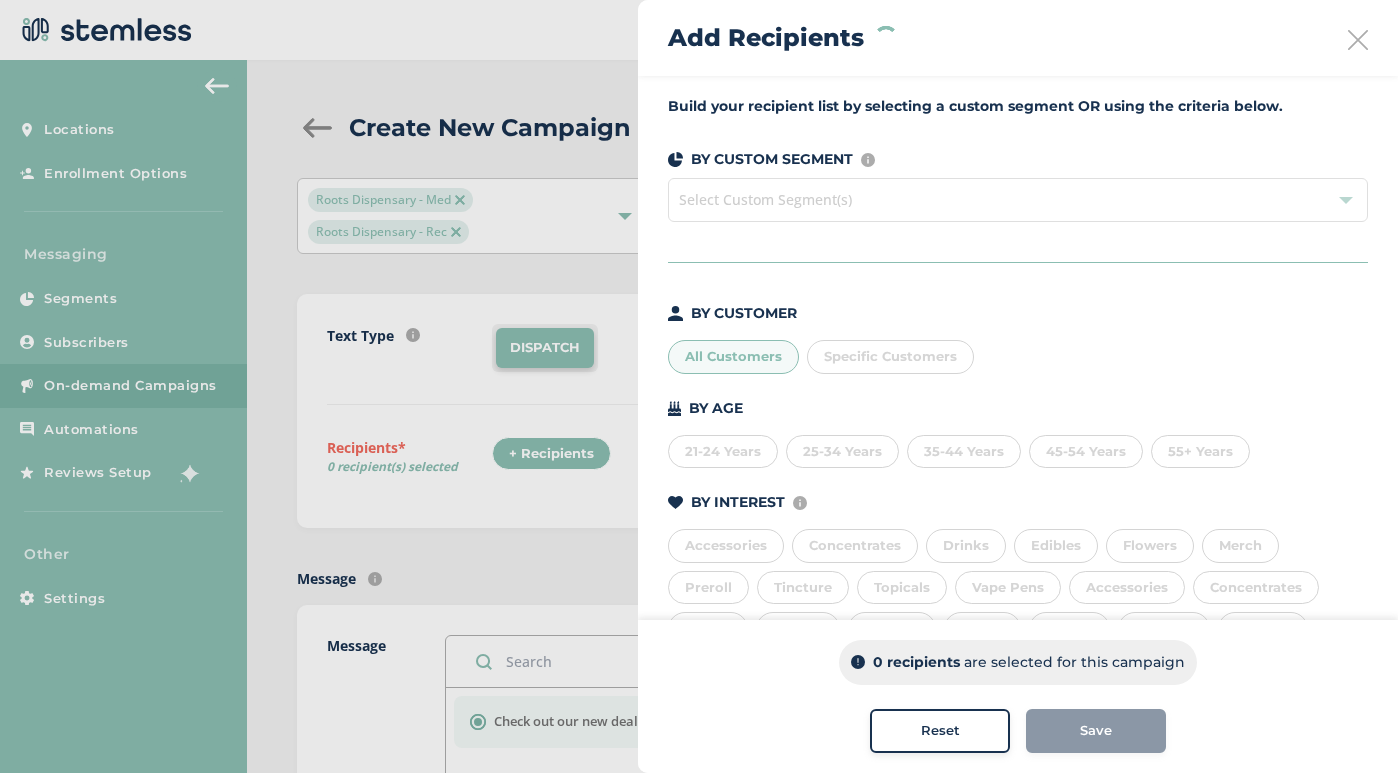 click on "Save" at bounding box center [1096, 731] 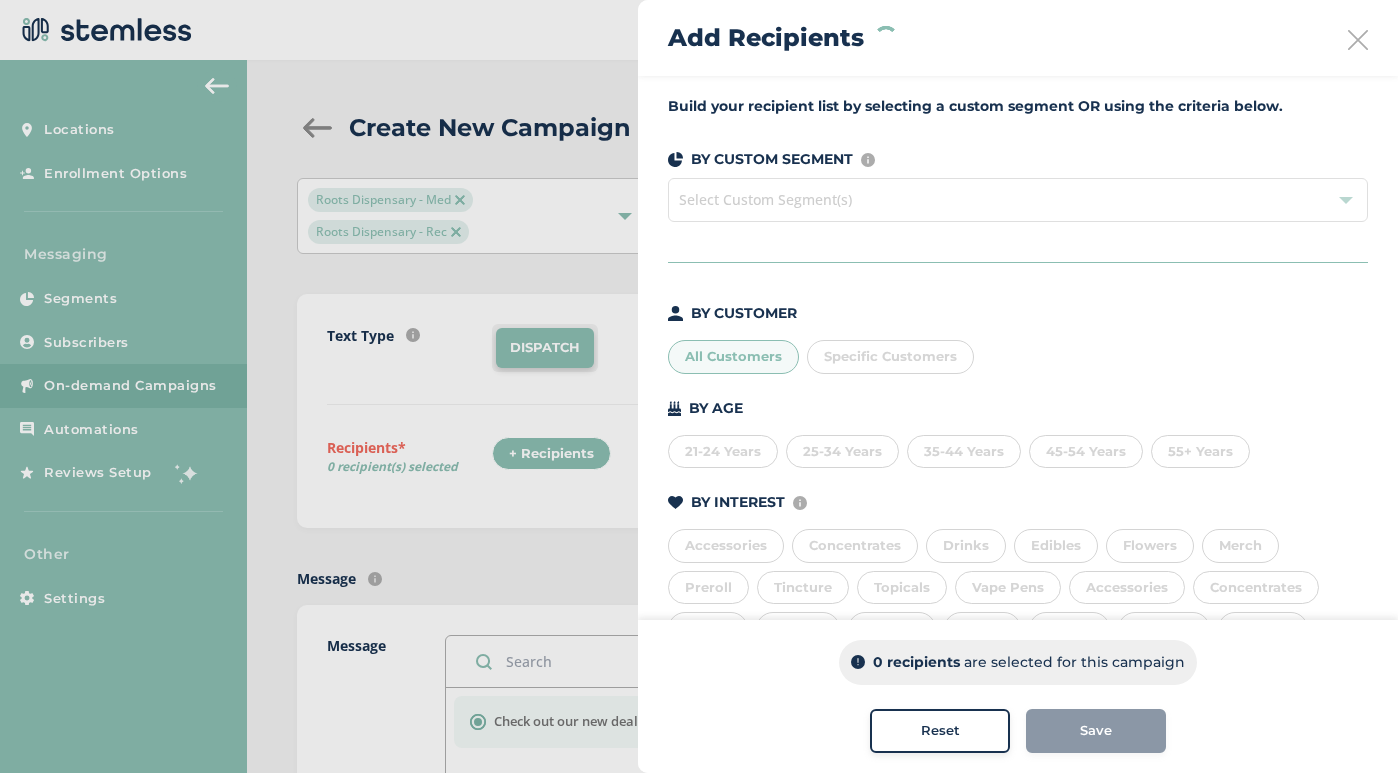 click on "All Customers" at bounding box center [733, 357] 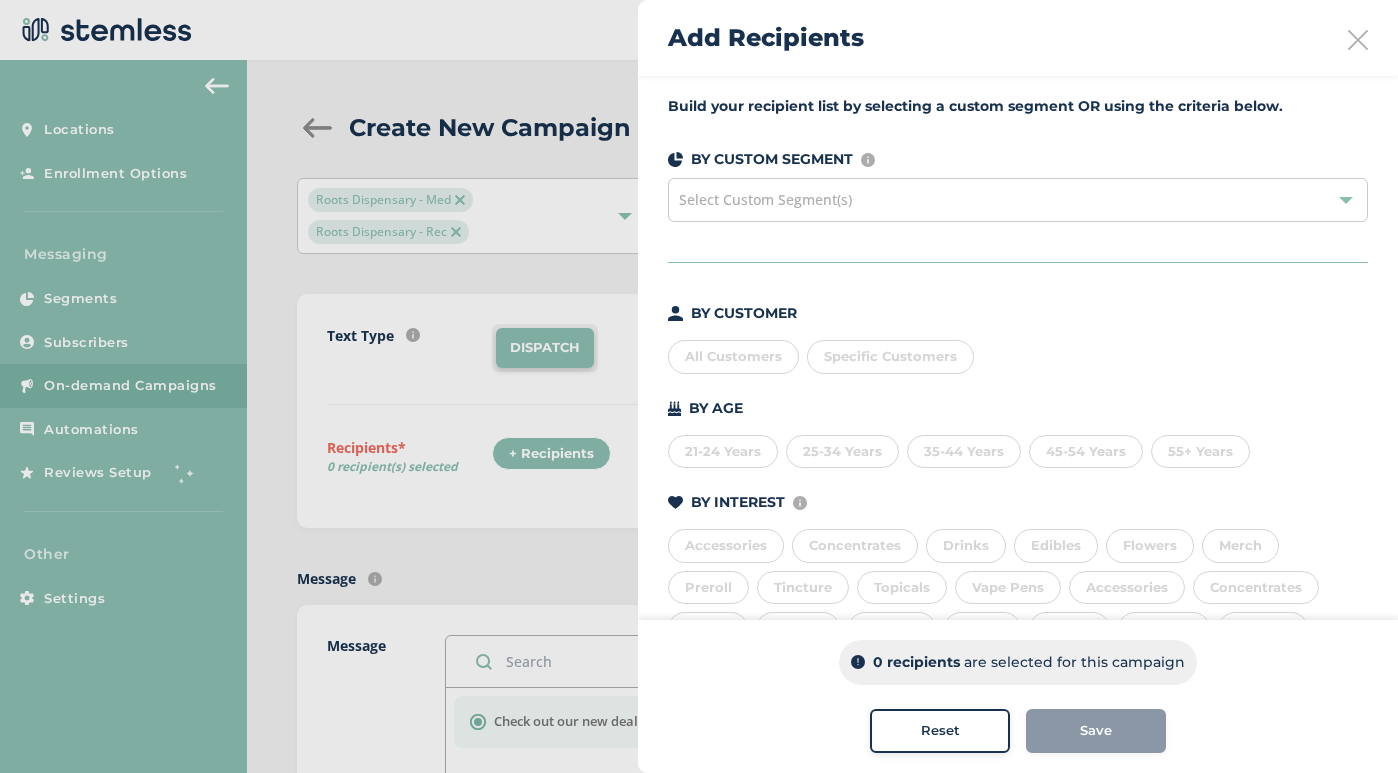 click on "All Customers" at bounding box center [733, 357] 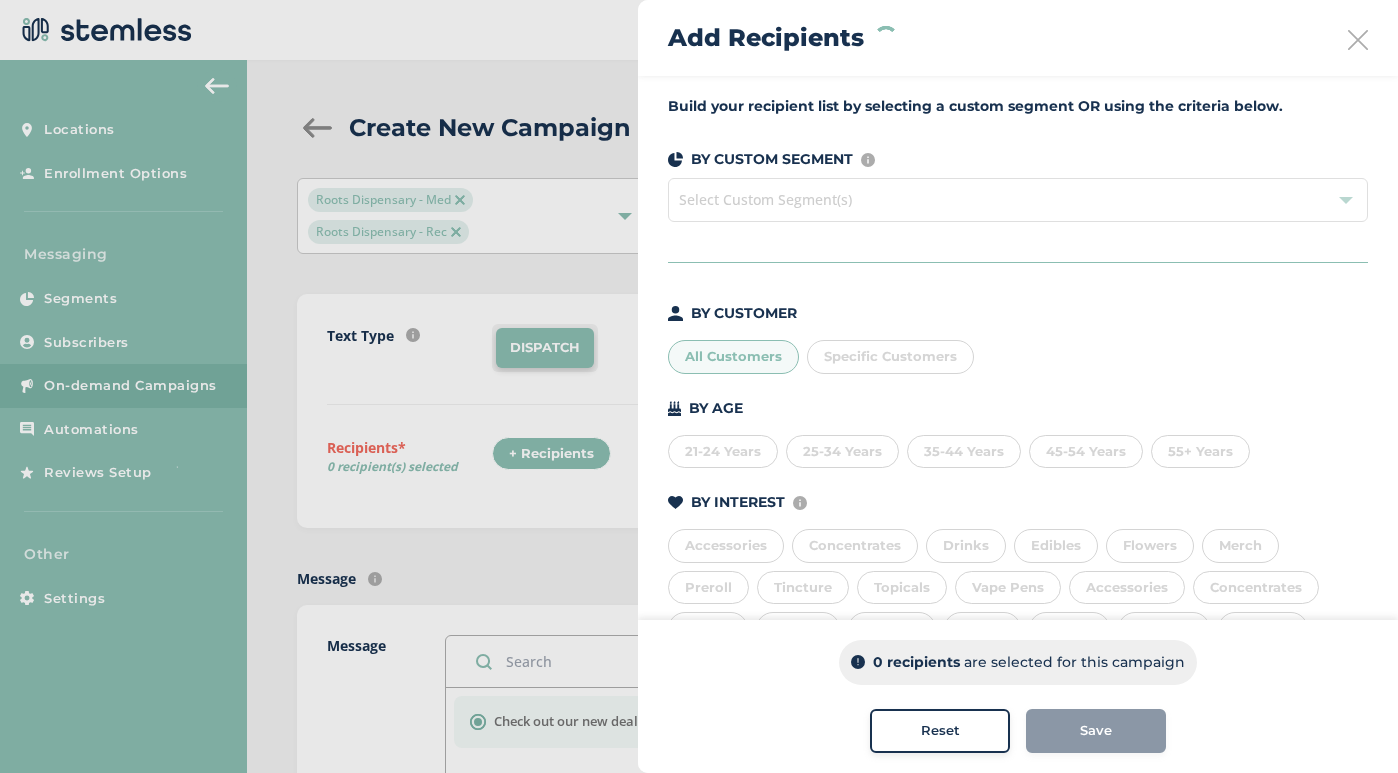 click on "Save" at bounding box center [1096, 731] 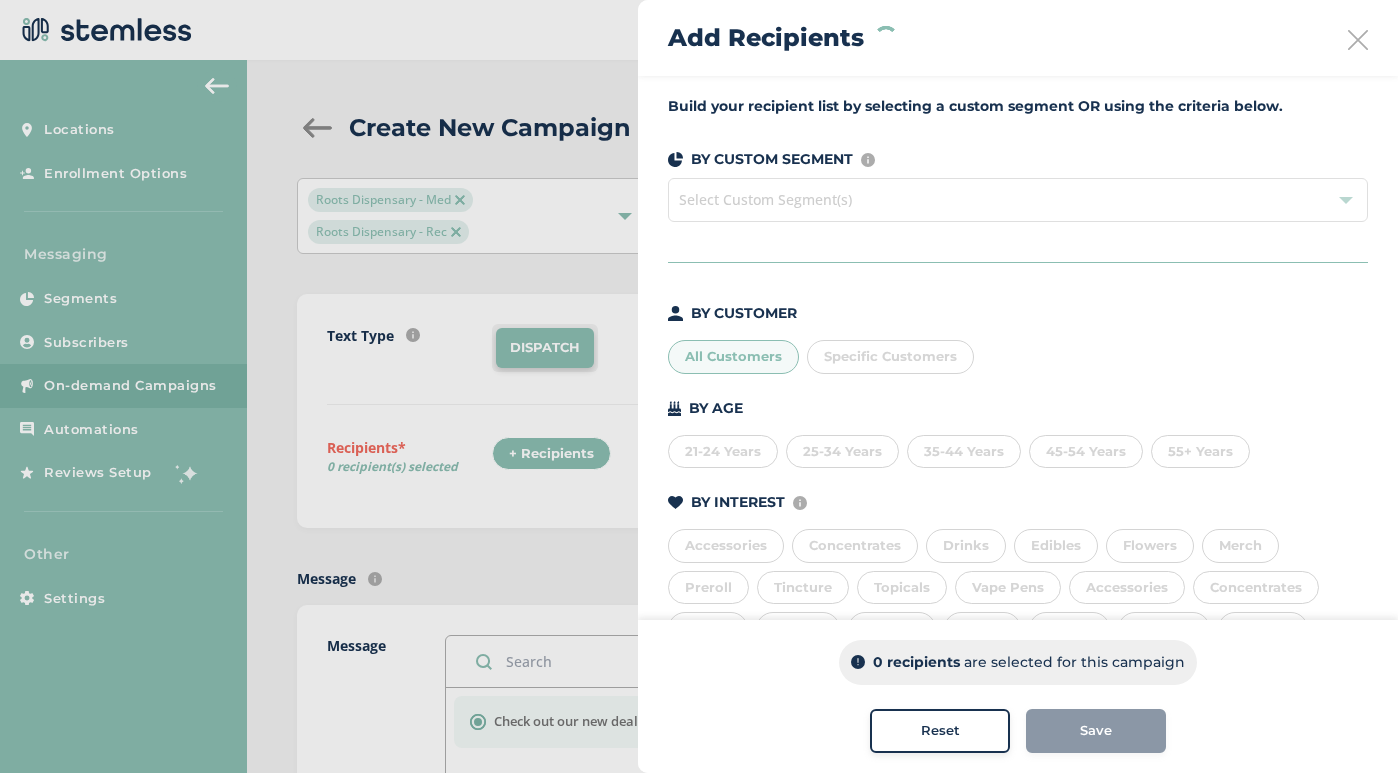 click at bounding box center (699, 386) 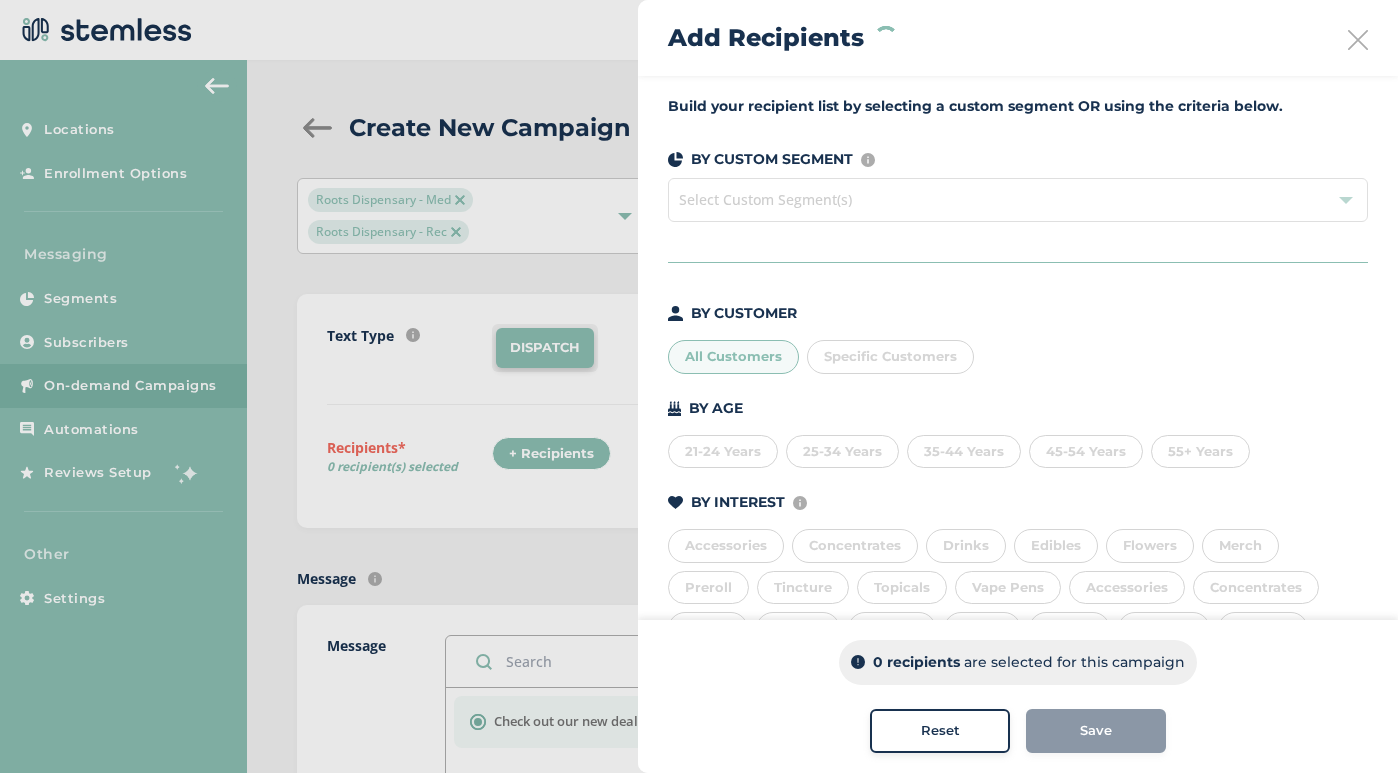 click at bounding box center (1358, 40) 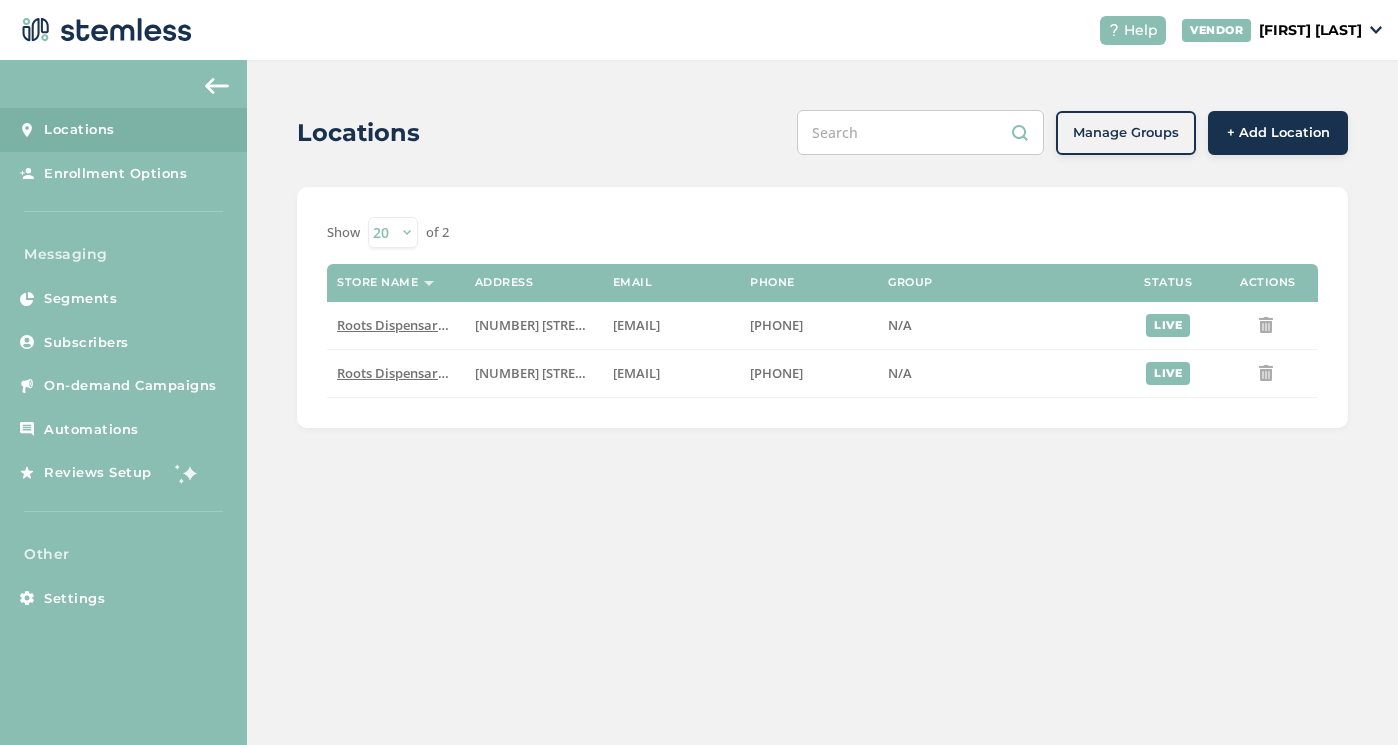 scroll, scrollTop: 0, scrollLeft: 0, axis: both 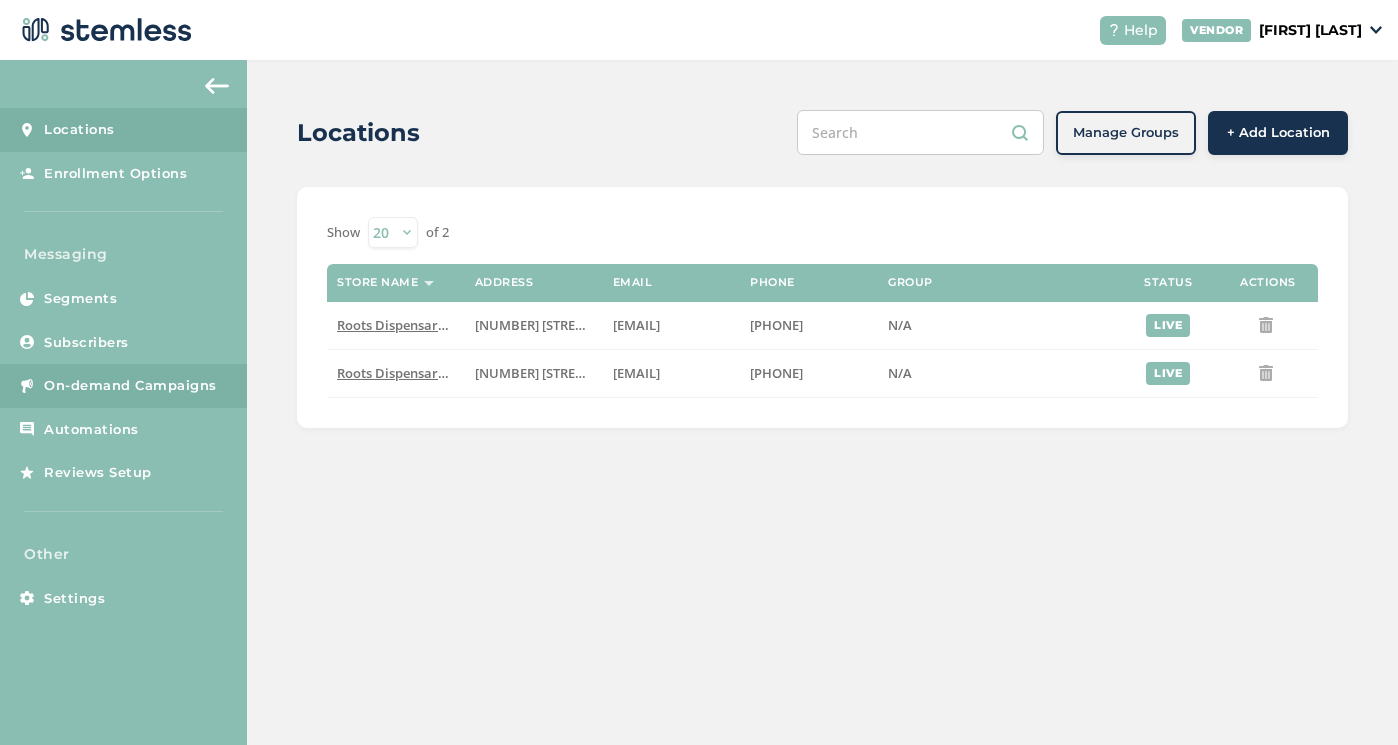 click on "On-demand Campaigns" at bounding box center [123, 386] 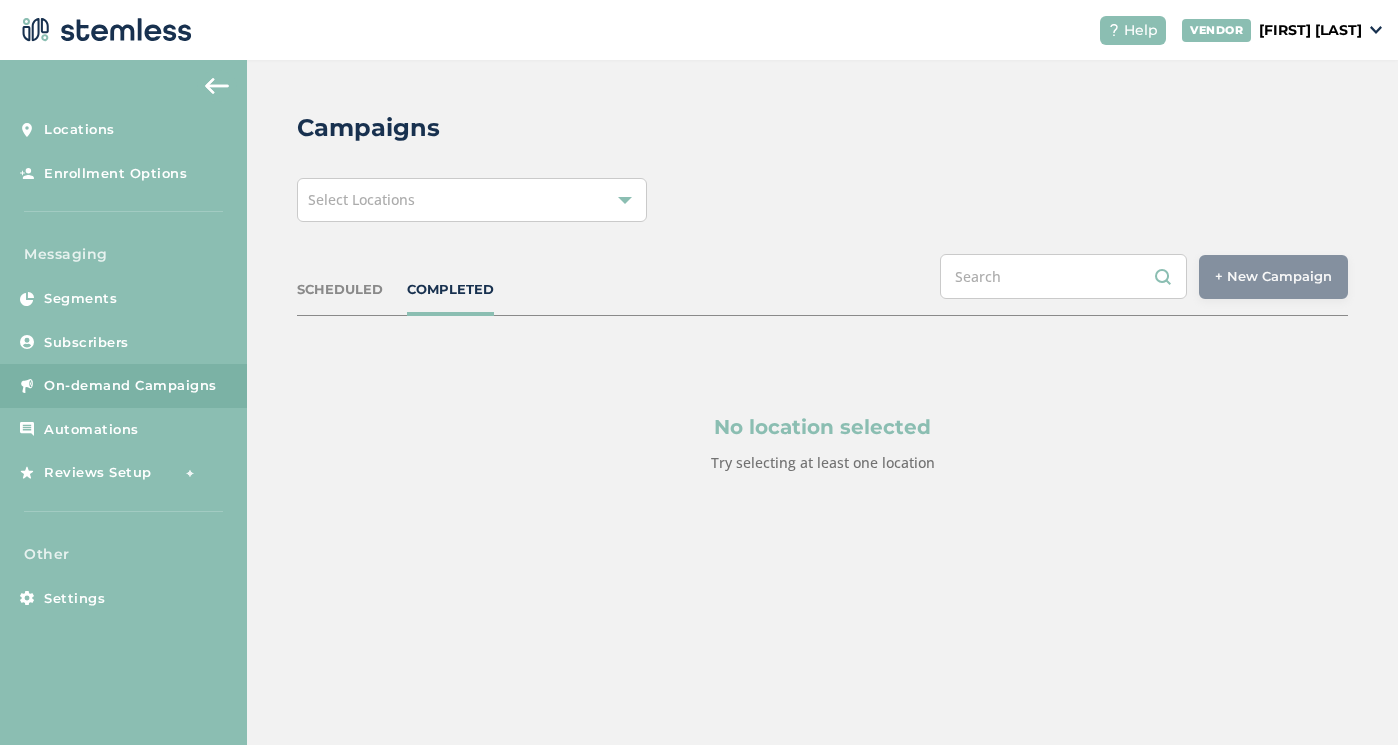 click on "Select Locations" at bounding box center (472, 200) 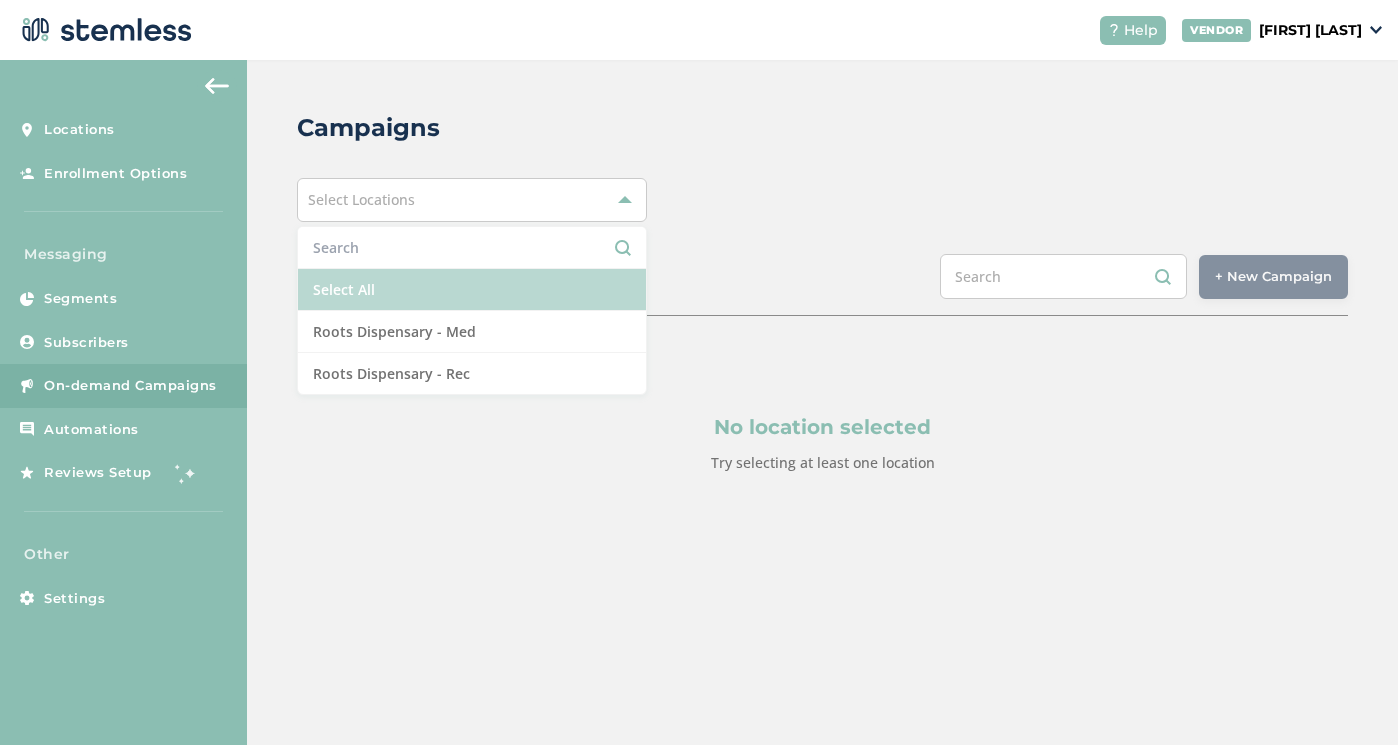 click on "Select All" at bounding box center [472, 290] 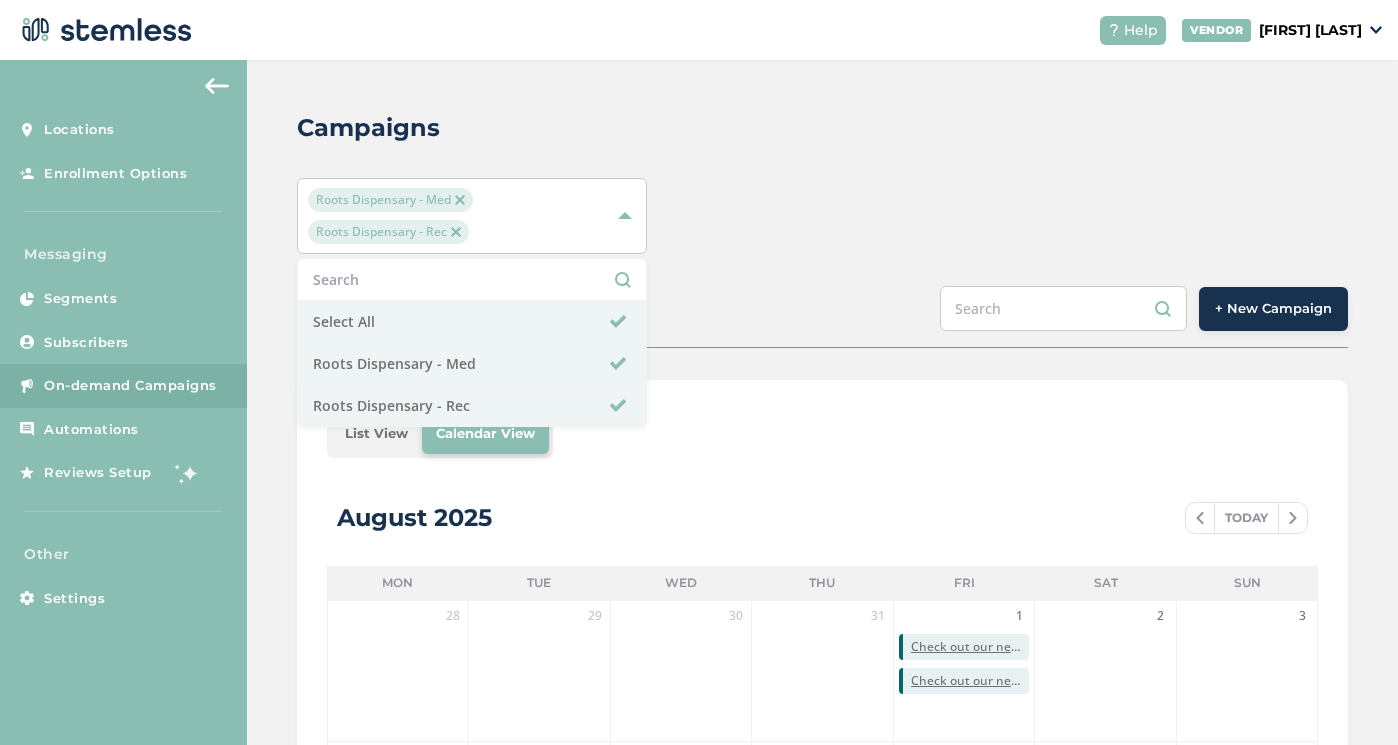click on "+ New Campaign" at bounding box center (1273, 309) 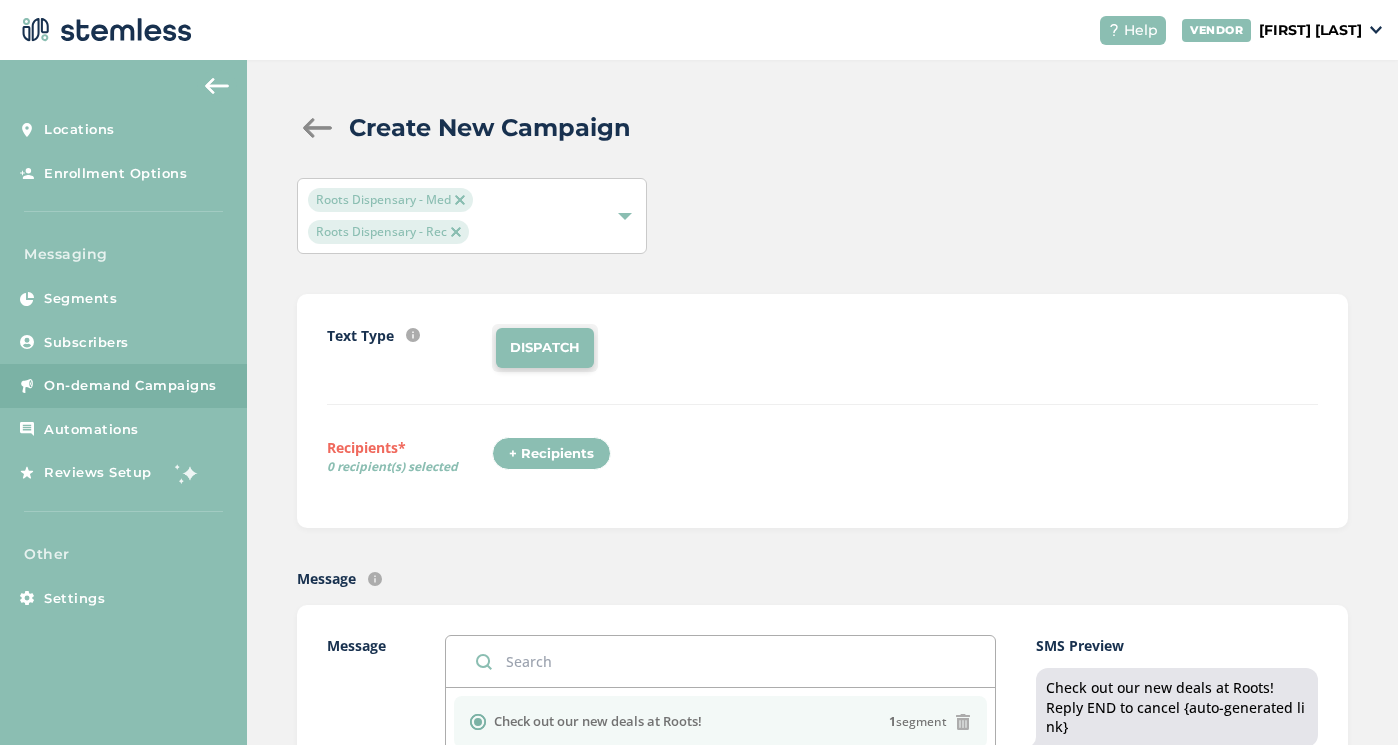 click on "+ Recipients" at bounding box center (551, 454) 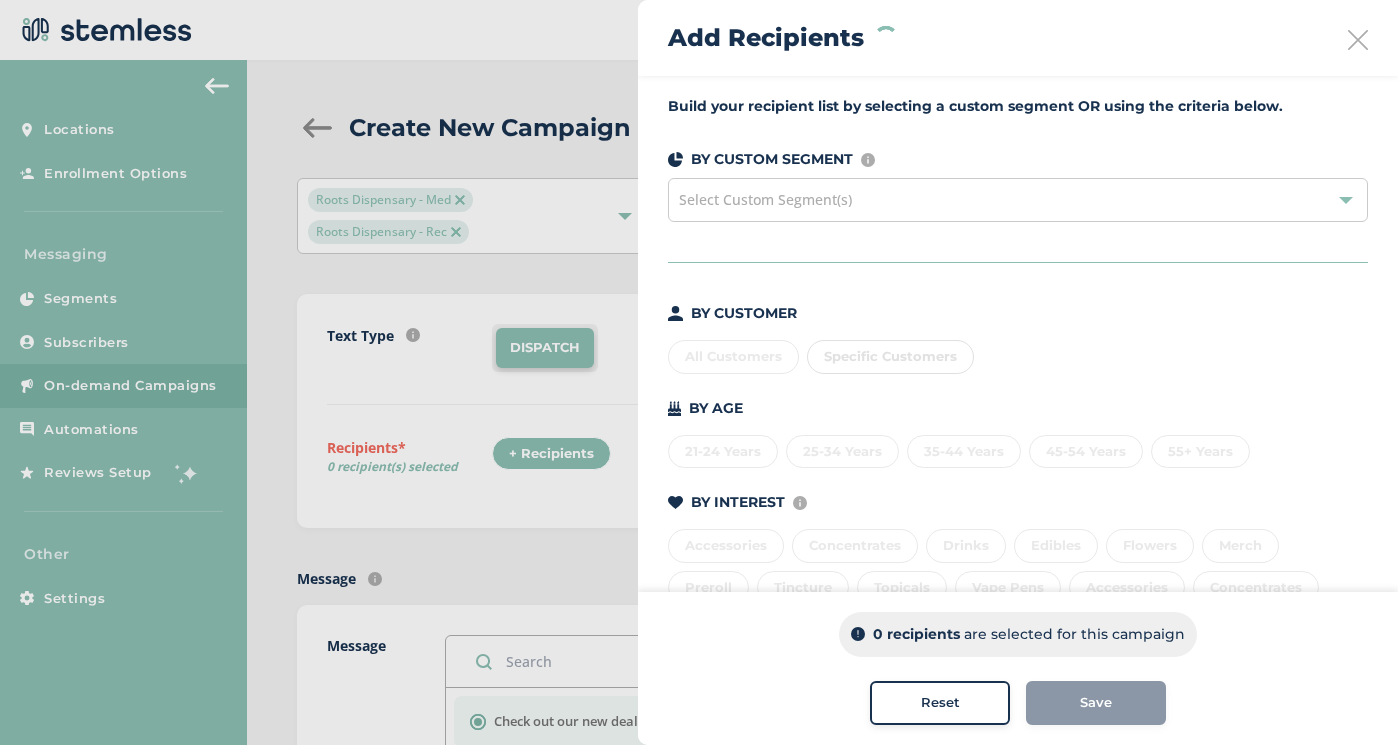click on "All Customers  Specific Customers" at bounding box center (1018, 353) 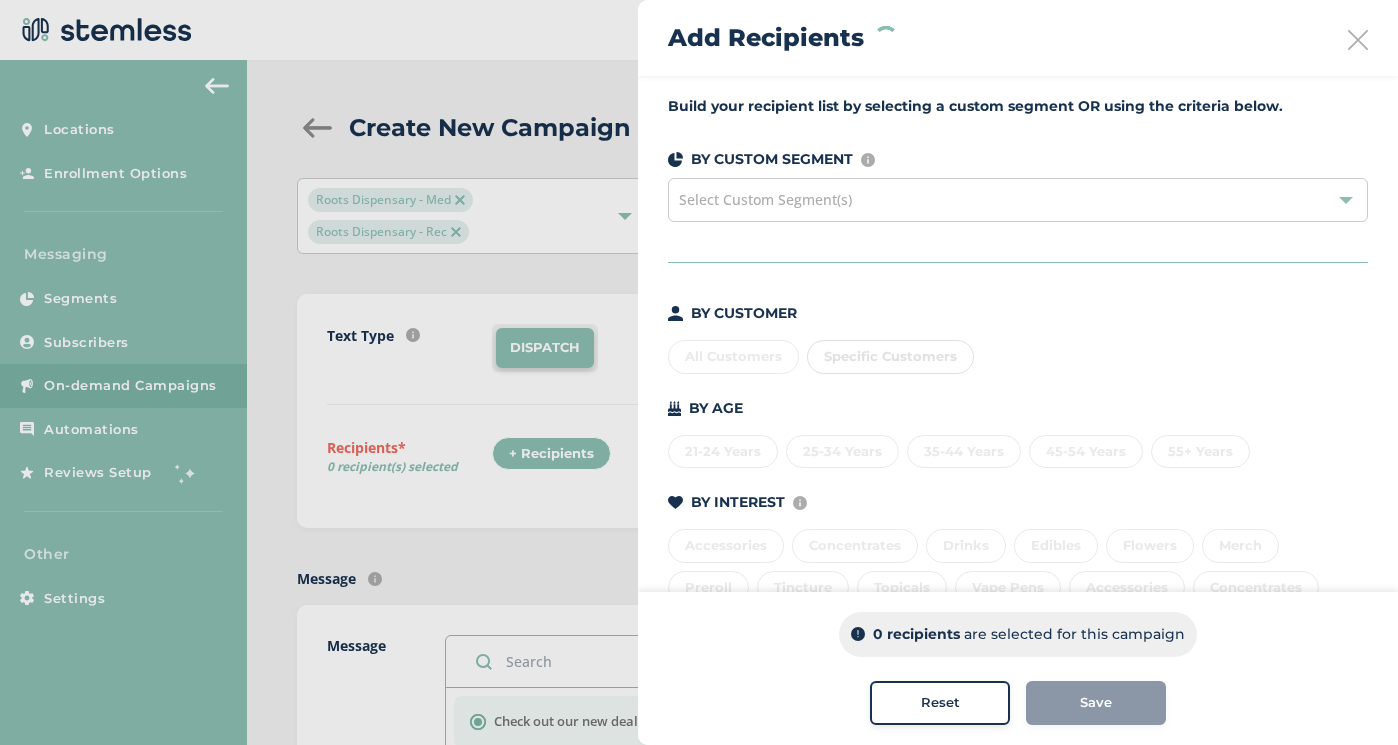 click on "Build your recipient list by selecting a custom segment OR using the criteria below.  BY CUSTOM SEGMENT  Custom segments are user-defined subscriber lists  that you can upload or create  here . Select Custom Segment(s)  BY CUSTOMER   All Customers  Specific Customers  BY AGE   21-24 Years   25-34 Years   35-44 Years   45-54 Years   55+ Years   BY INTEREST  Displays Stemless categories defined in the  Category Mapping tab of your Location Profile  Accessories   Concentrates   Drinks   Edibles   Flowers   Merch   Preroll   Tincture   Topicals   Vape Pens   Accessories   Concentrates   Drinks   Edibles   Flowers   Merch   Preroll   Tincture   Topicals   Vape Pens   Wax   BY TIME  Amount of time since  last visit to your store  Last 7 Days   7 - 29 days   30 - 59 days   60 - 89 days   90+ days" at bounding box center (1018, 451) 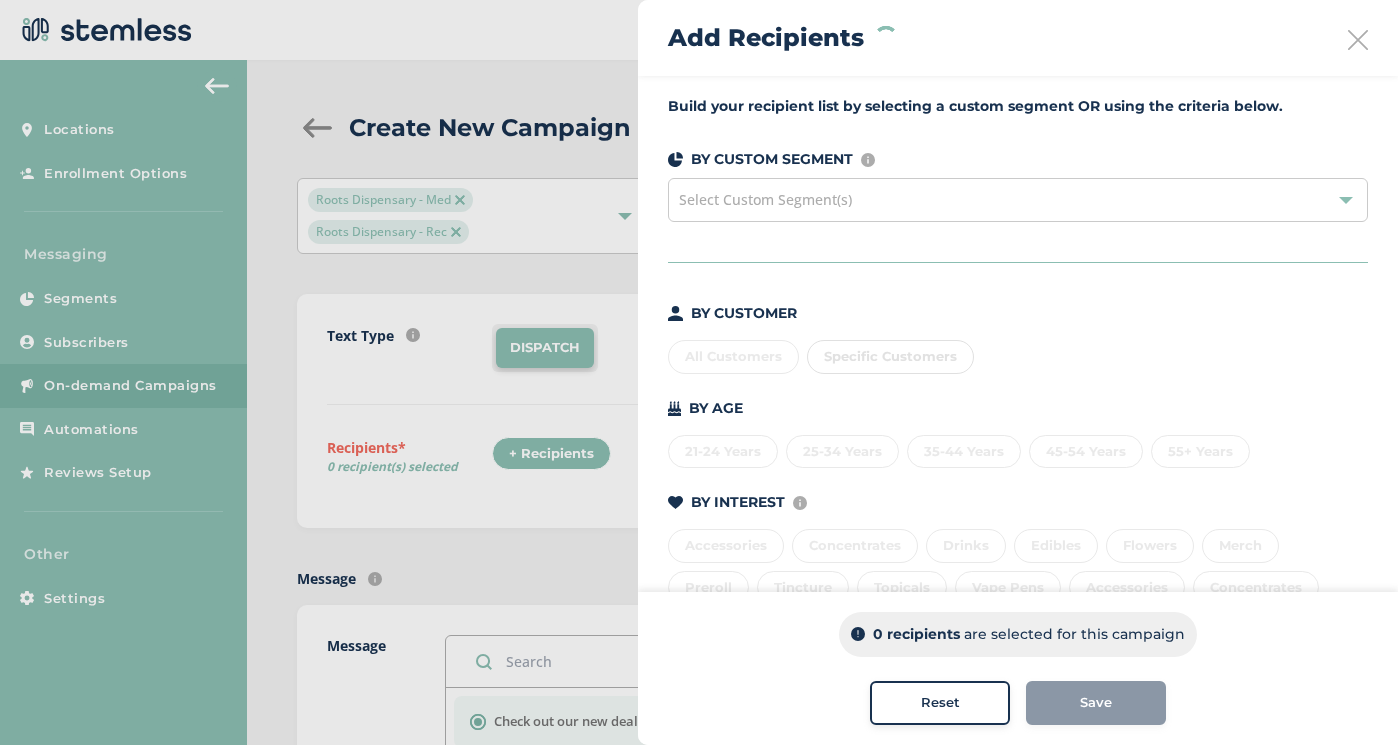 click on "BY CUSTOMER" at bounding box center [744, 313] 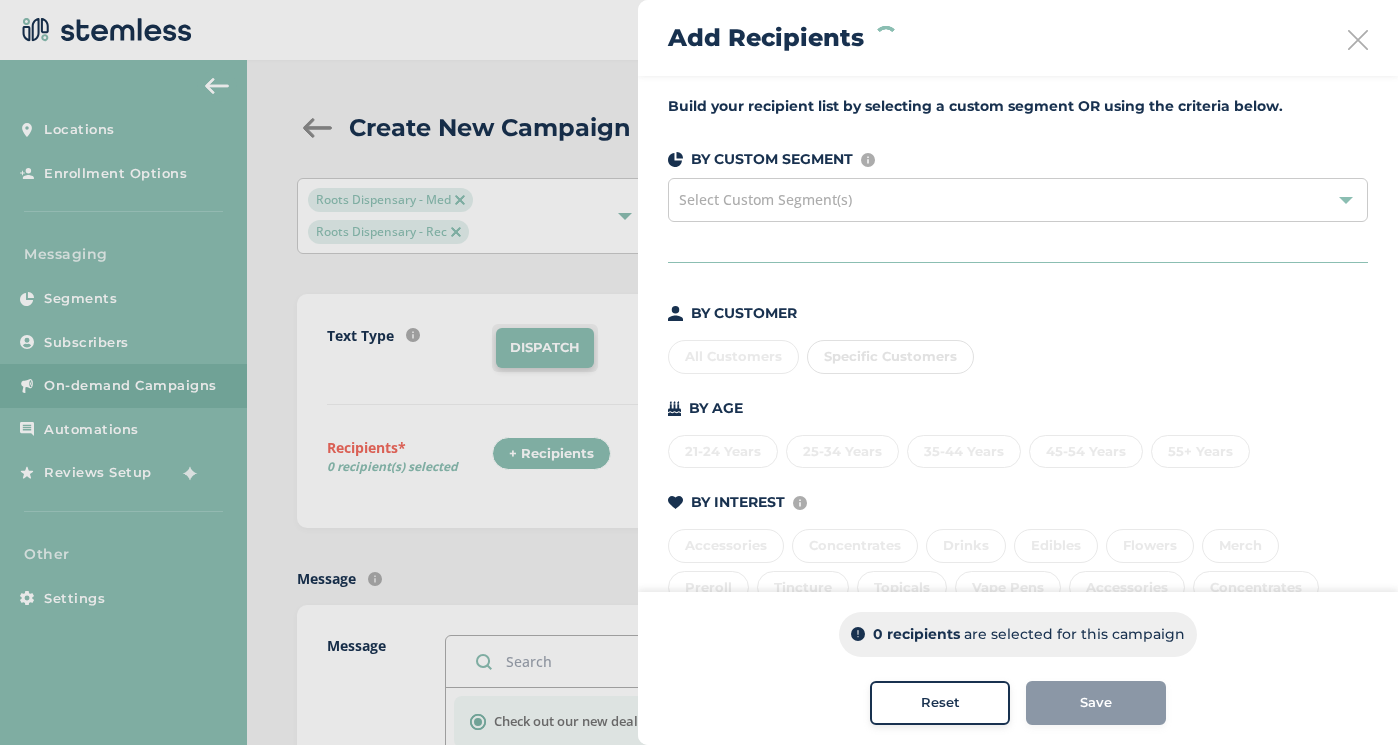 click on "All Customers  Specific Customers" at bounding box center [1018, 353] 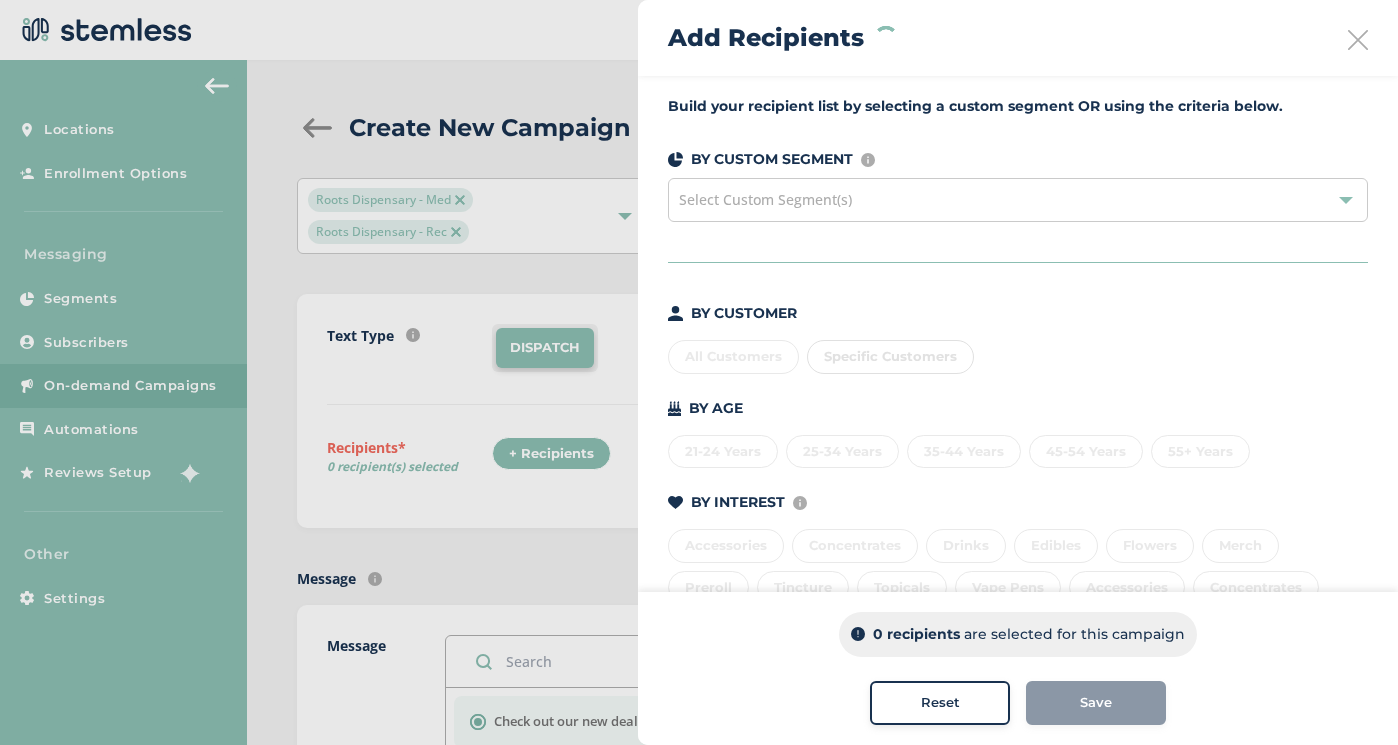 click on "All Customers  Specific Customers" at bounding box center [1018, 353] 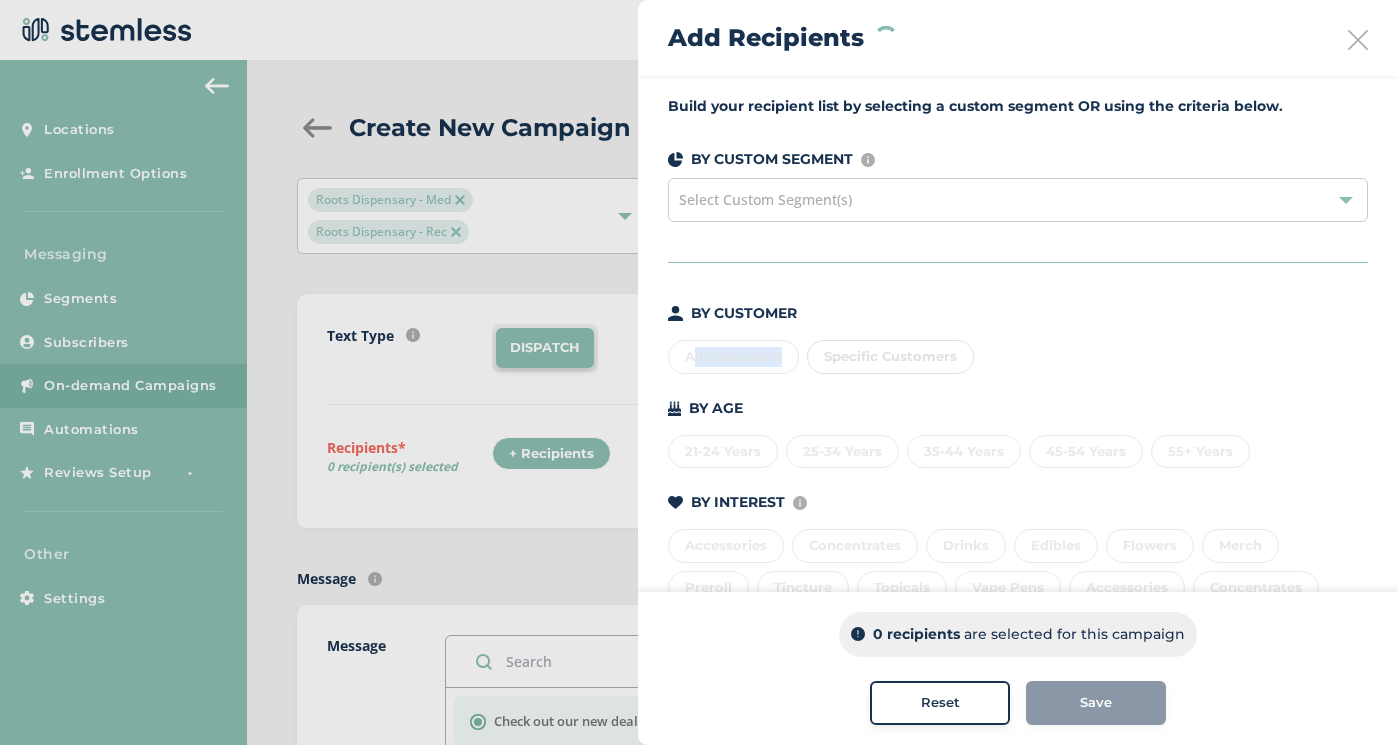 click on "All Customers  Specific Customers" at bounding box center (1018, 353) 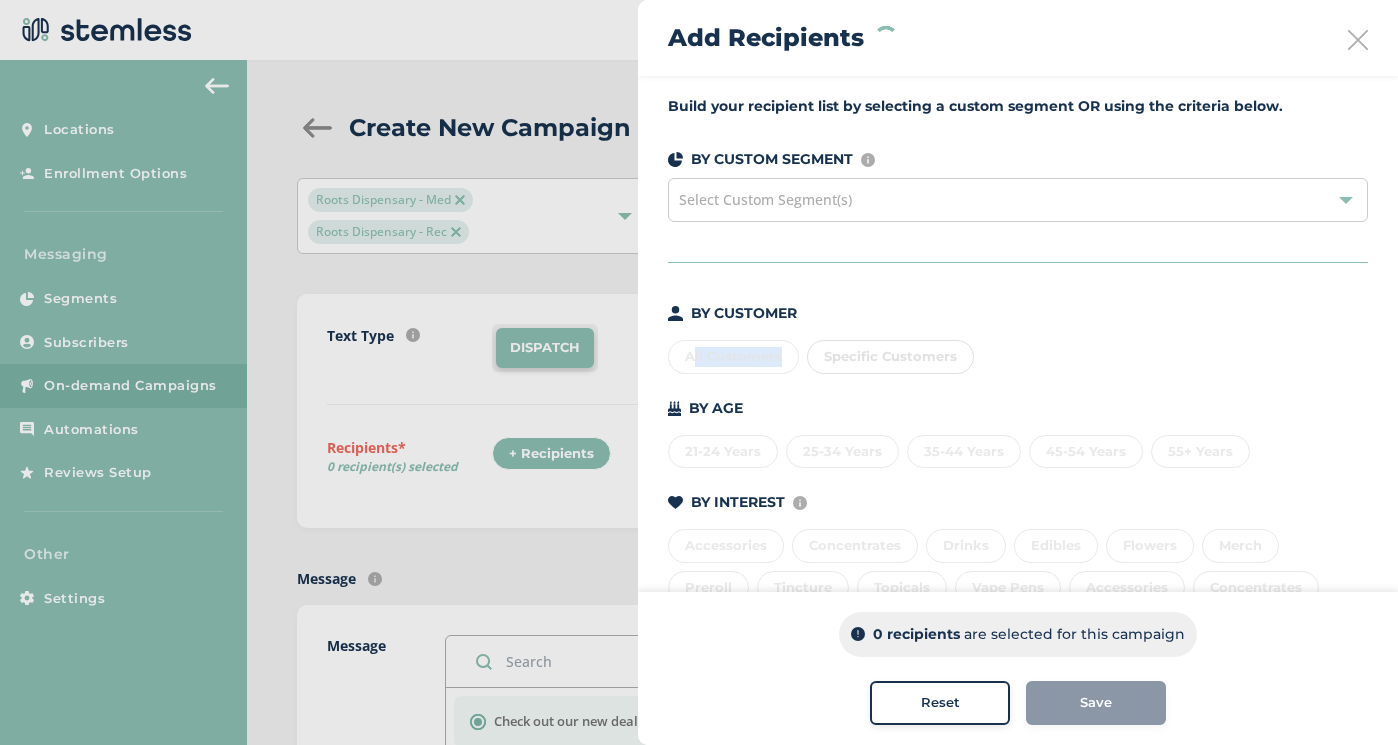 click on "All Customers  Specific Customers" at bounding box center (1018, 353) 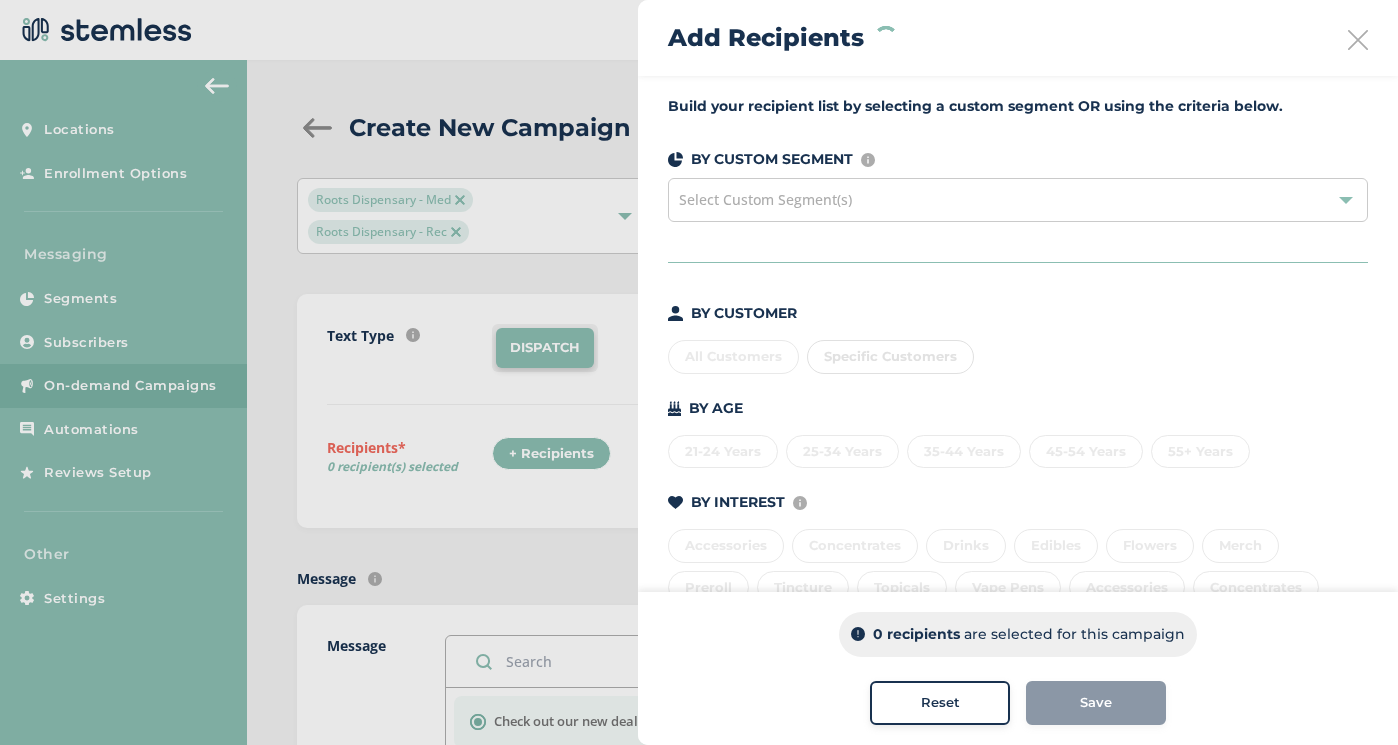 click on "Build your recipient list by selecting a custom segment OR using the criteria below.  BY CUSTOM SEGMENT  Custom segments are user-defined subscriber lists  that you can upload or create  here . Select Custom Segment(s)  BY CUSTOMER   All Customers  Specific Customers  BY AGE   21-24 Years   25-34 Years   35-44 Years   45-54 Years   55+ Years   BY INTEREST  Displays Stemless categories defined in the  Category Mapping tab of your Location Profile  Accessories   Concentrates   Drinks   Edibles   Flowers   Merch   Preroll   Tincture   Topicals   Vape Pens   Accessories   Concentrates   Drinks   Edibles   Flowers   Merch   Preroll   Tincture   Topicals   Vape Pens   Wax   BY TIME  Amount of time since  last visit to your store  Last 7 Days   7 - 29 days   30 - 59 days   60 - 89 days   90+ days" at bounding box center [1018, 451] 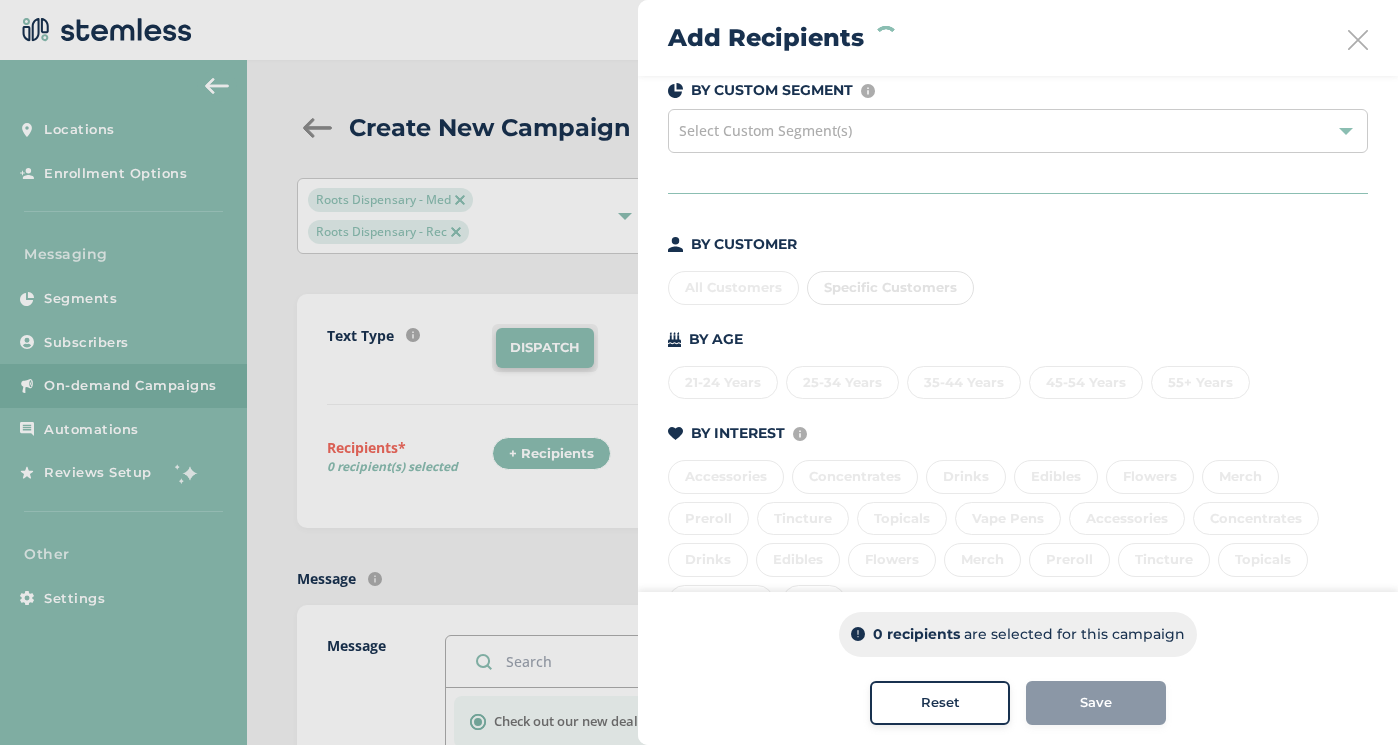 scroll, scrollTop: 73, scrollLeft: 0, axis: vertical 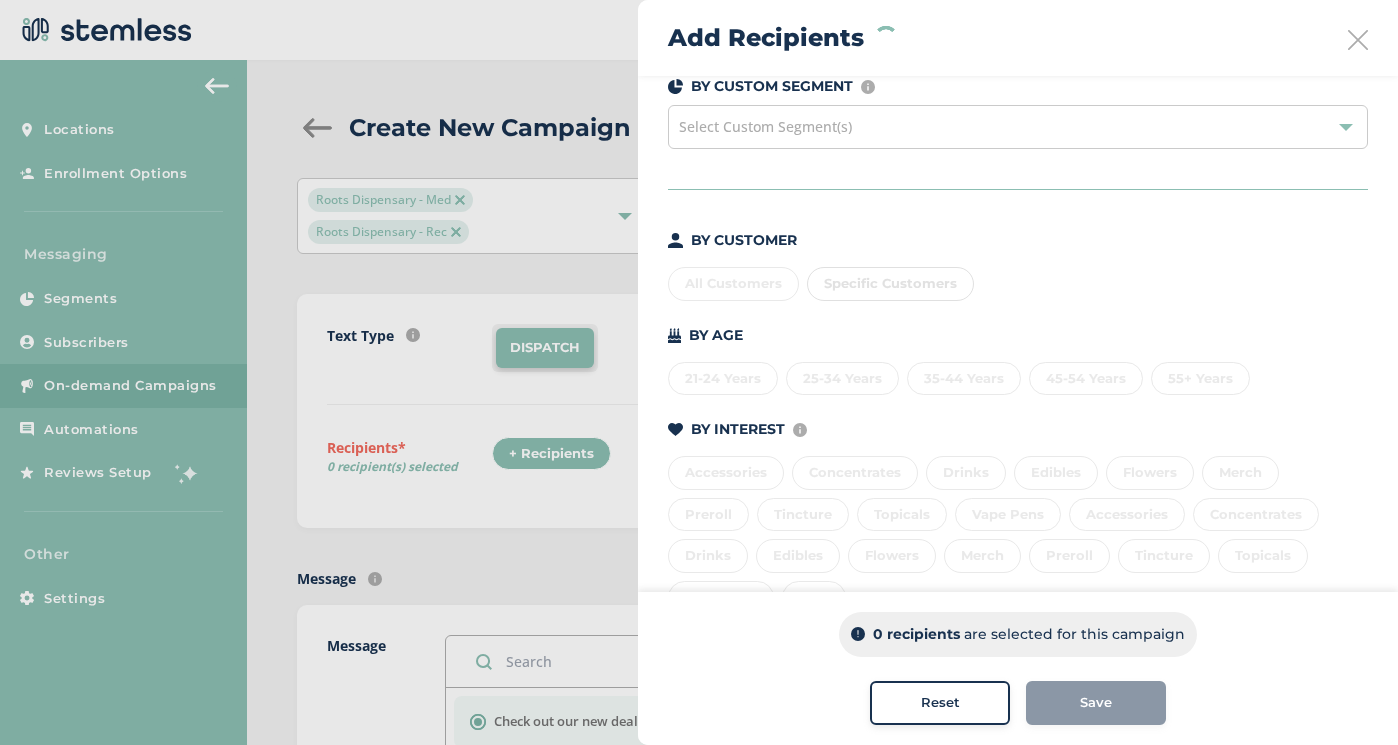 click on "Select Custom Segment(s)" at bounding box center (1018, 127) 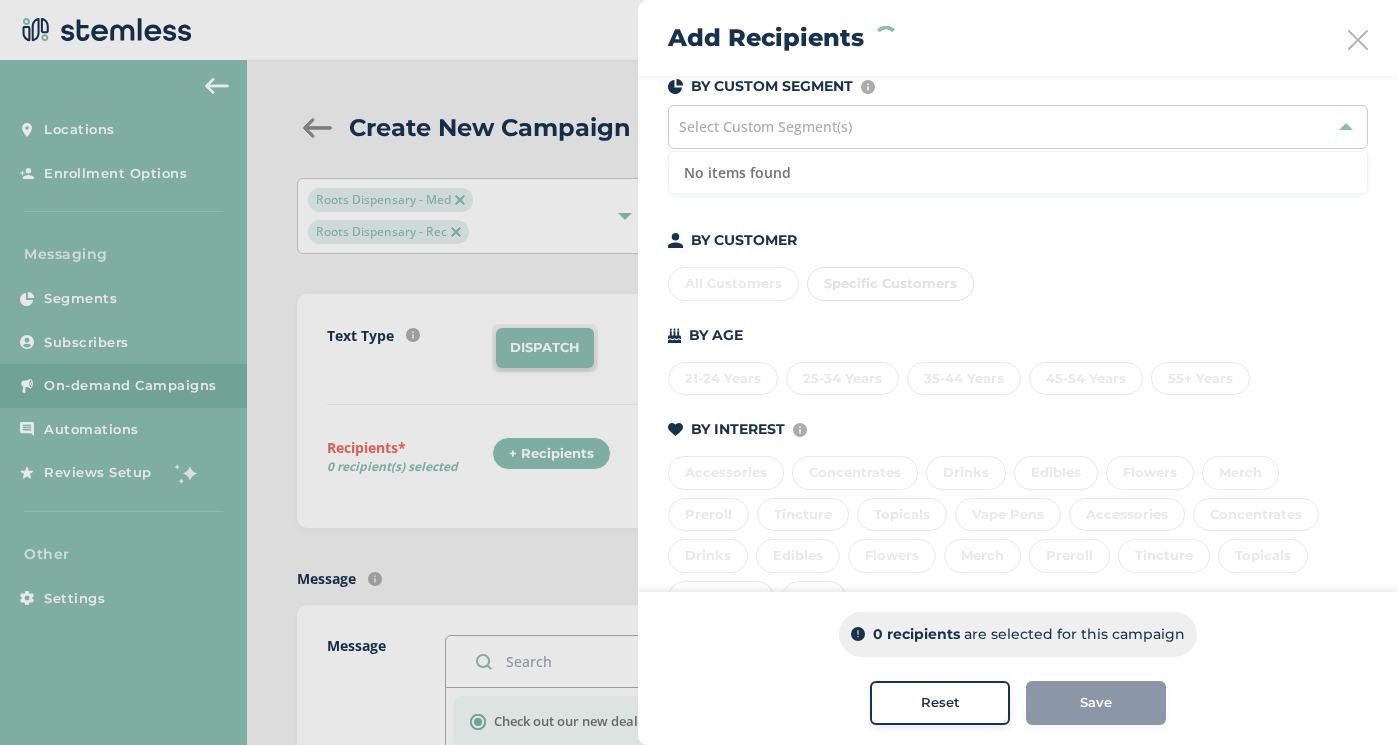 click on "Select Custom Segment(s)" at bounding box center (1018, 127) 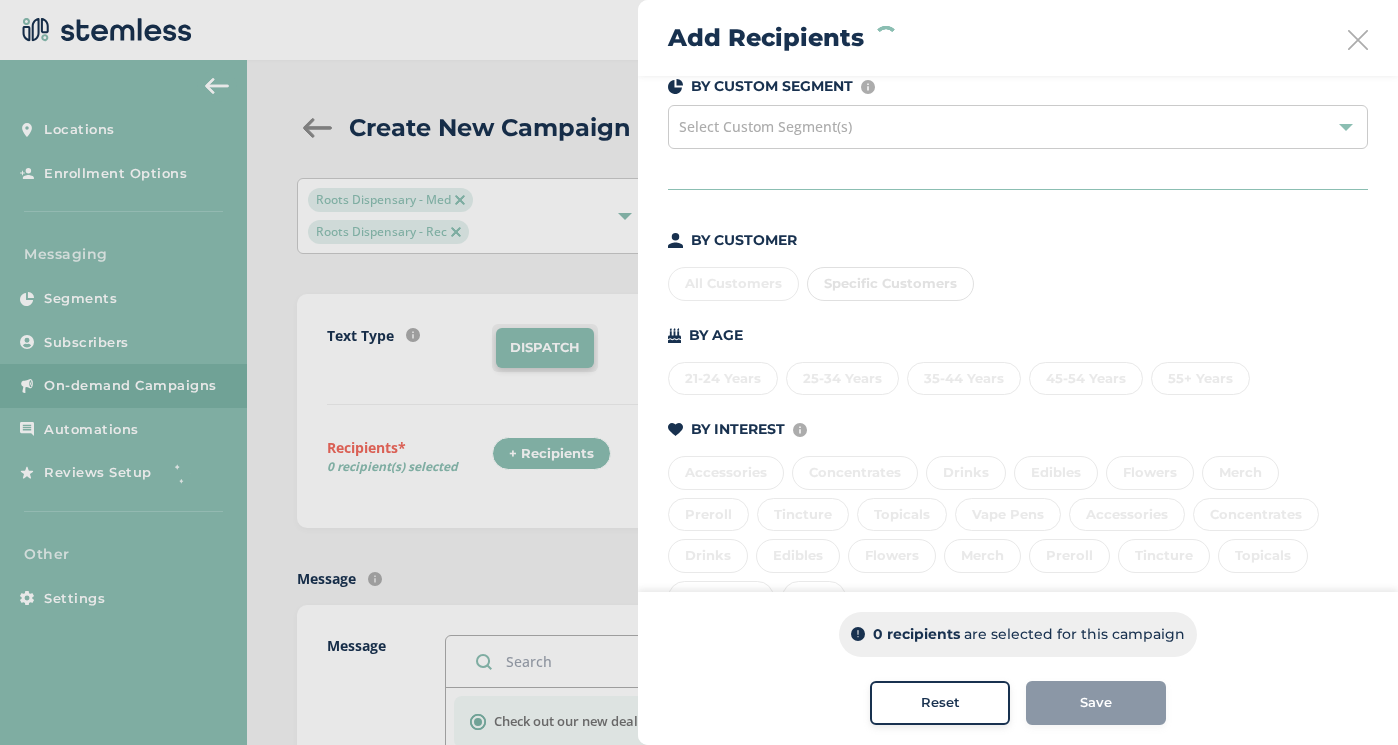 click on "Add Recipients" at bounding box center [1018, 38] 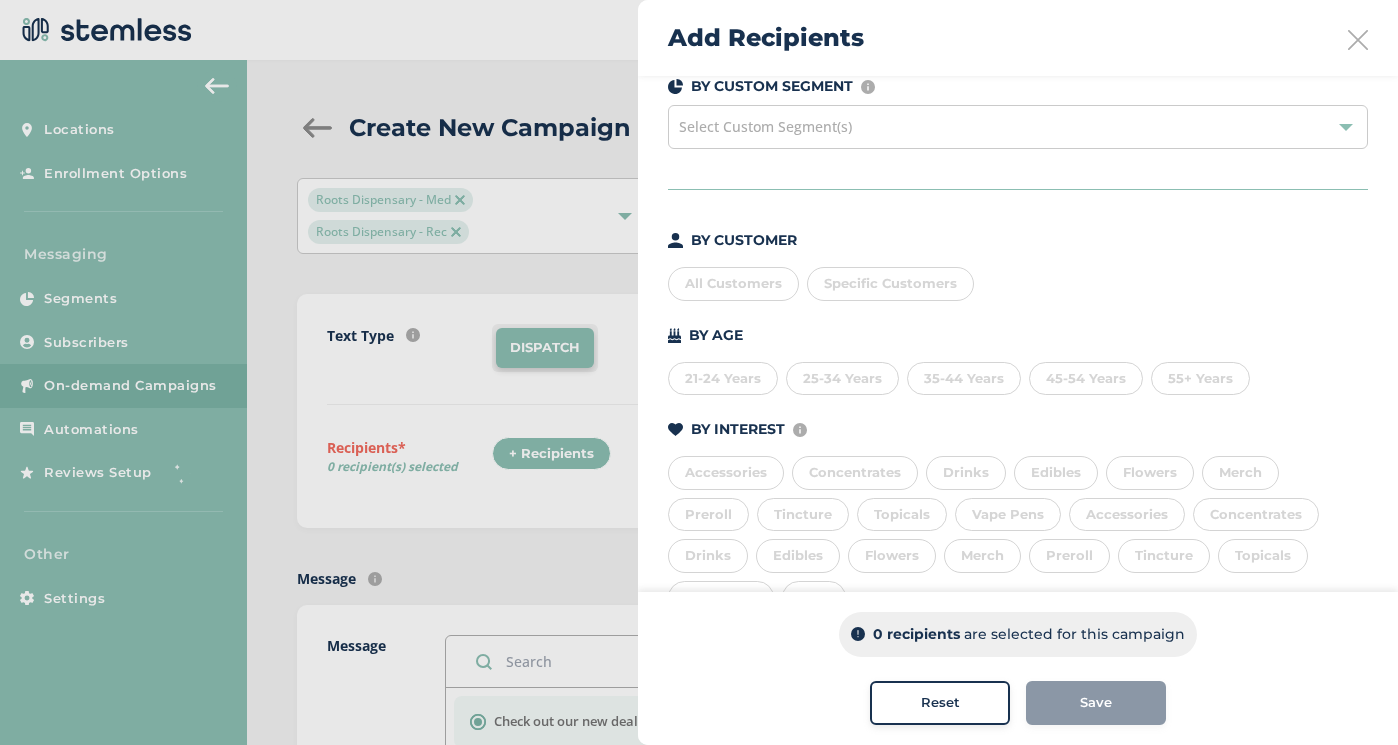 click on "All Customers" at bounding box center [733, 284] 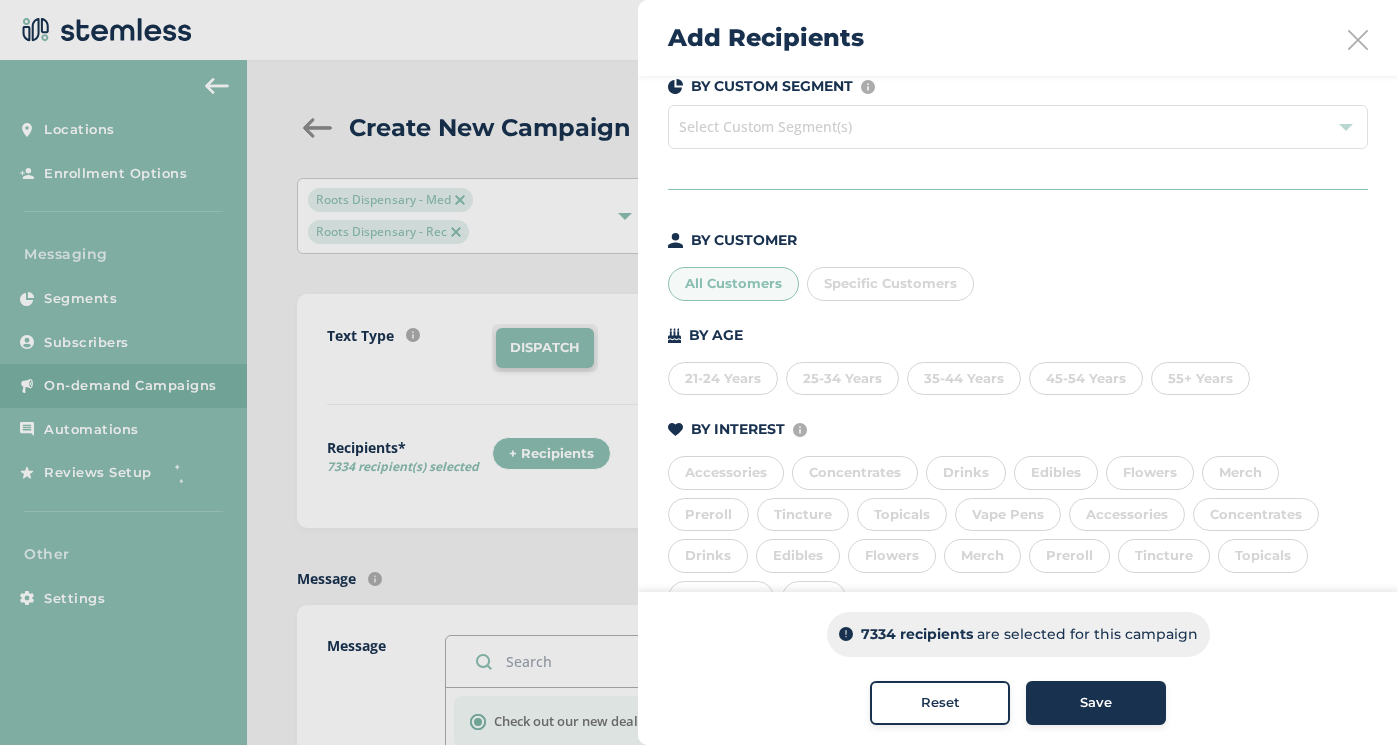 click on "Save" at bounding box center [1096, 703] 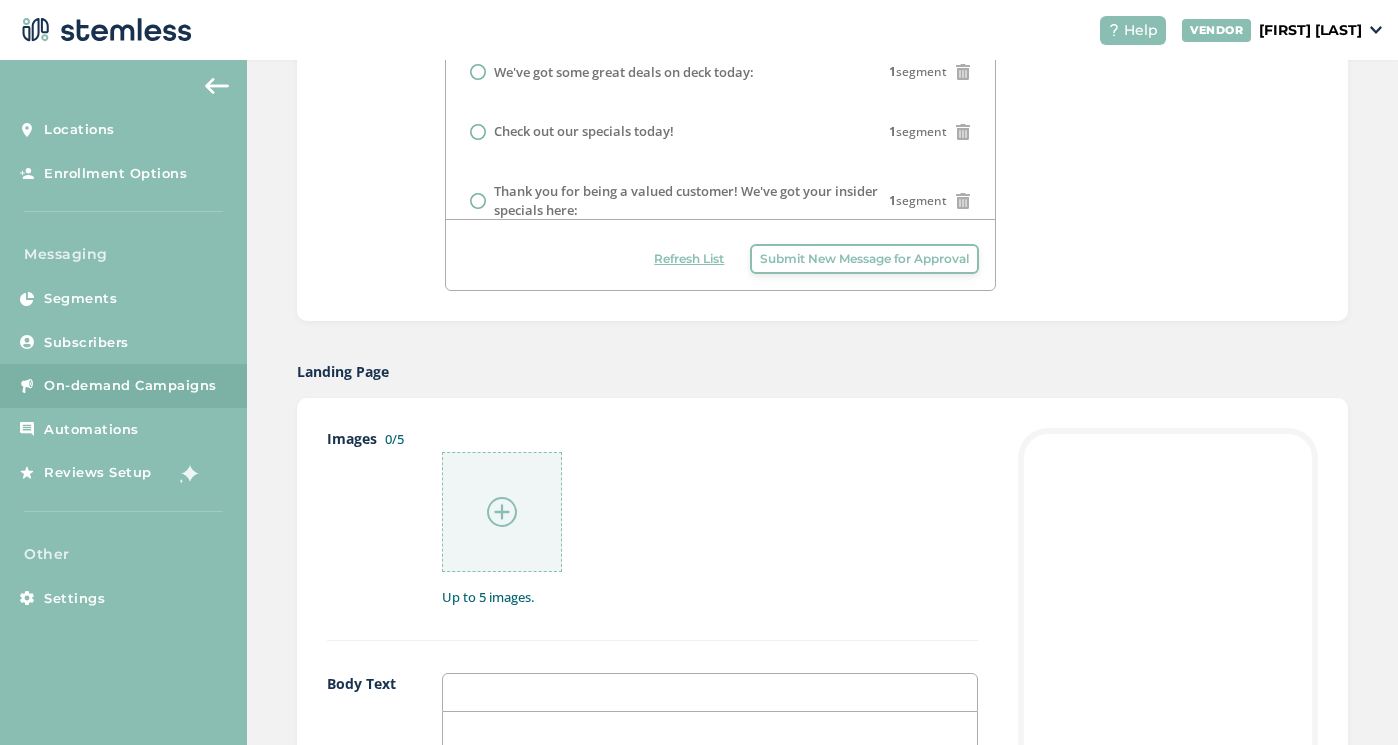 scroll, scrollTop: 725, scrollLeft: 0, axis: vertical 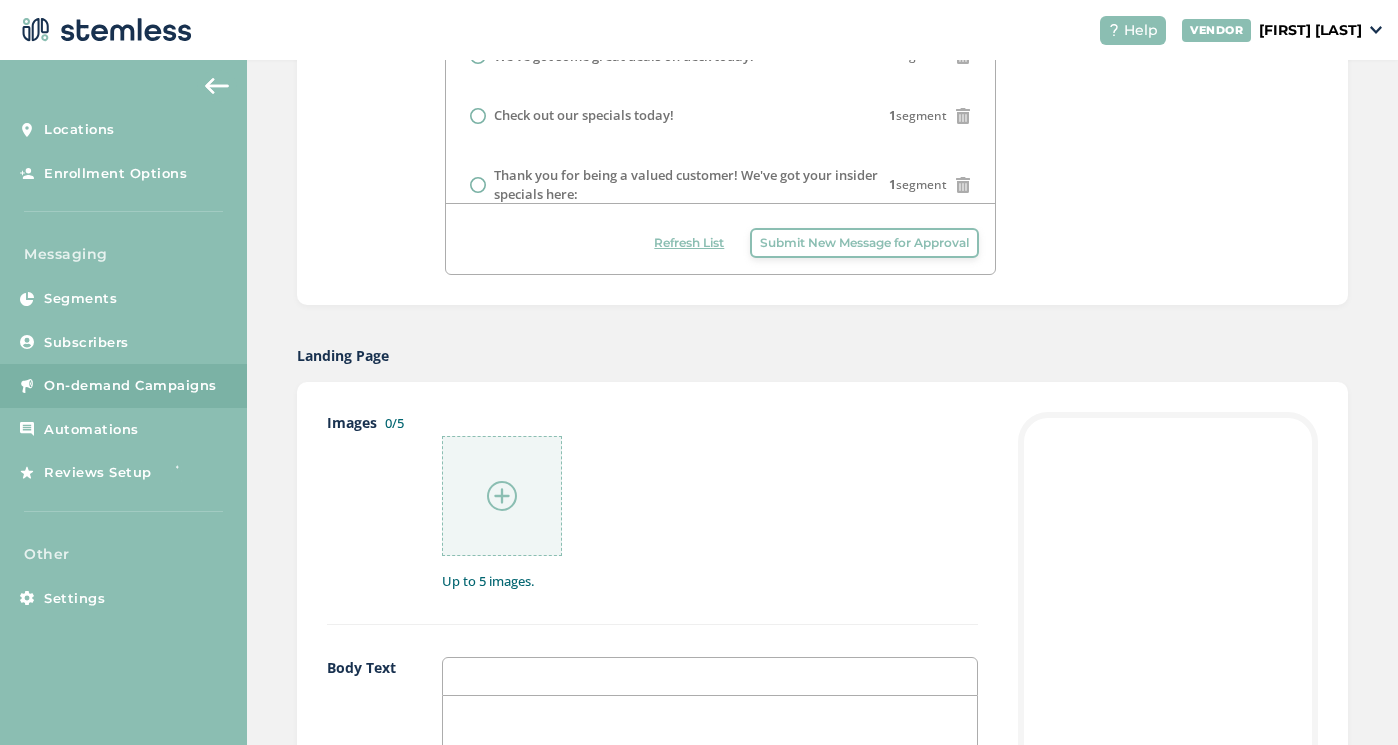 click at bounding box center (502, 496) 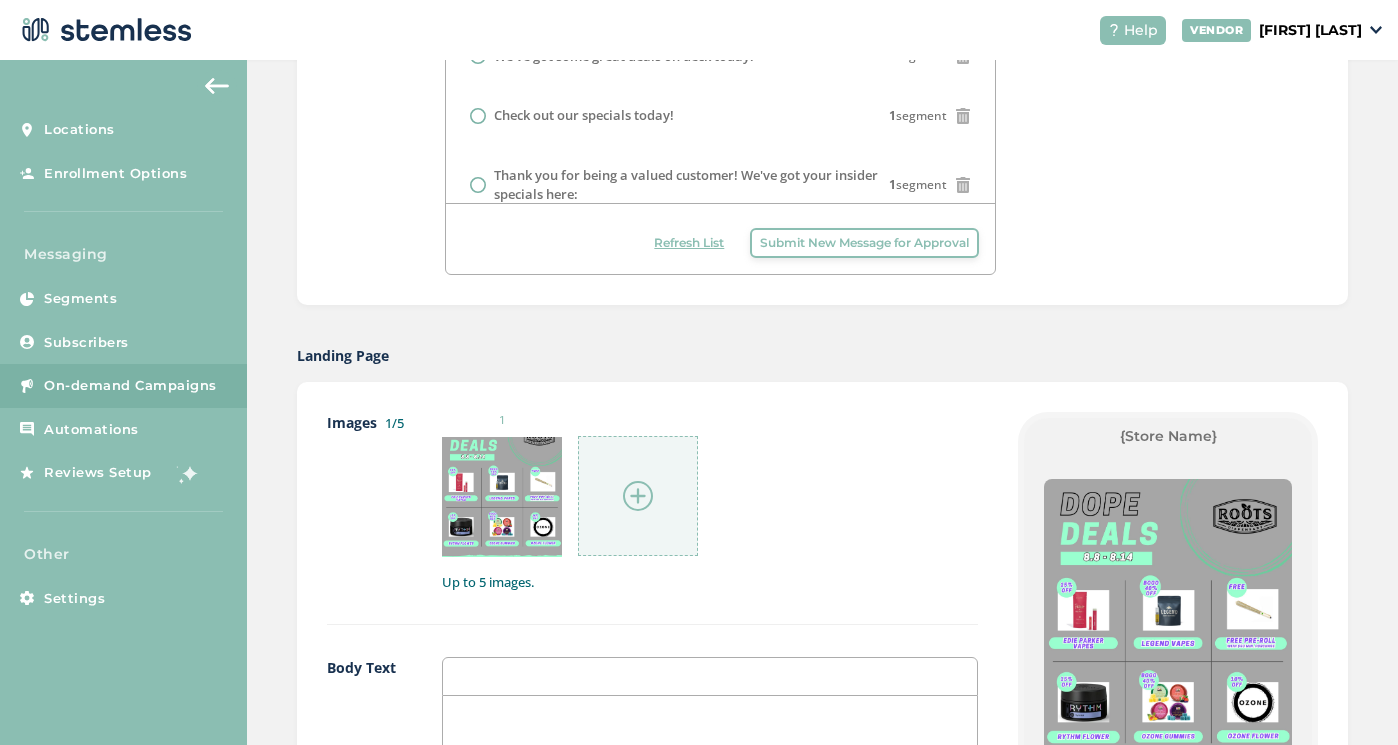 scroll, scrollTop: 124, scrollLeft: 0, axis: vertical 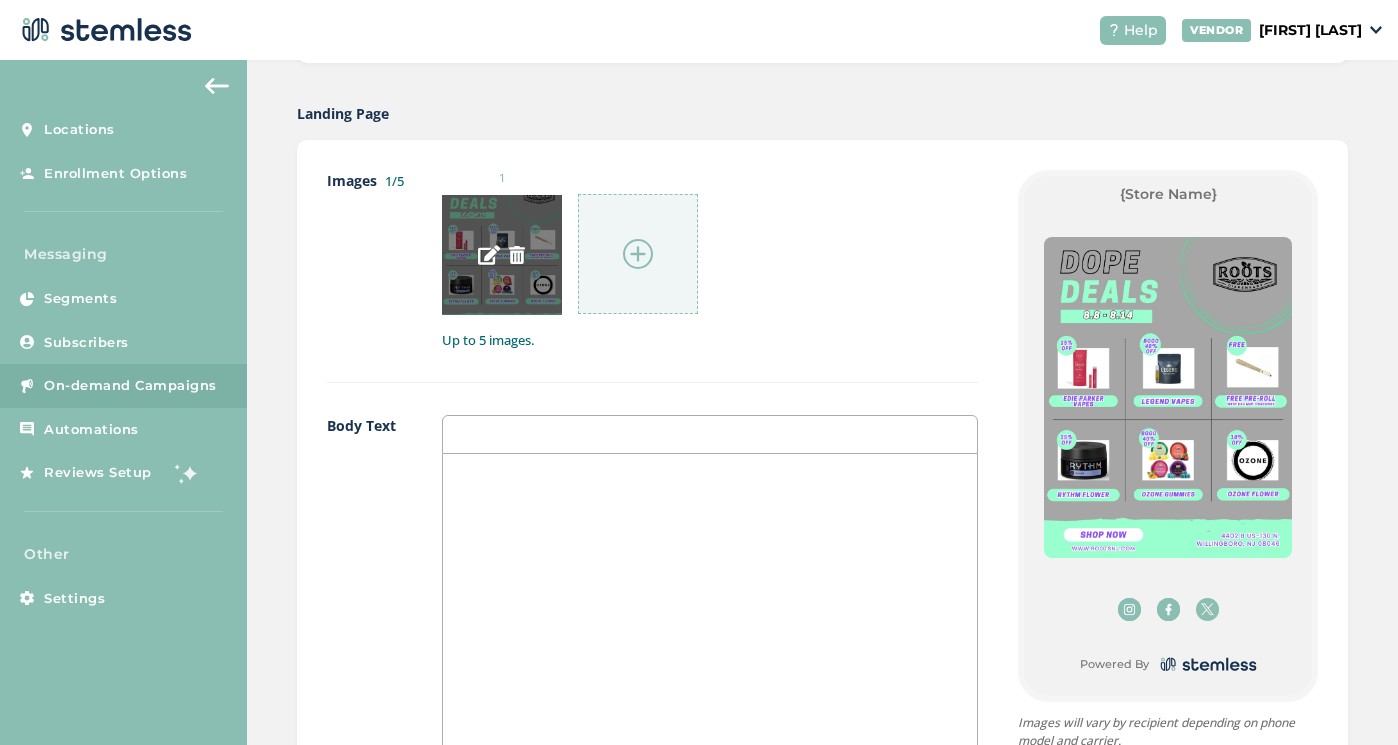 click at bounding box center (489, 255) 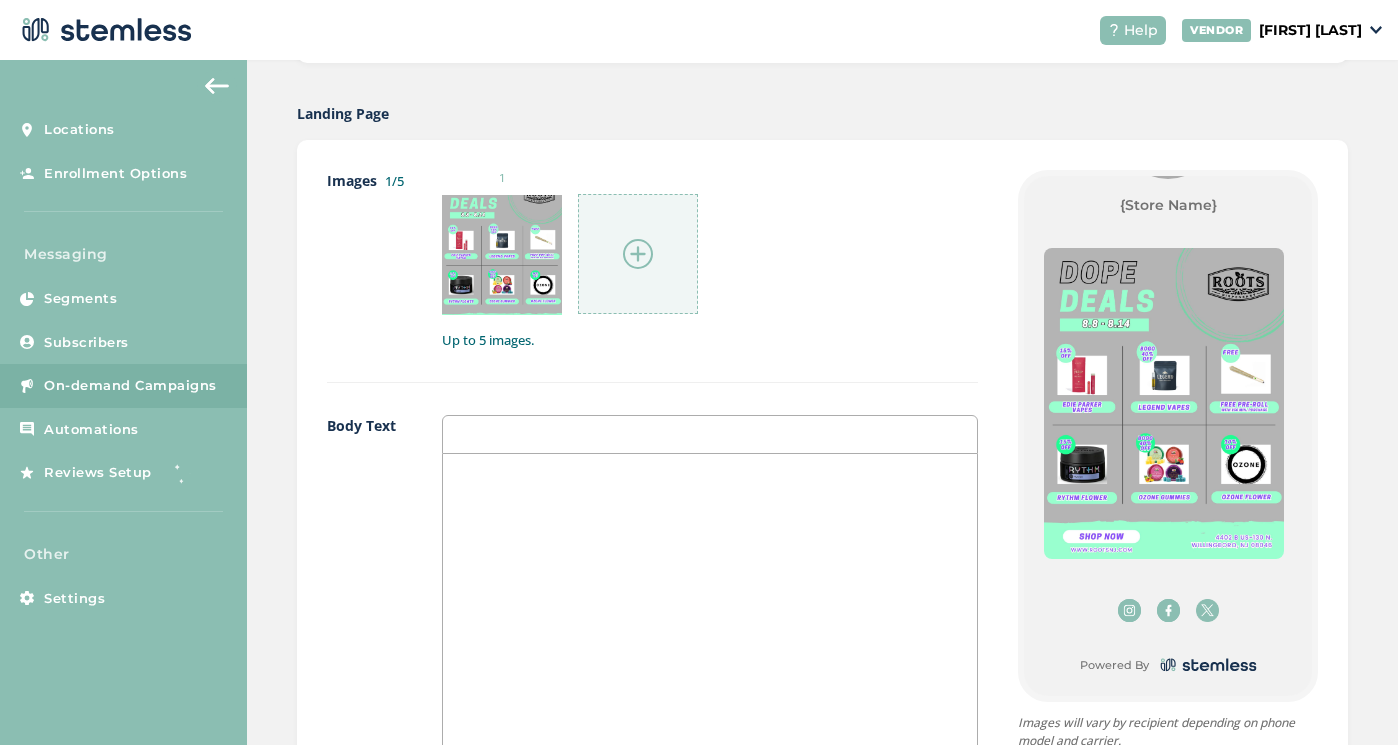 scroll, scrollTop: 113, scrollLeft: 0, axis: vertical 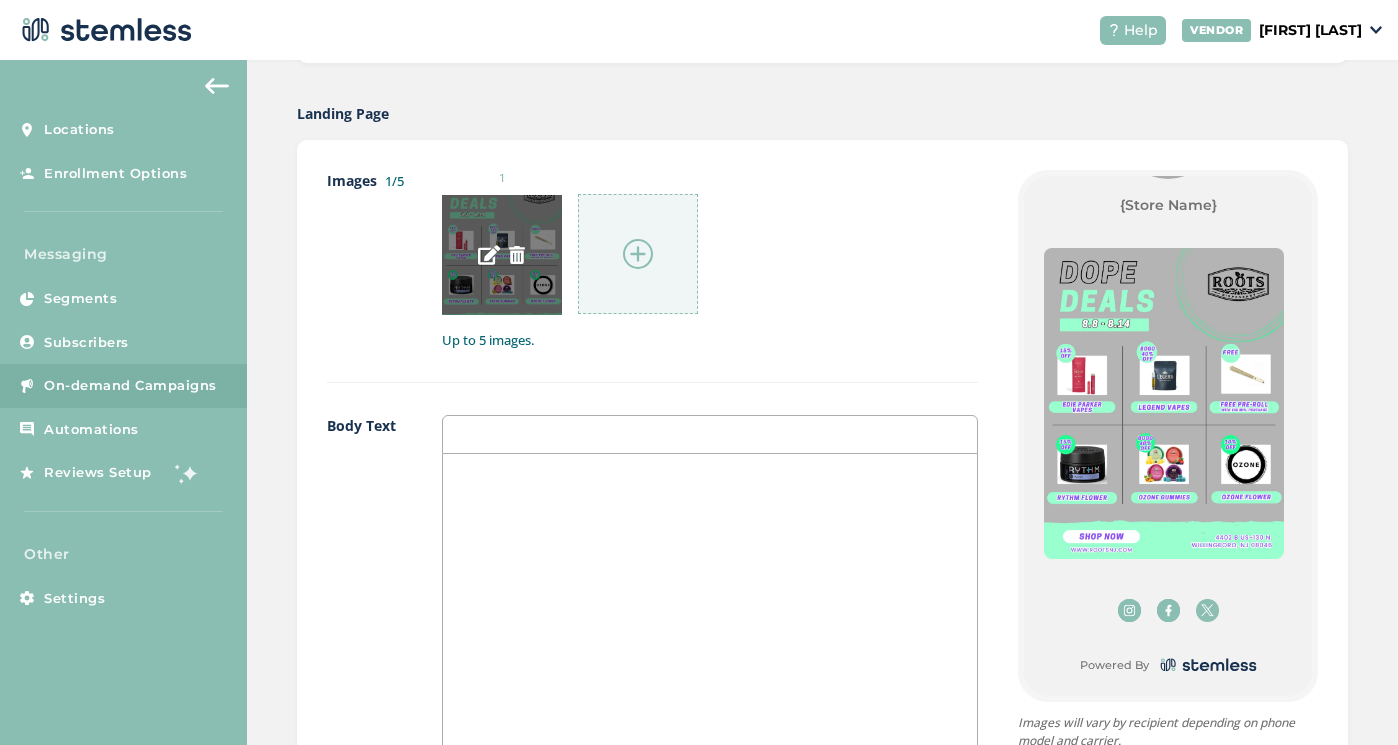 click at bounding box center (489, 255) 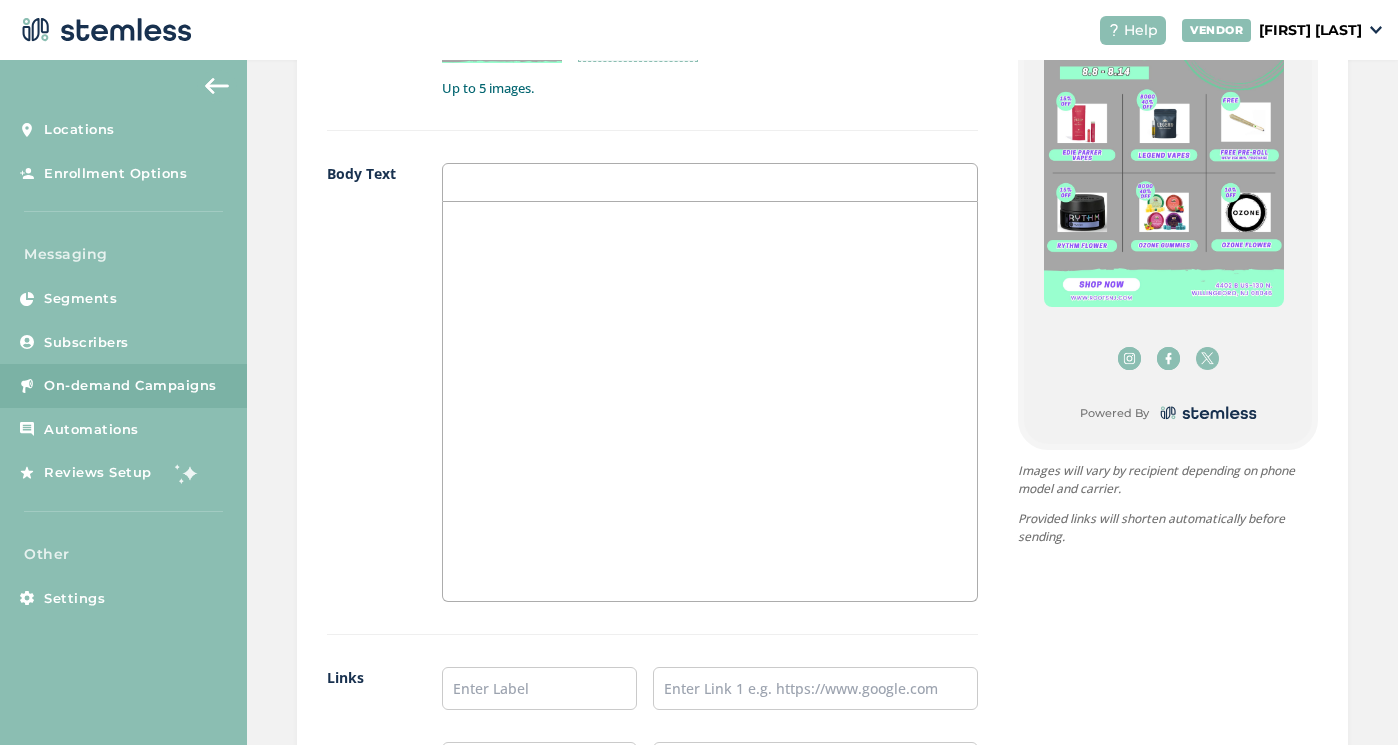 scroll, scrollTop: 1220, scrollLeft: 0, axis: vertical 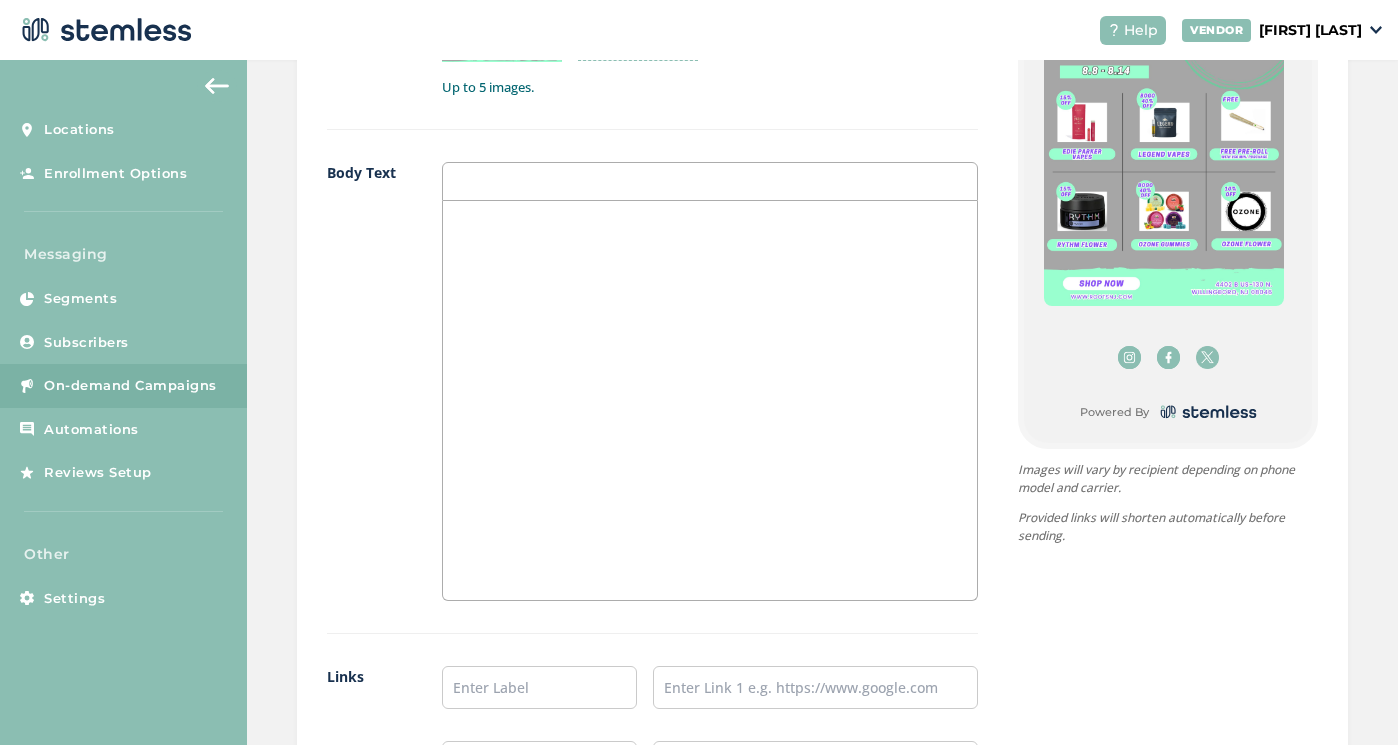 click at bounding box center (710, 400) 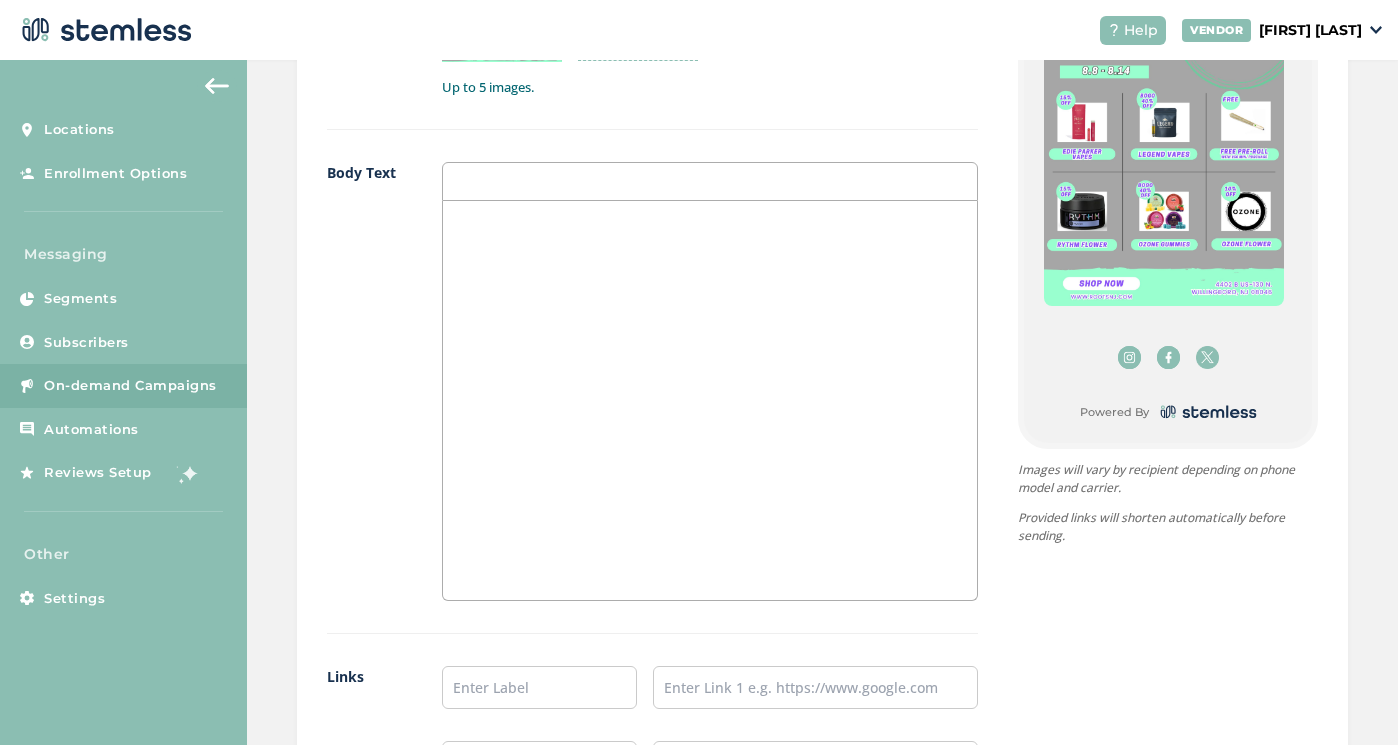 type 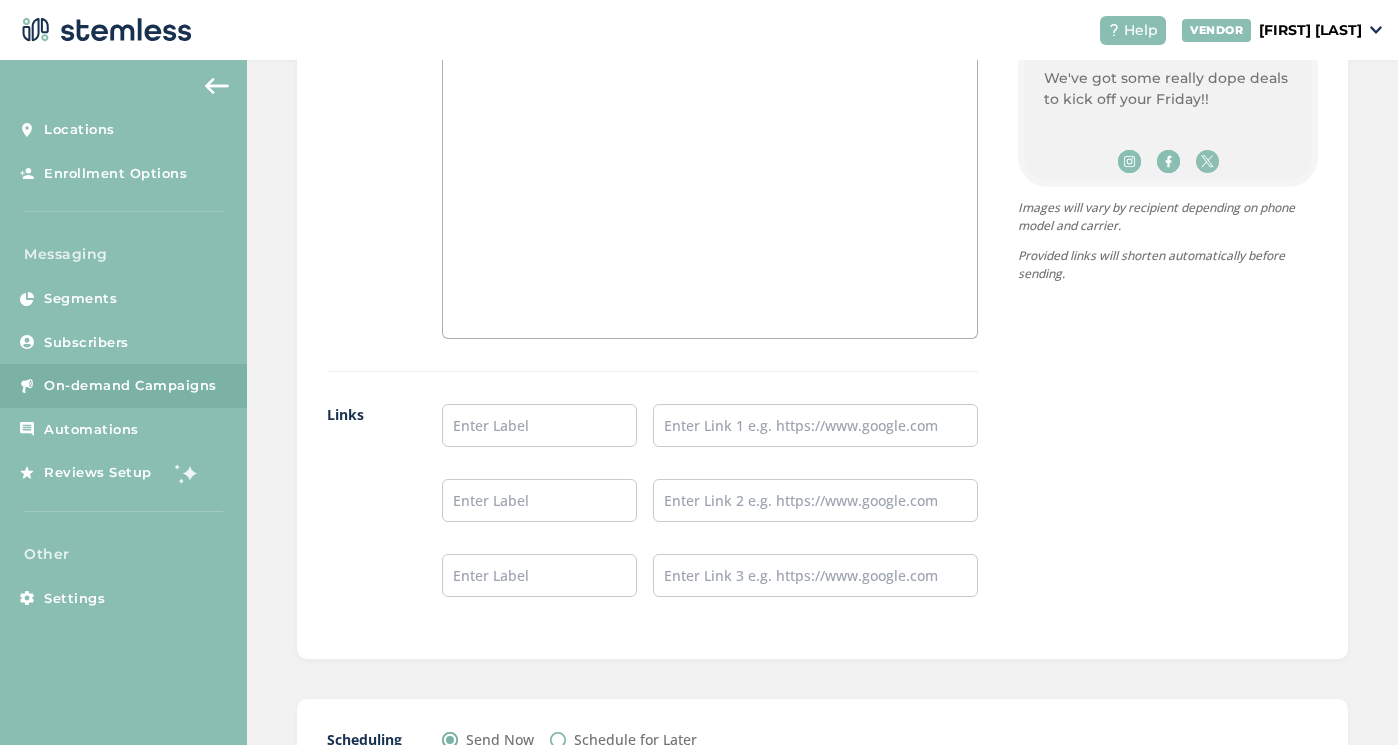 scroll, scrollTop: 1509, scrollLeft: 0, axis: vertical 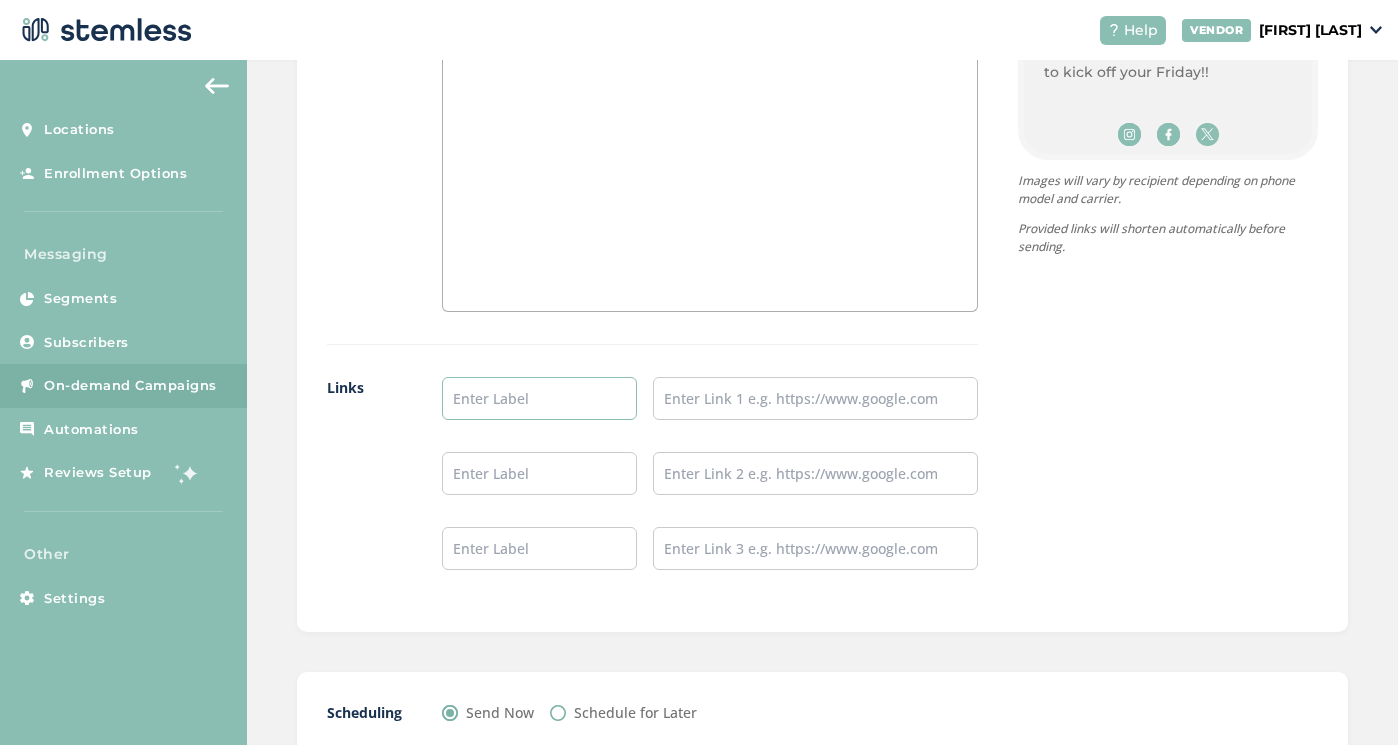 click at bounding box center (539, 398) 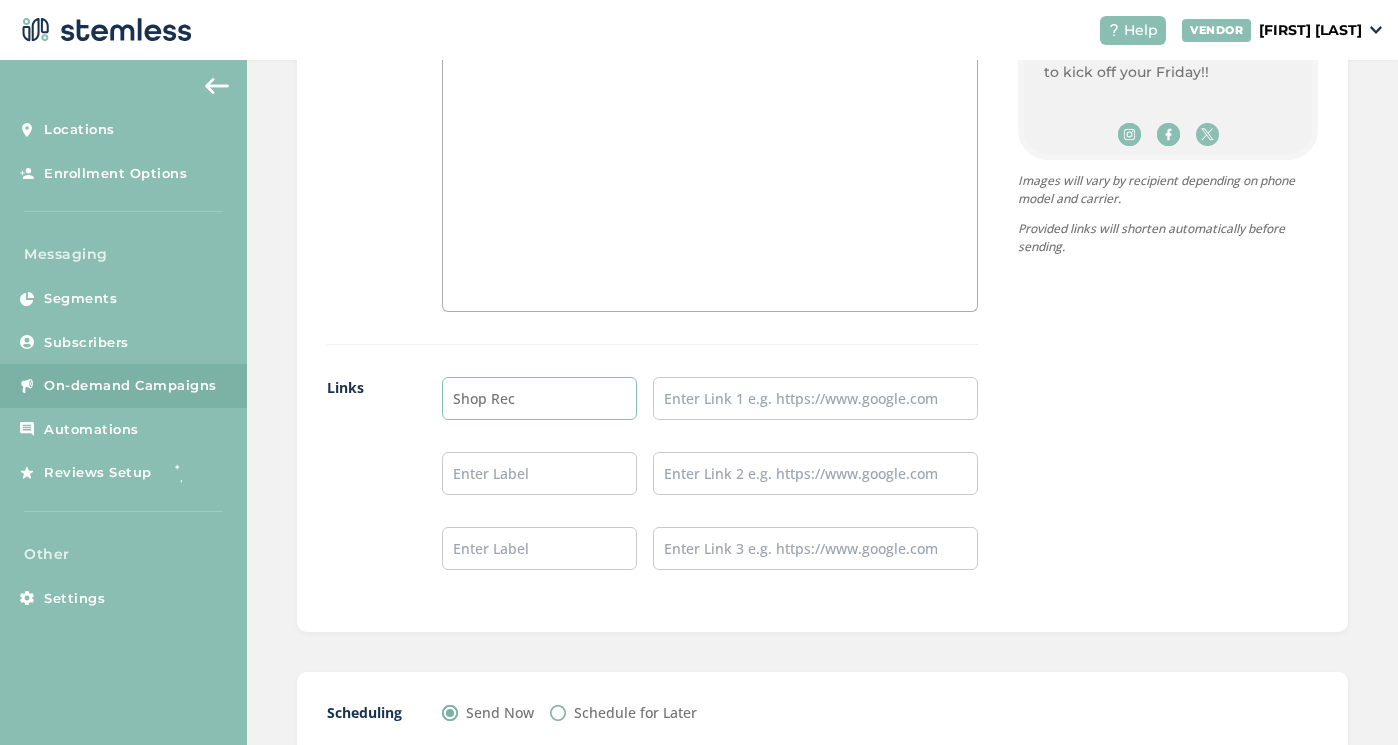 type on "Shop Rec" 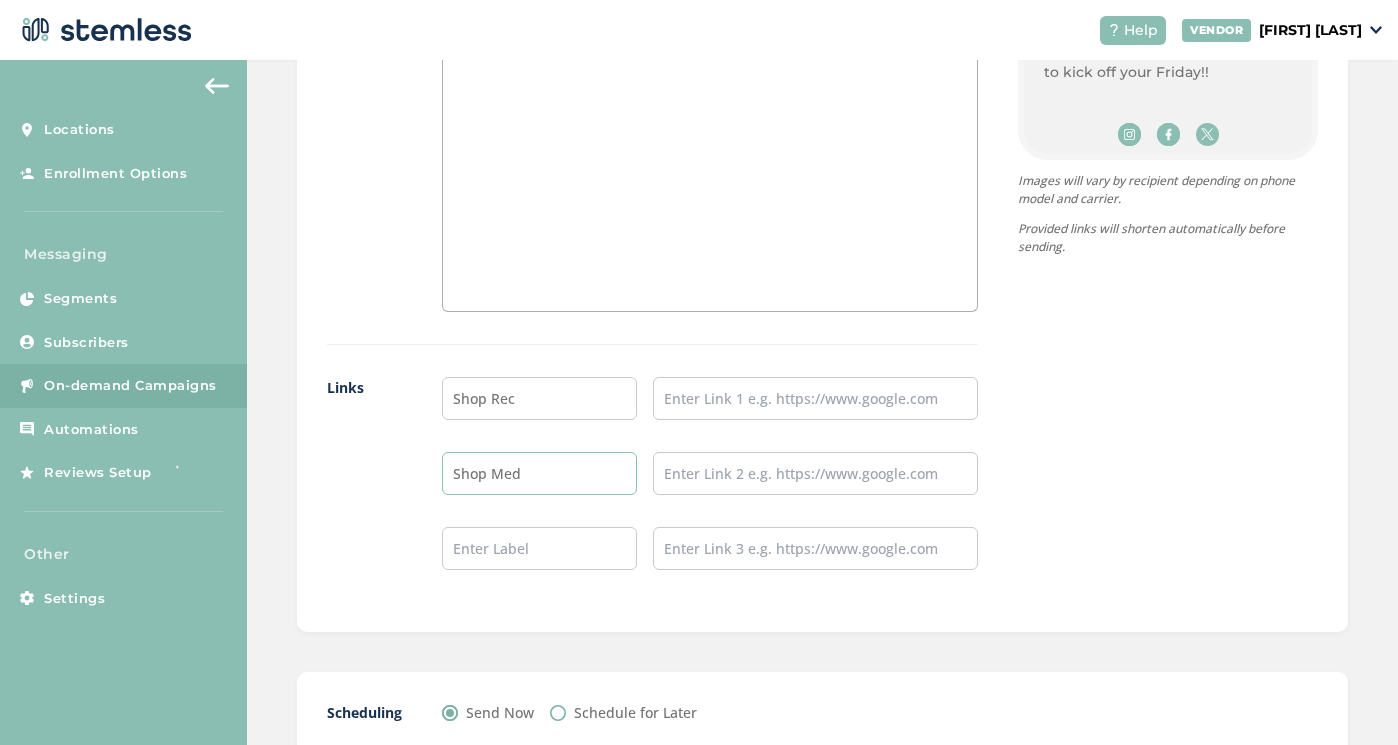 type on "Shop Med" 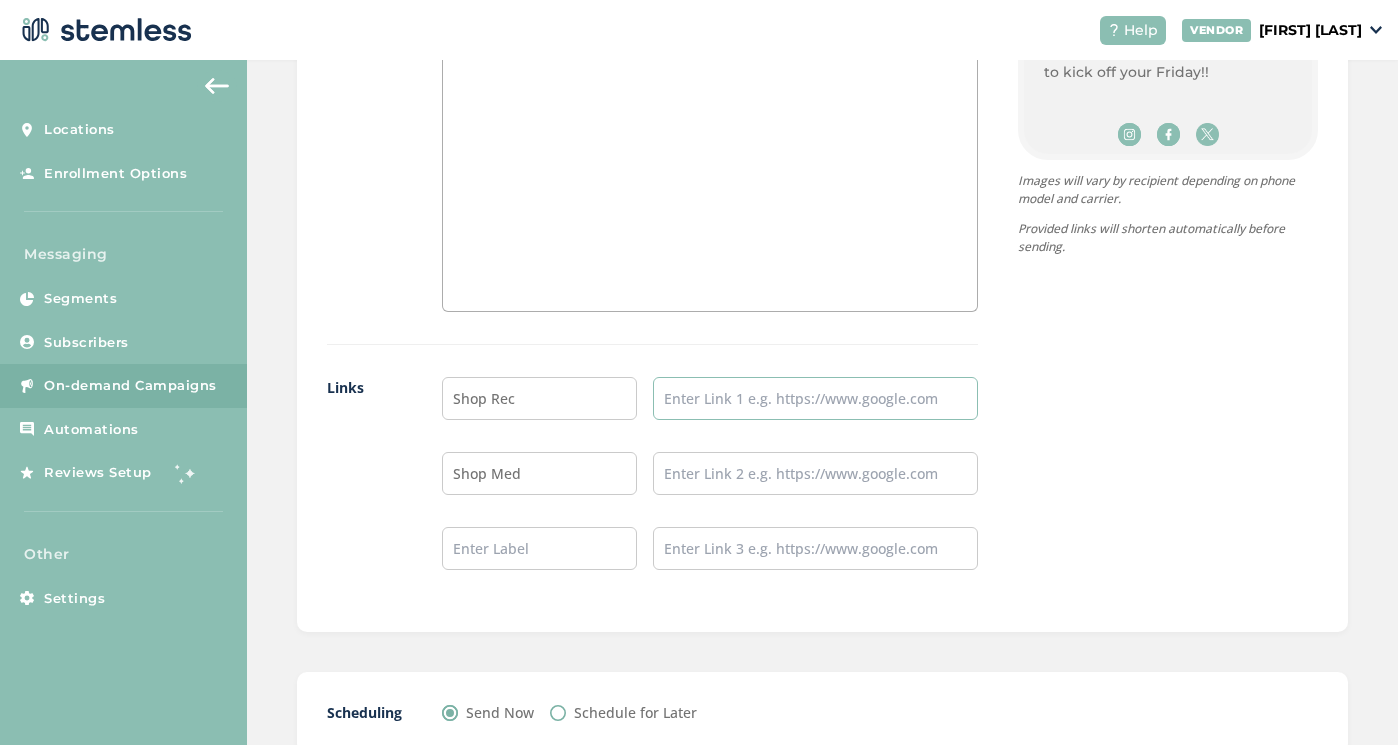 click at bounding box center [815, 398] 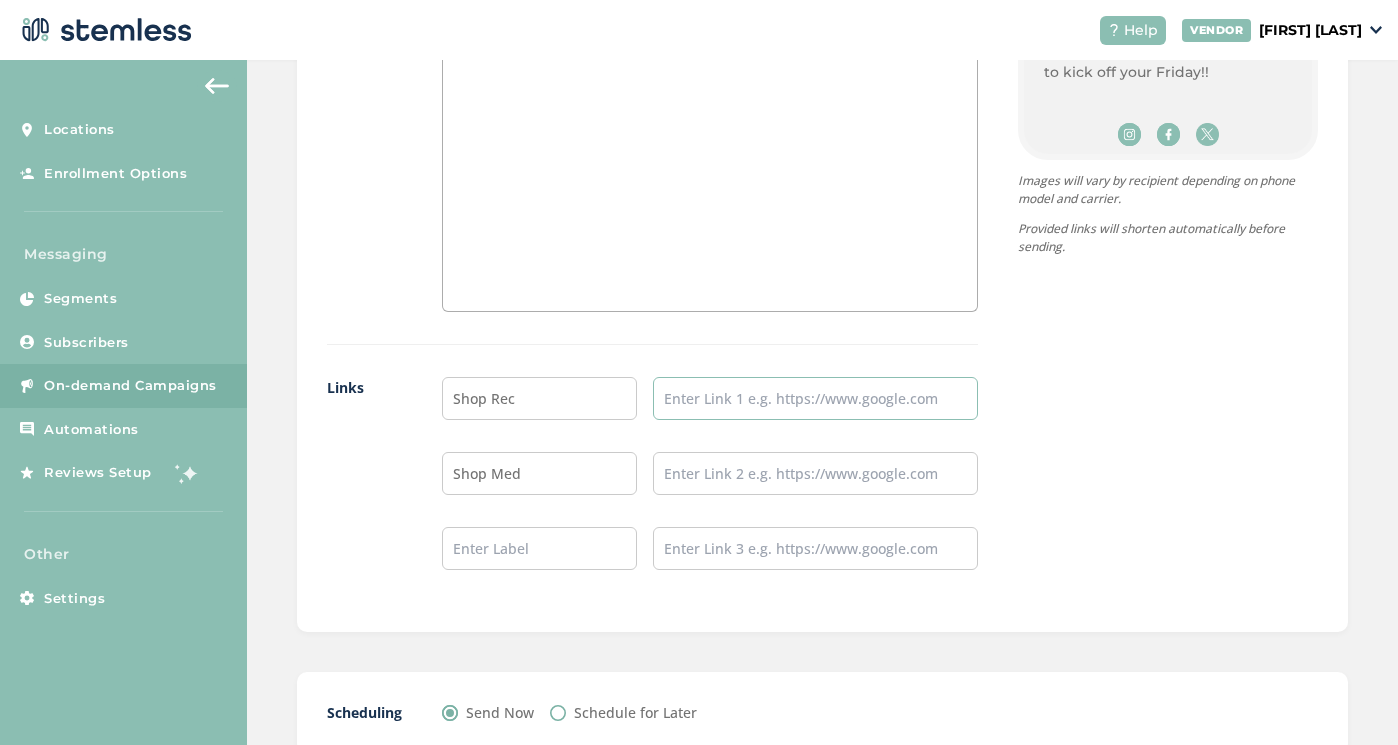 paste on "https://rootsnj.com/recreational/" 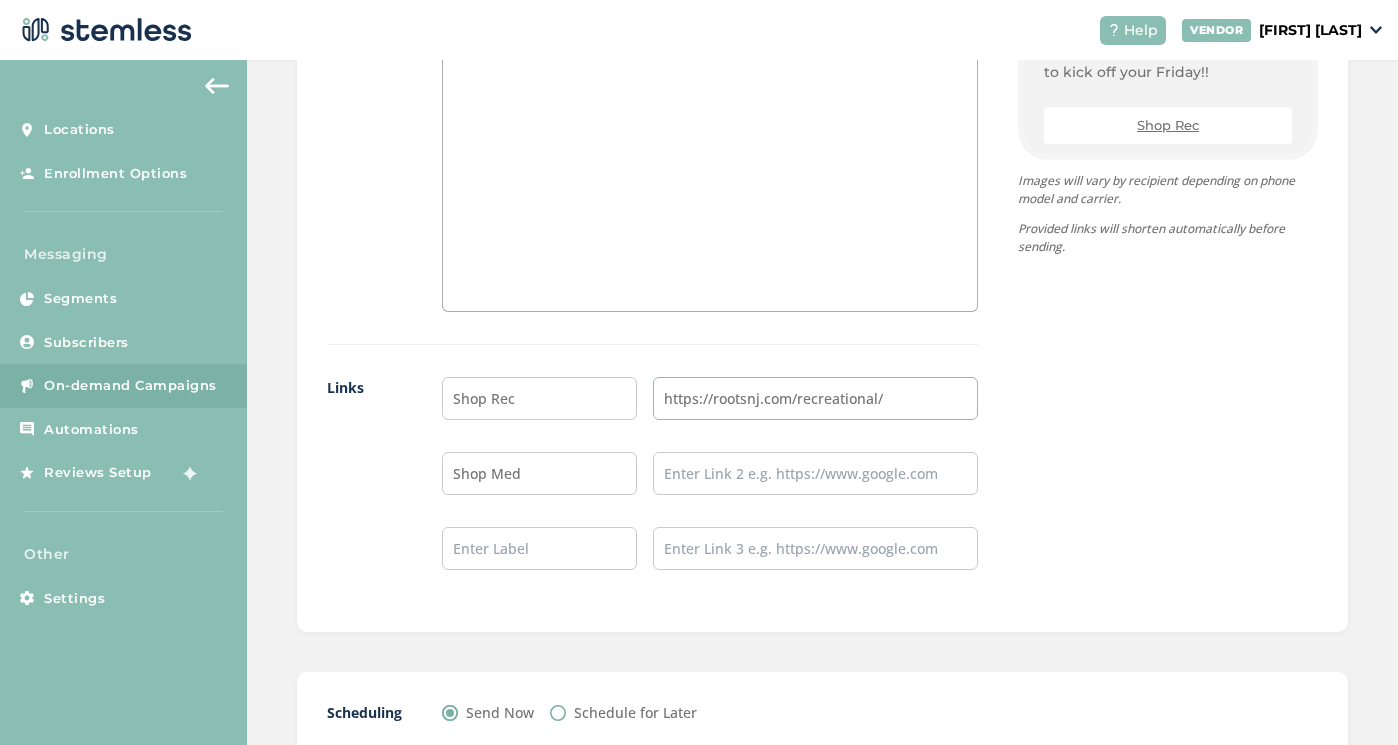 type on "https://rootsnj.com/recreational/" 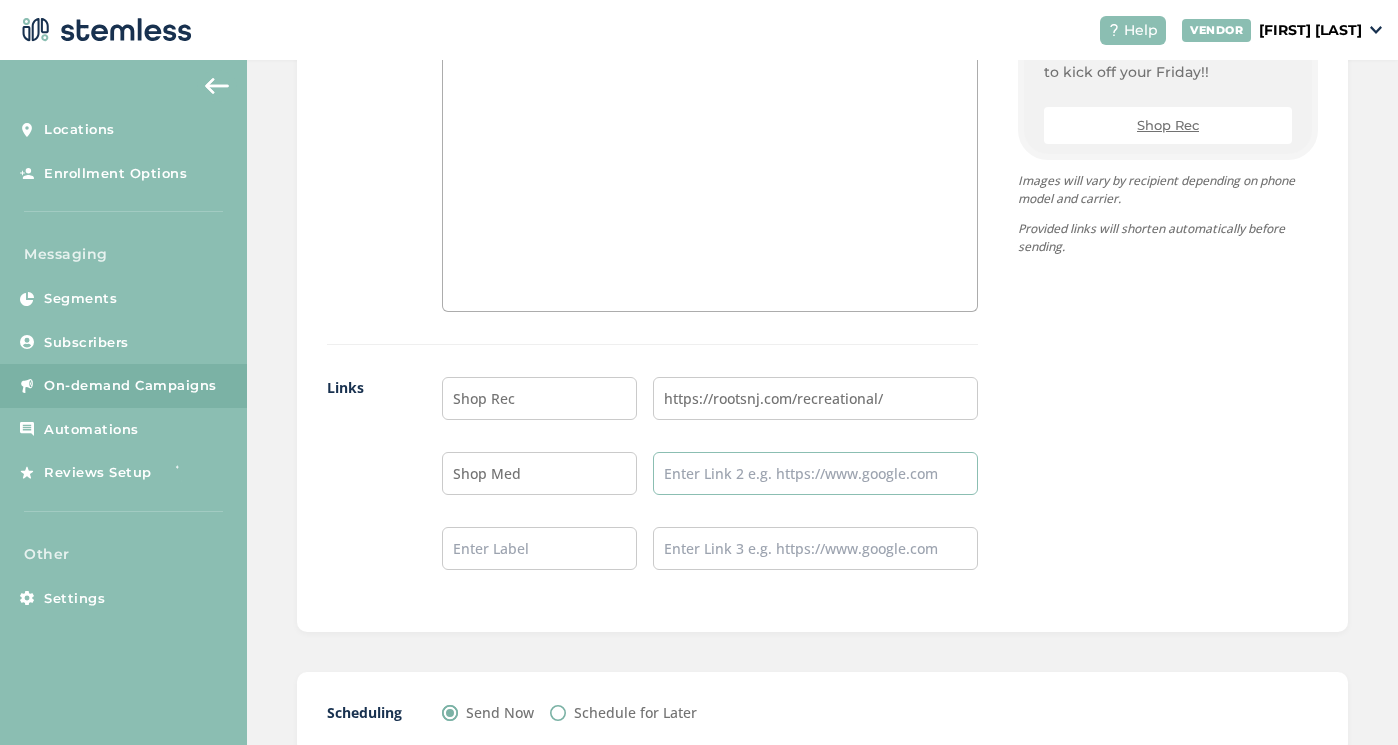 click at bounding box center [815, 473] 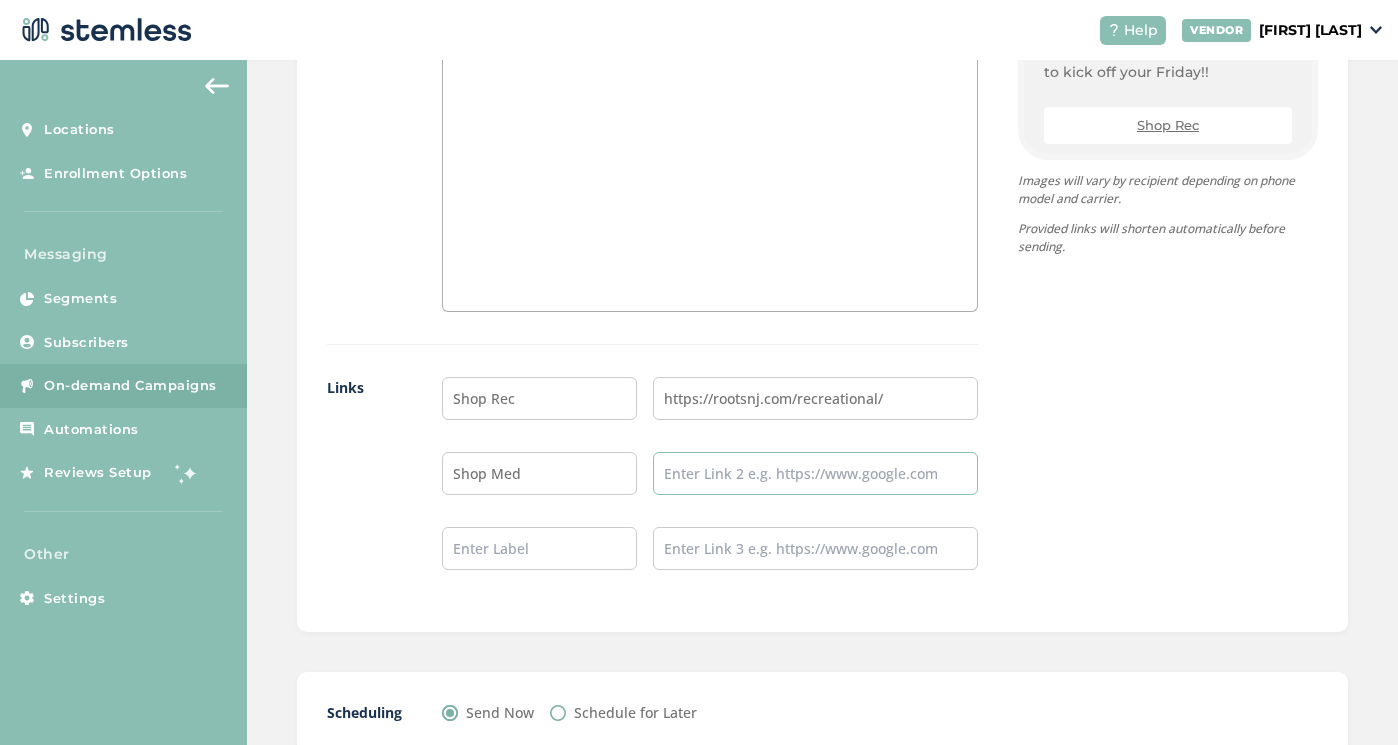 paste on "https://rootsnj.com/menu/" 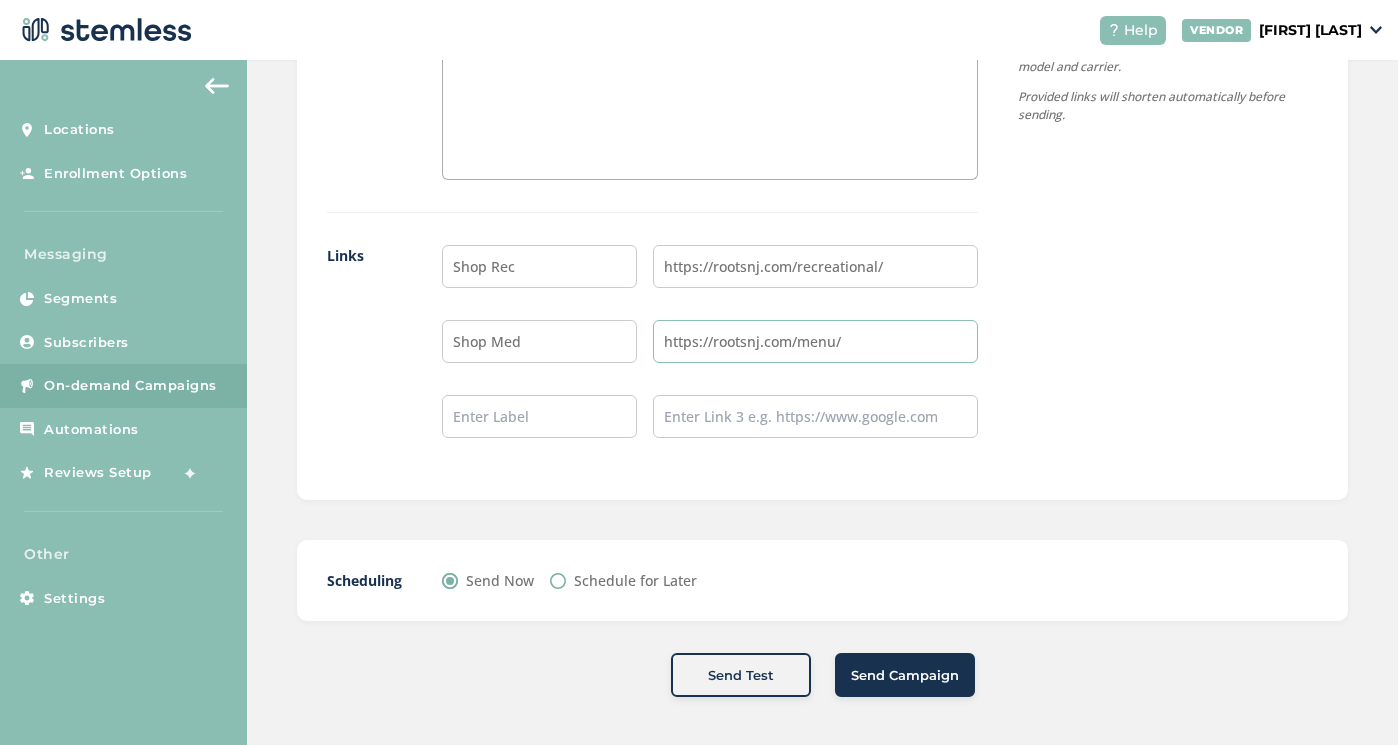 scroll, scrollTop: 1641, scrollLeft: 0, axis: vertical 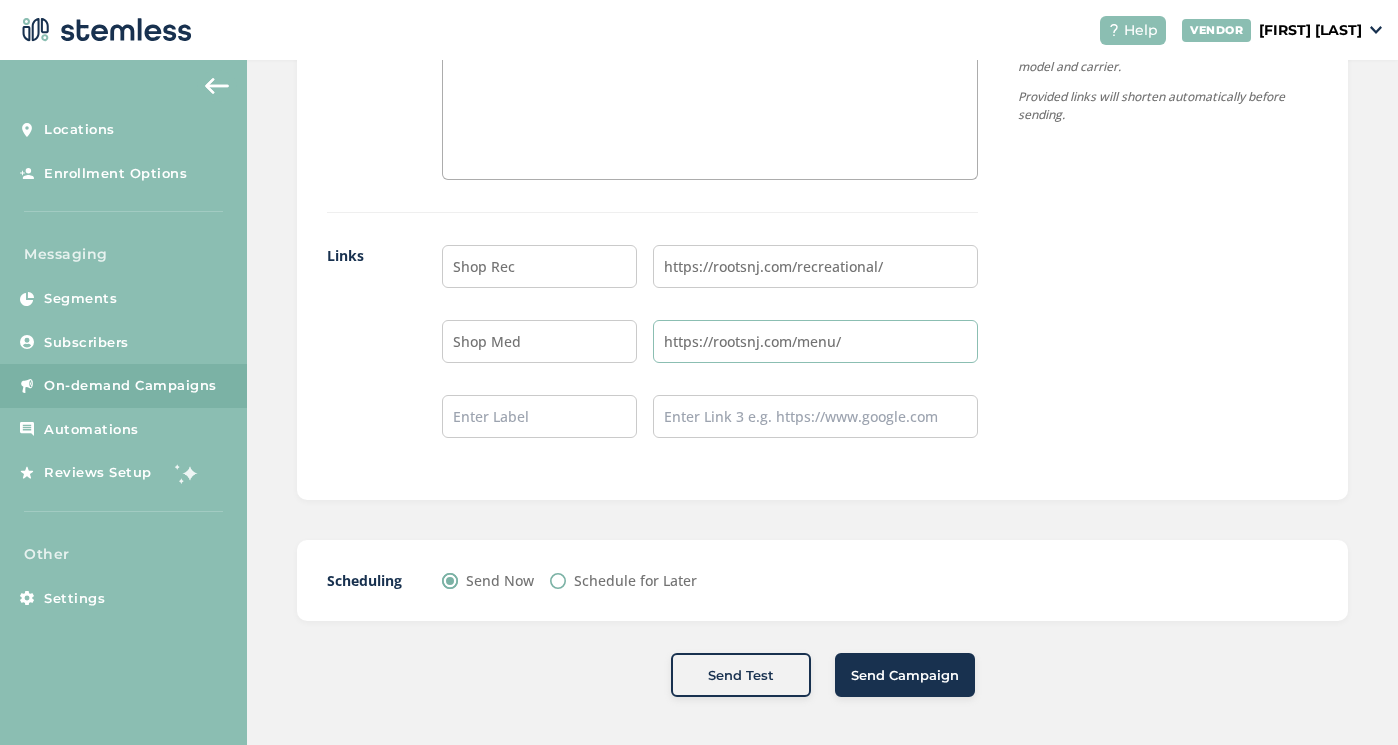 type on "https://rootsnj.com/menu/" 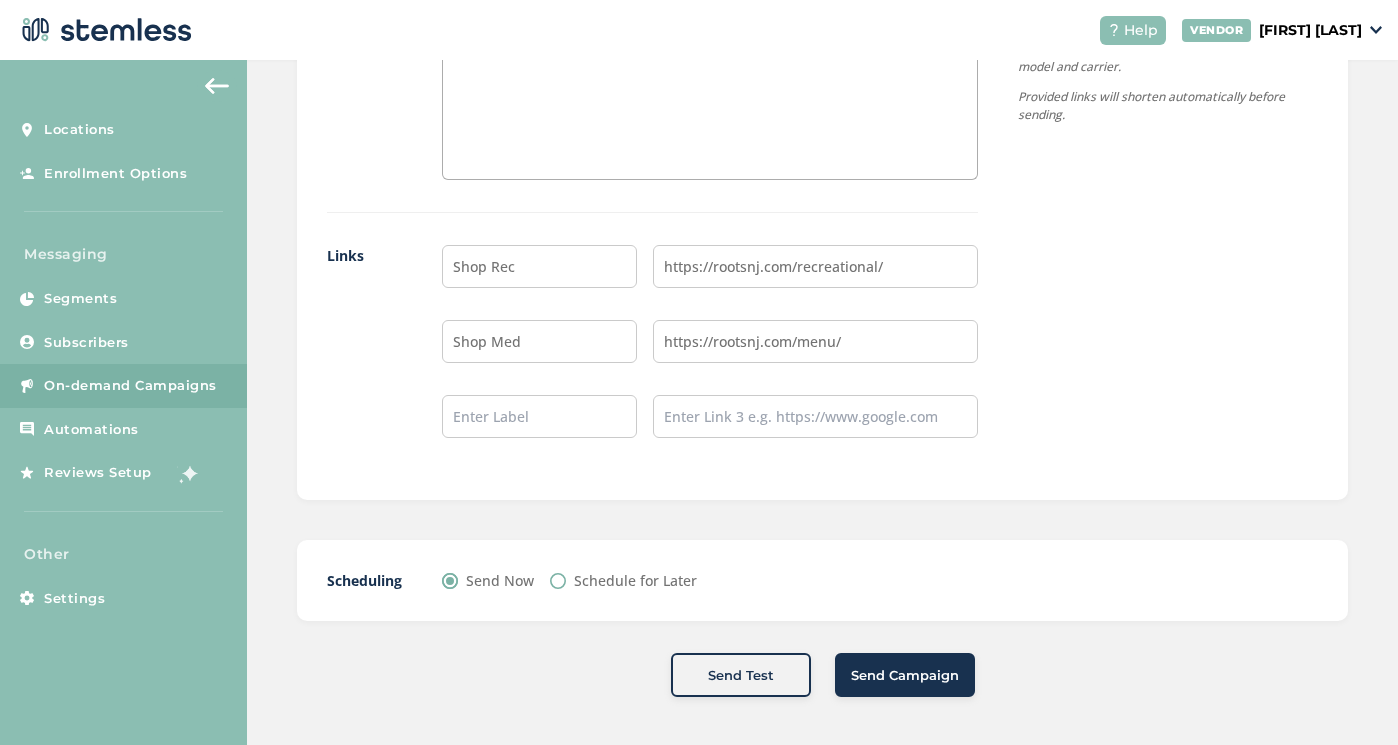 click on "Send Campaign" at bounding box center [905, 676] 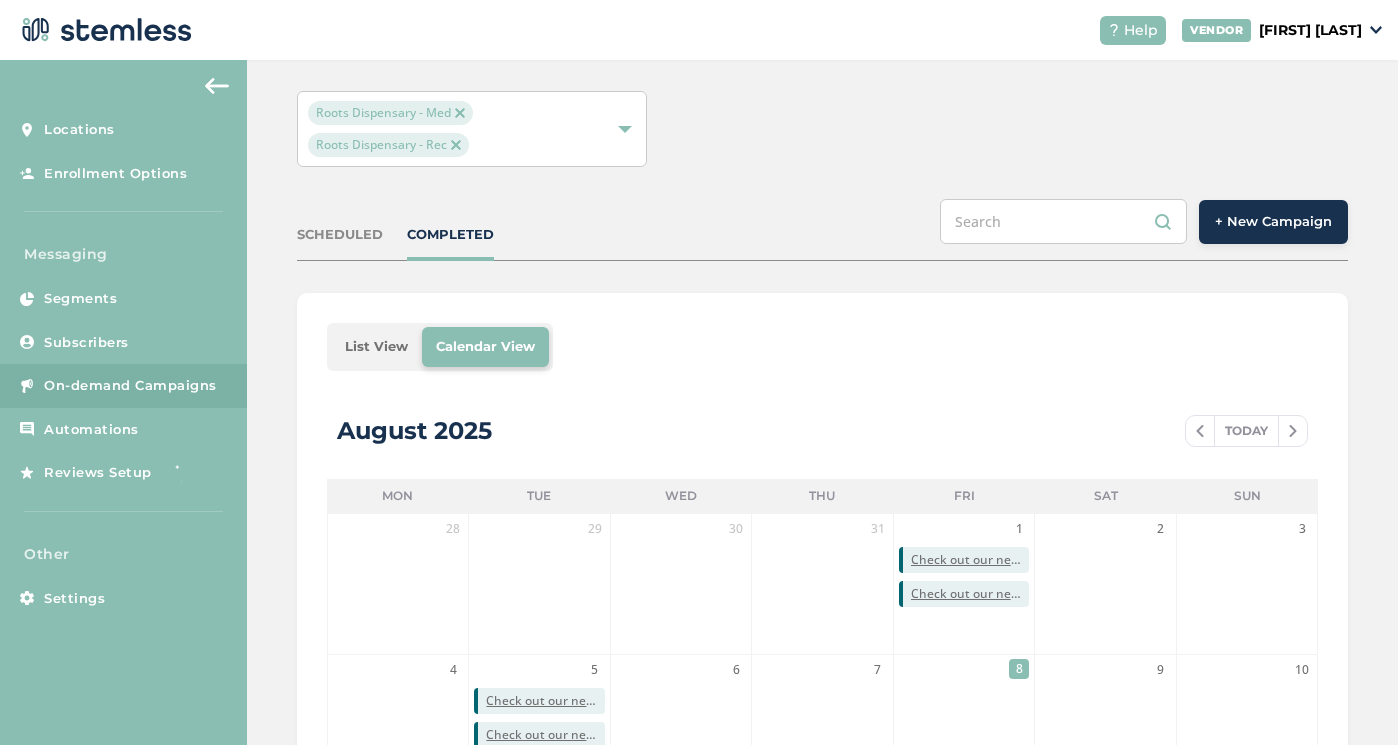 scroll, scrollTop: 10, scrollLeft: 0, axis: vertical 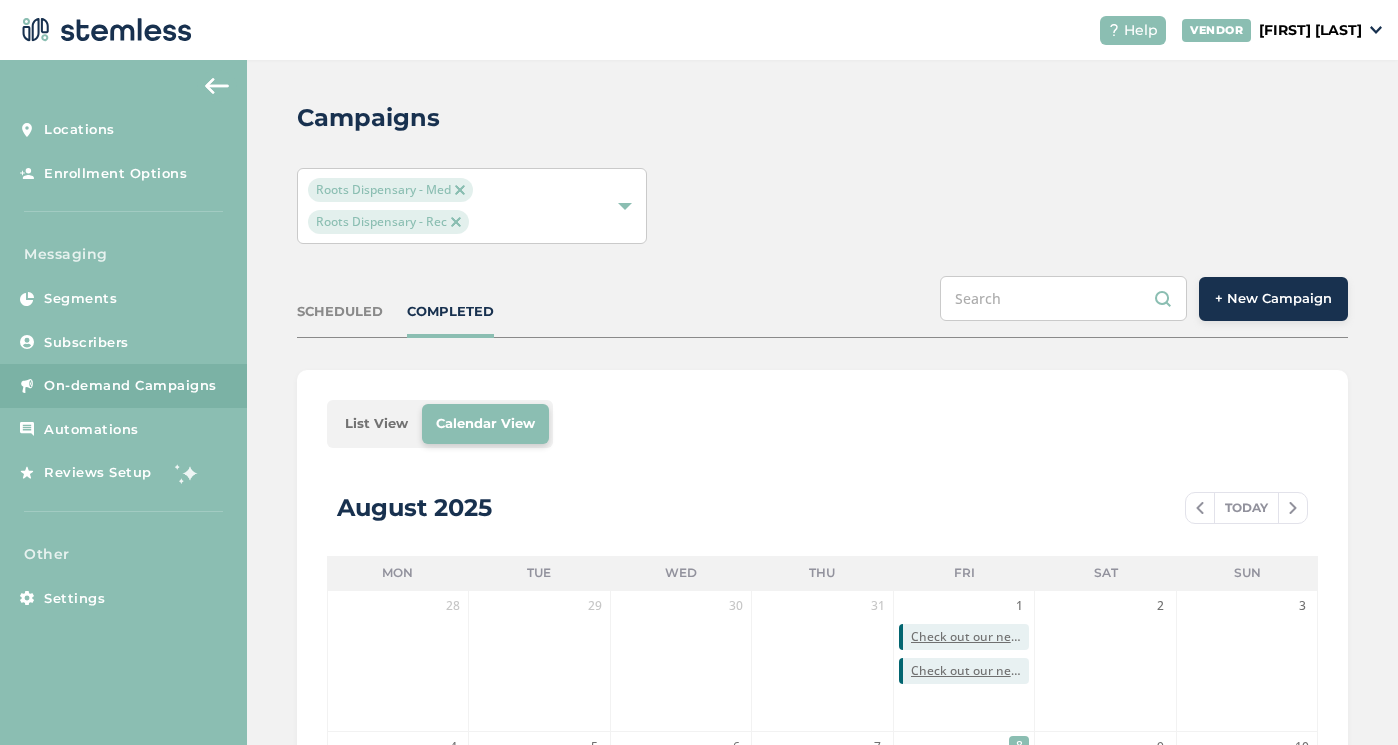 click on "SCHEDULED" at bounding box center [340, 312] 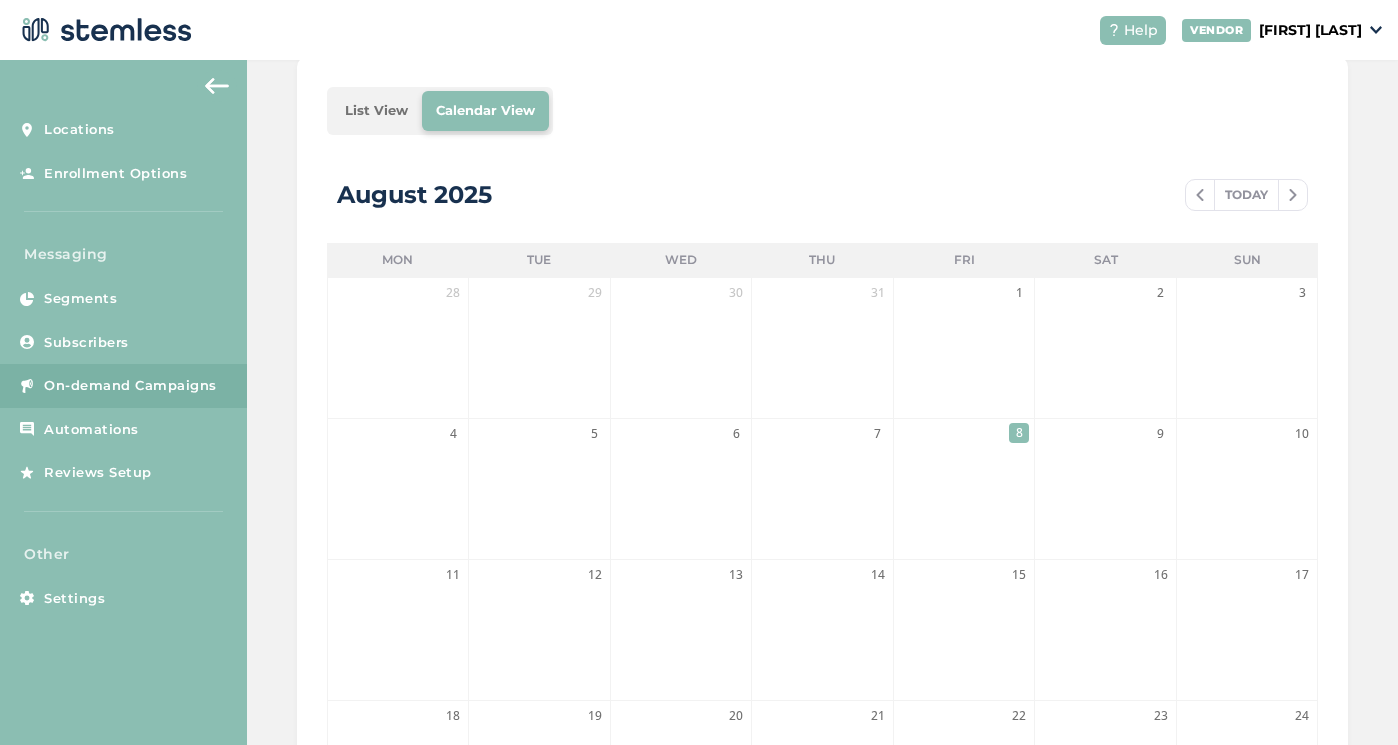 scroll, scrollTop: 299, scrollLeft: 0, axis: vertical 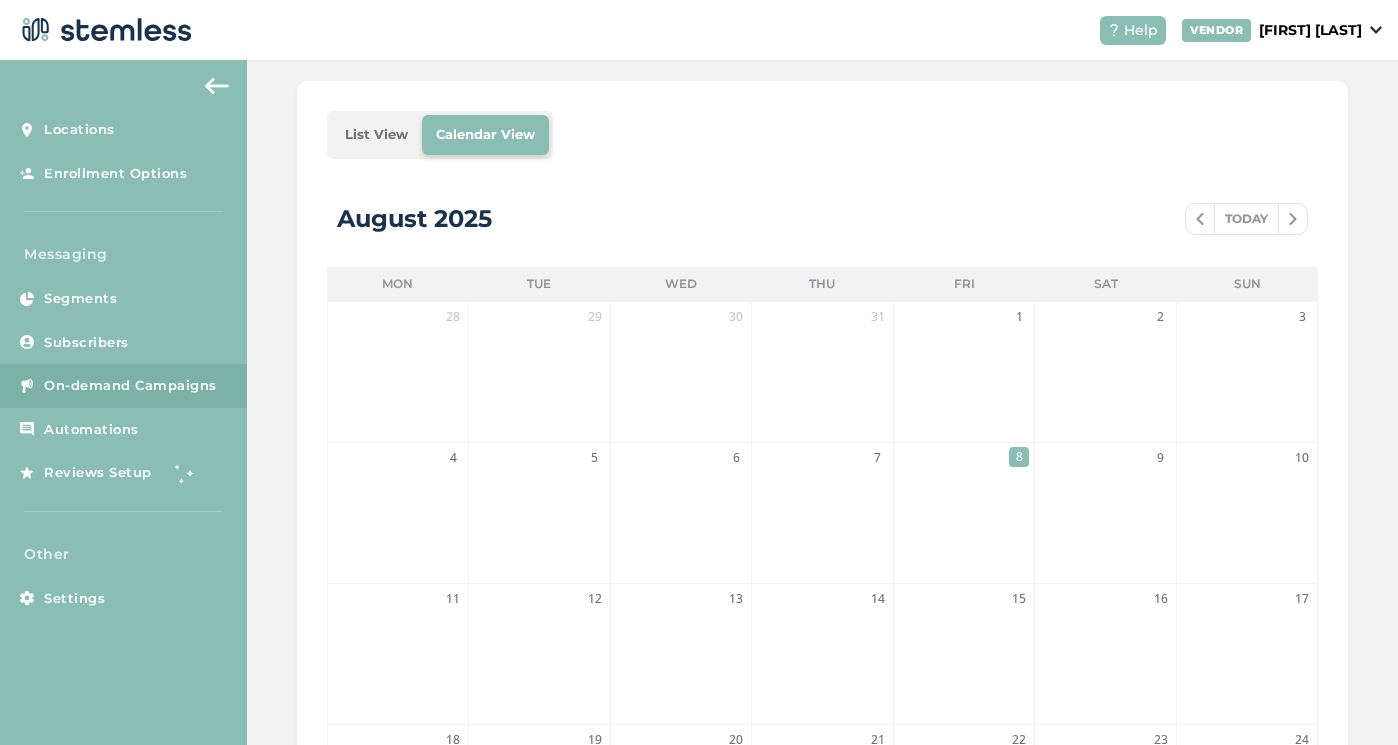 click on "List View" at bounding box center (376, 135) 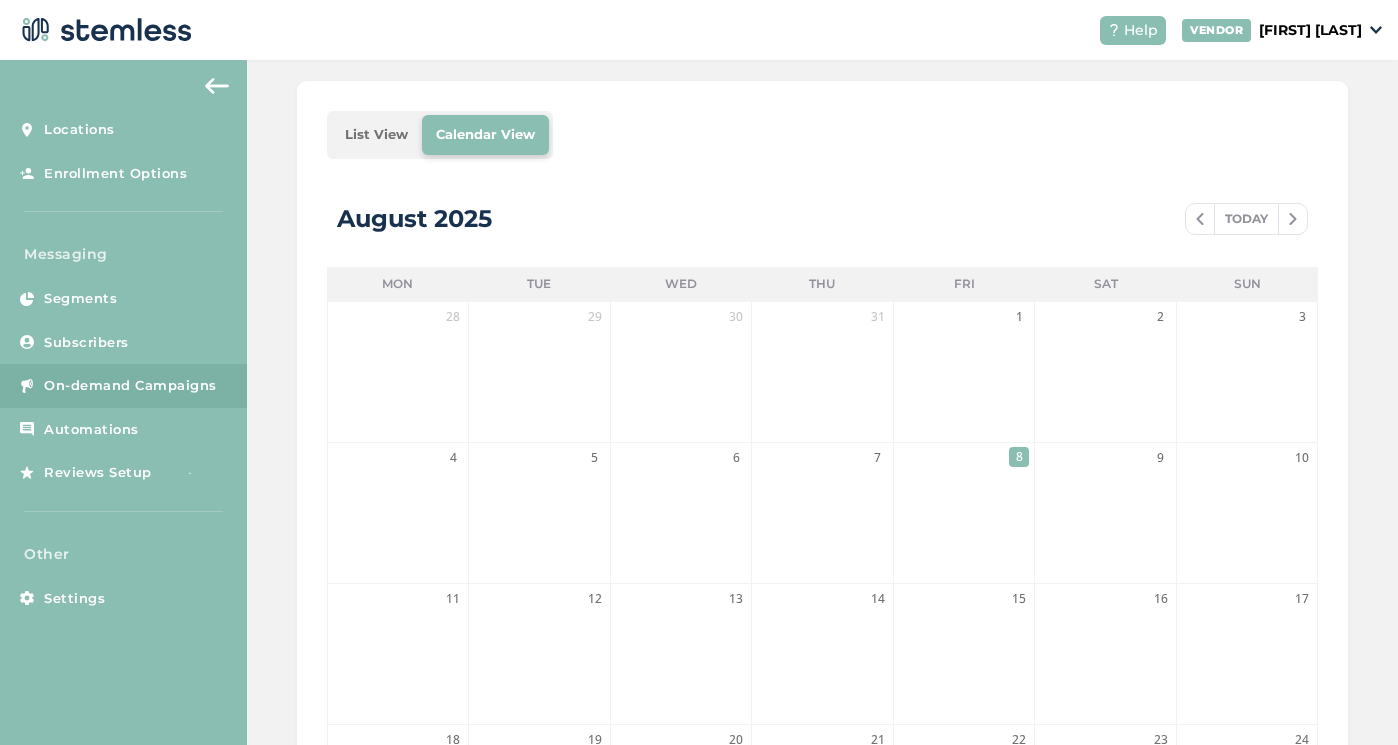 scroll, scrollTop: 0, scrollLeft: 0, axis: both 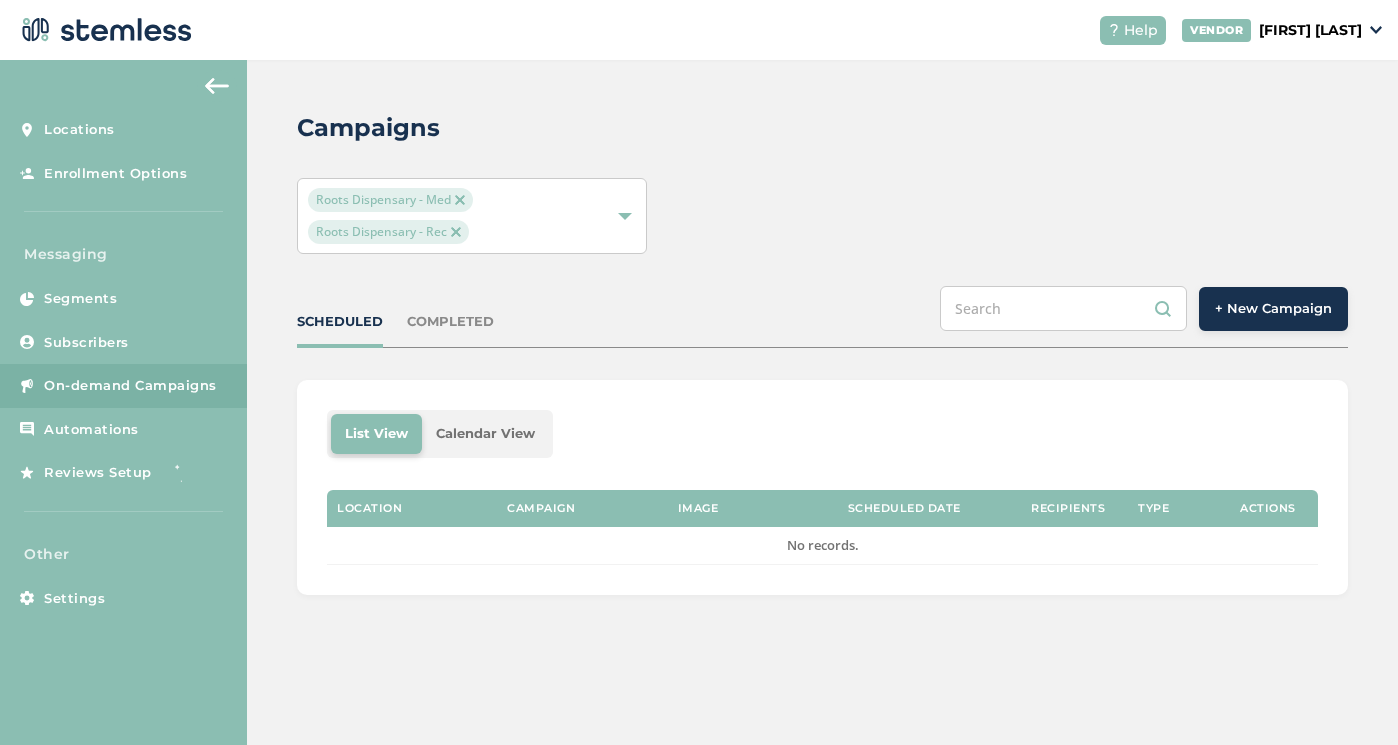 click on "COMPLETED" at bounding box center [450, 322] 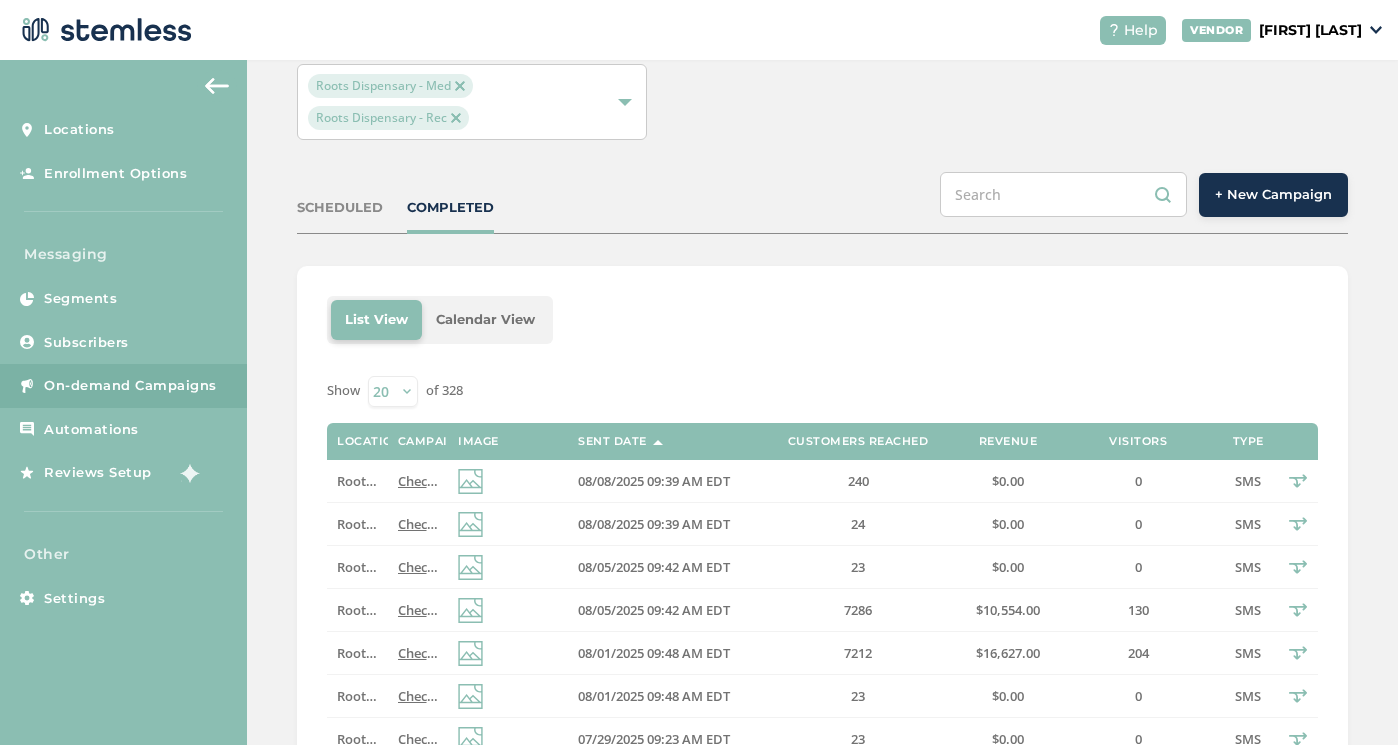 scroll, scrollTop: 118, scrollLeft: 0, axis: vertical 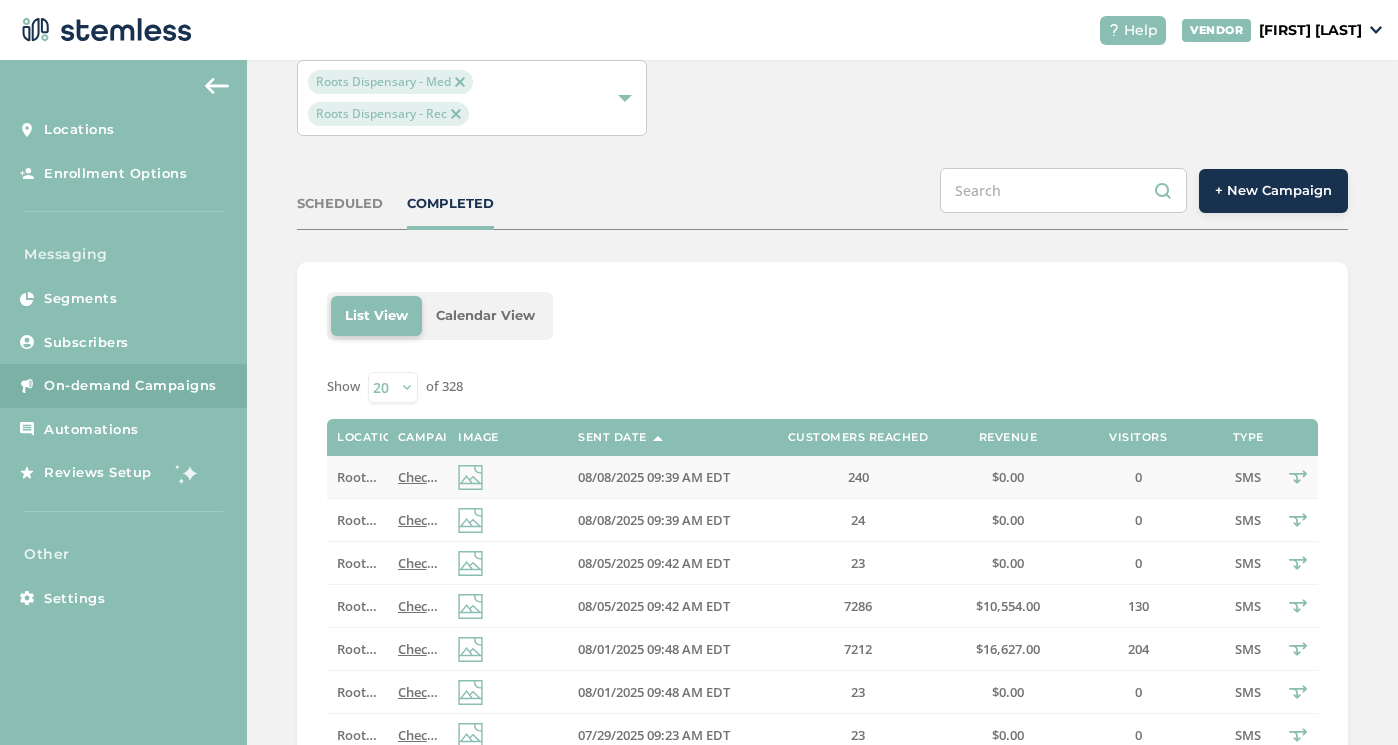 click at bounding box center (470, 477) 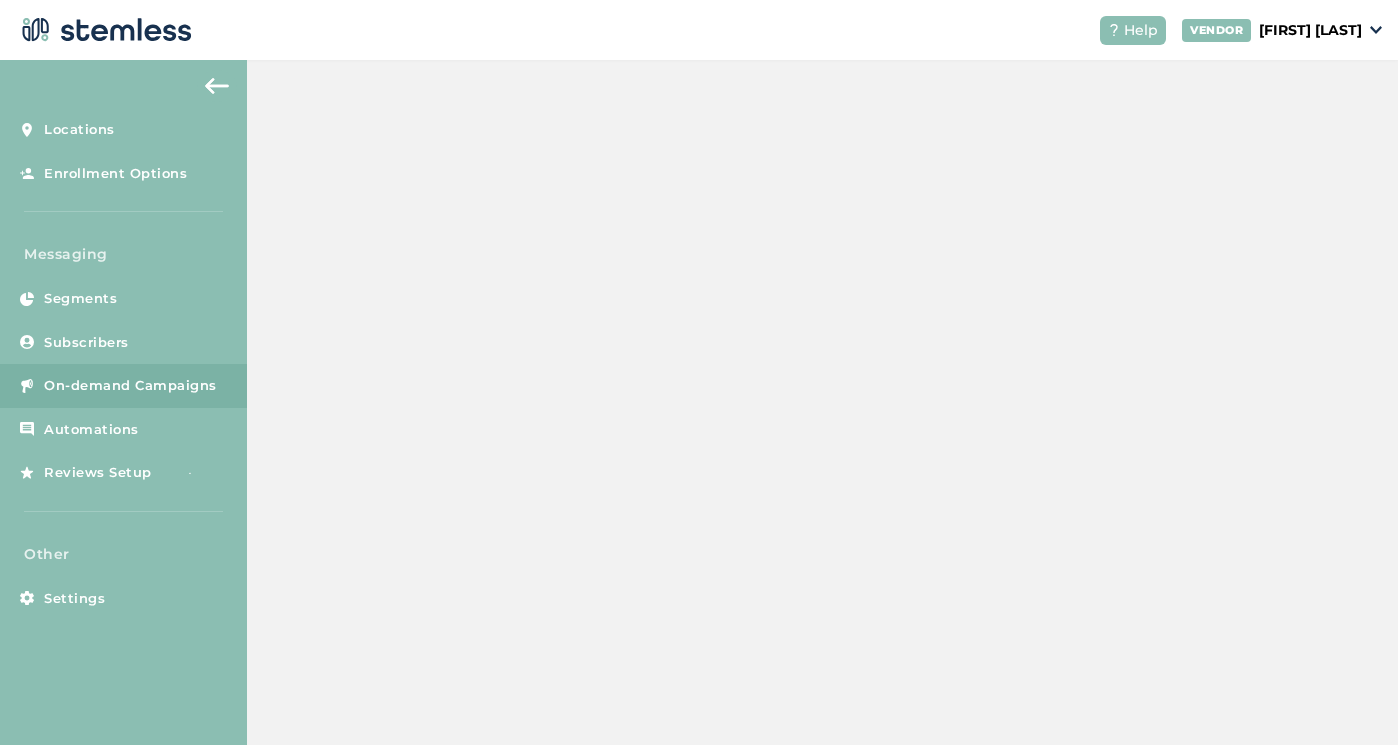 scroll, scrollTop: 0, scrollLeft: 0, axis: both 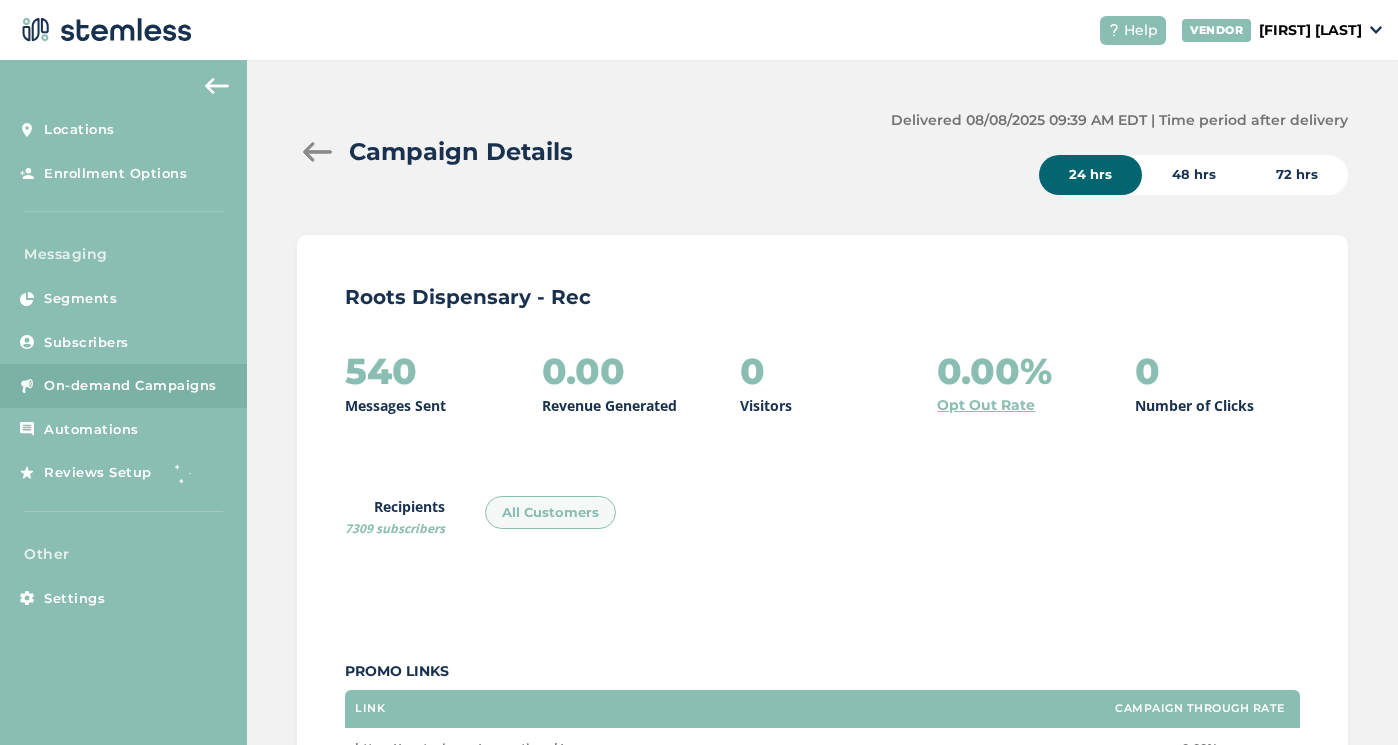 click at bounding box center (317, 152) 